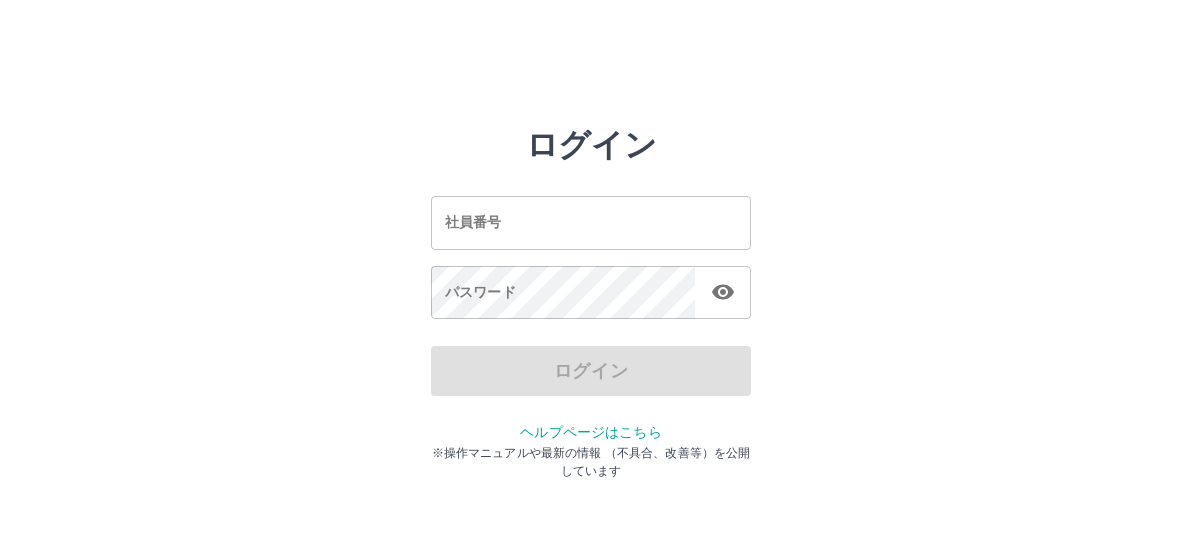scroll, scrollTop: 0, scrollLeft: 0, axis: both 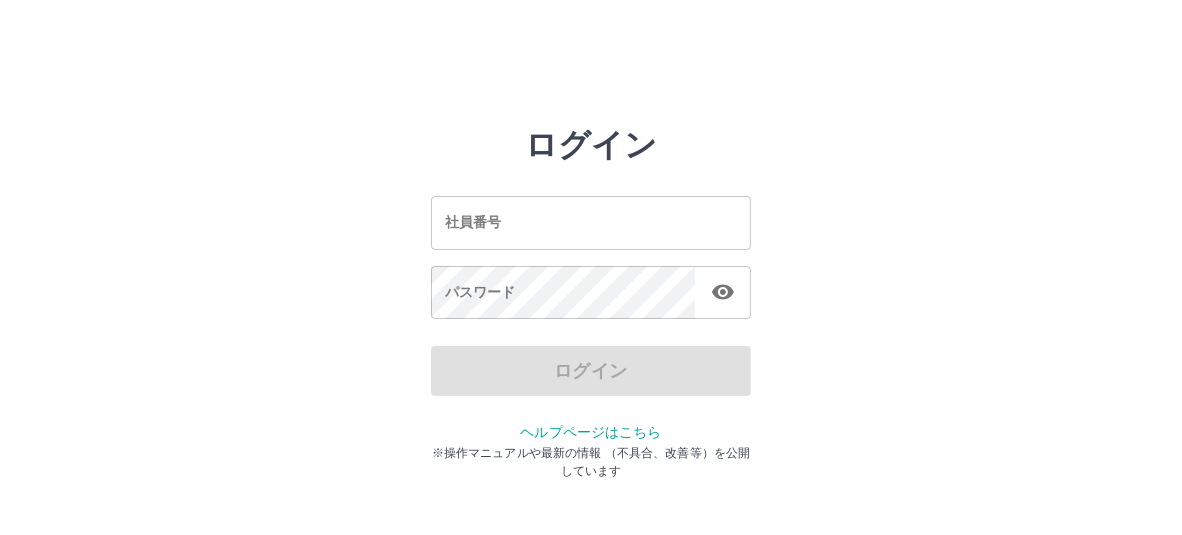 click on "社員番号" at bounding box center [591, 222] 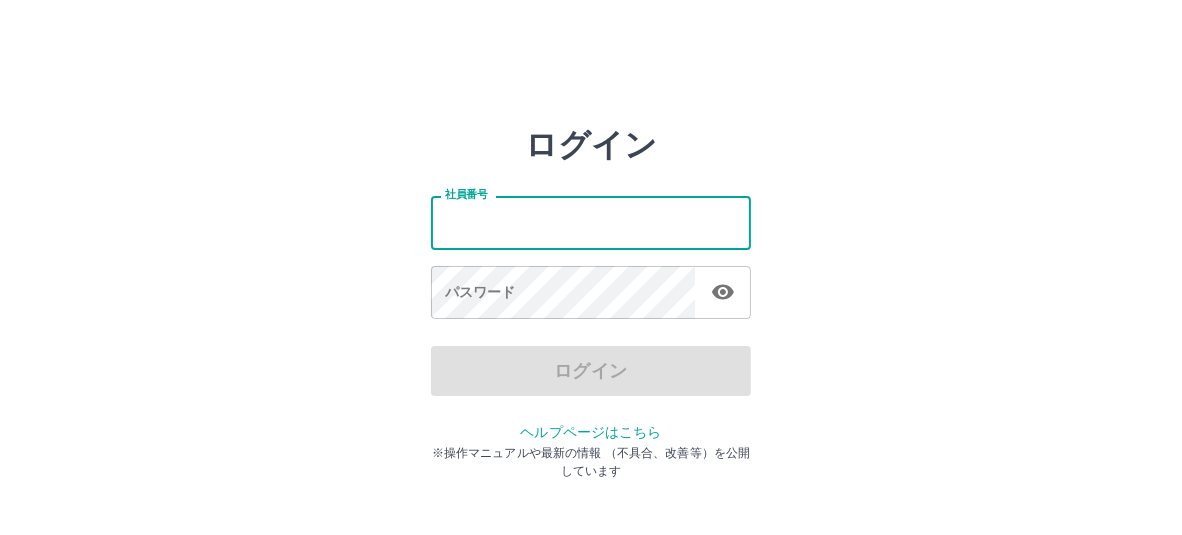 type on "*******" 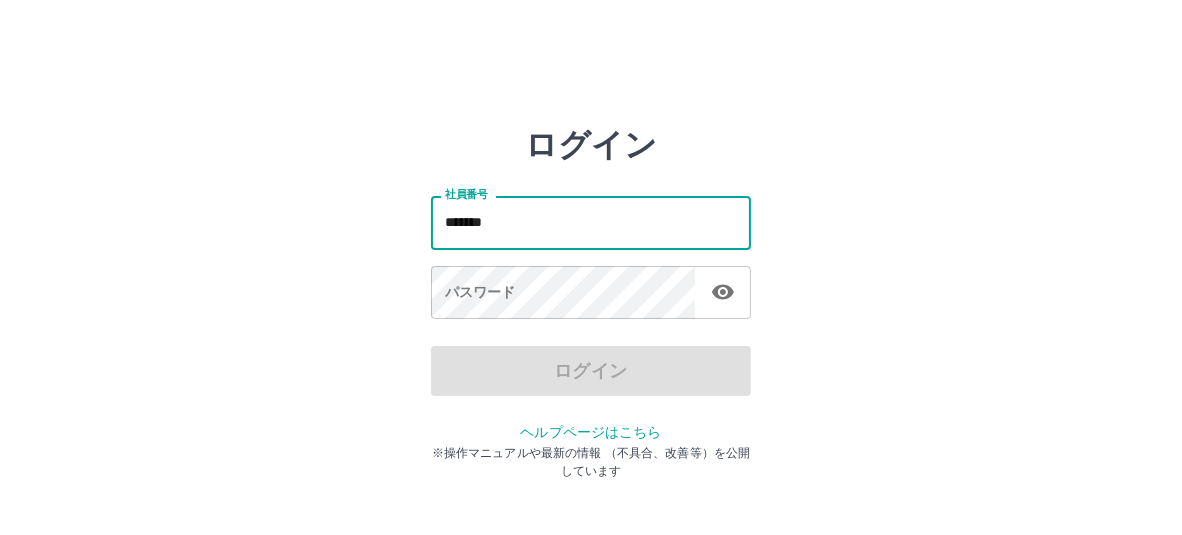 drag, startPoint x: 500, startPoint y: 224, endPoint x: 423, endPoint y: 219, distance: 77.16217 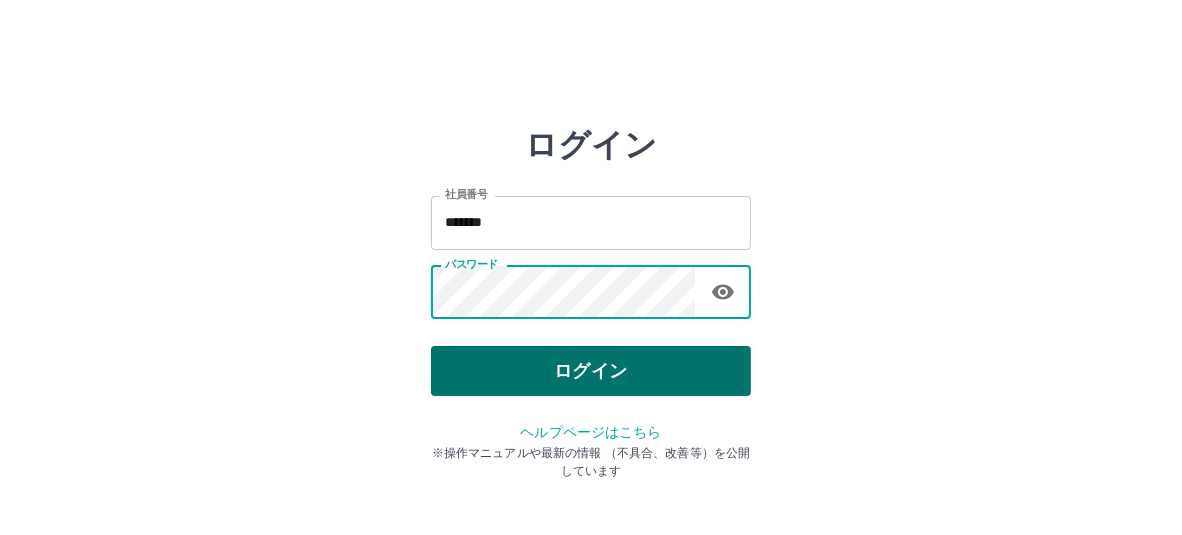 click on "ログイン" at bounding box center [591, 371] 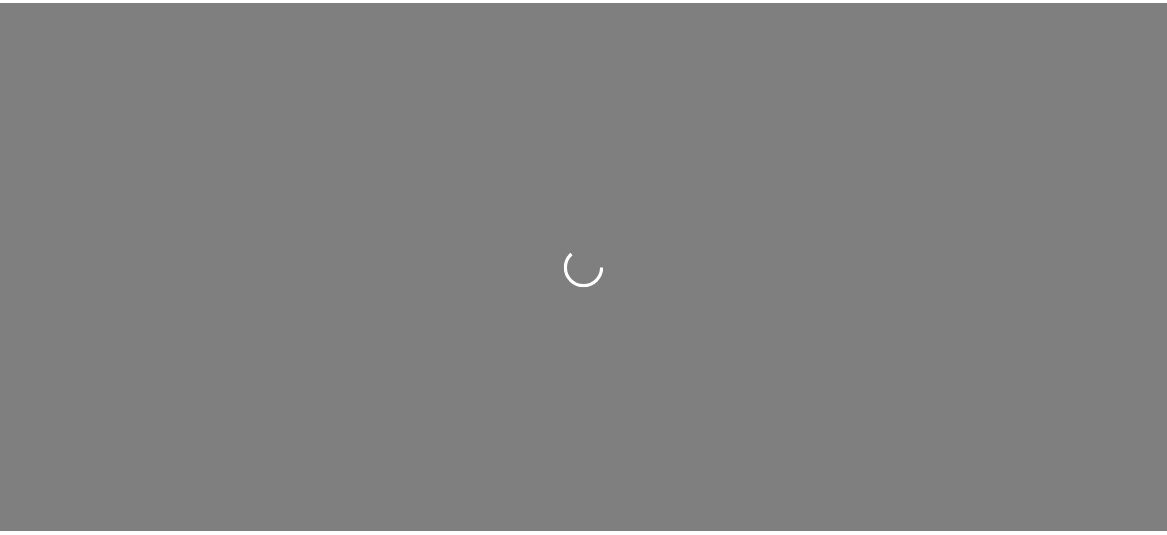 scroll, scrollTop: 0, scrollLeft: 0, axis: both 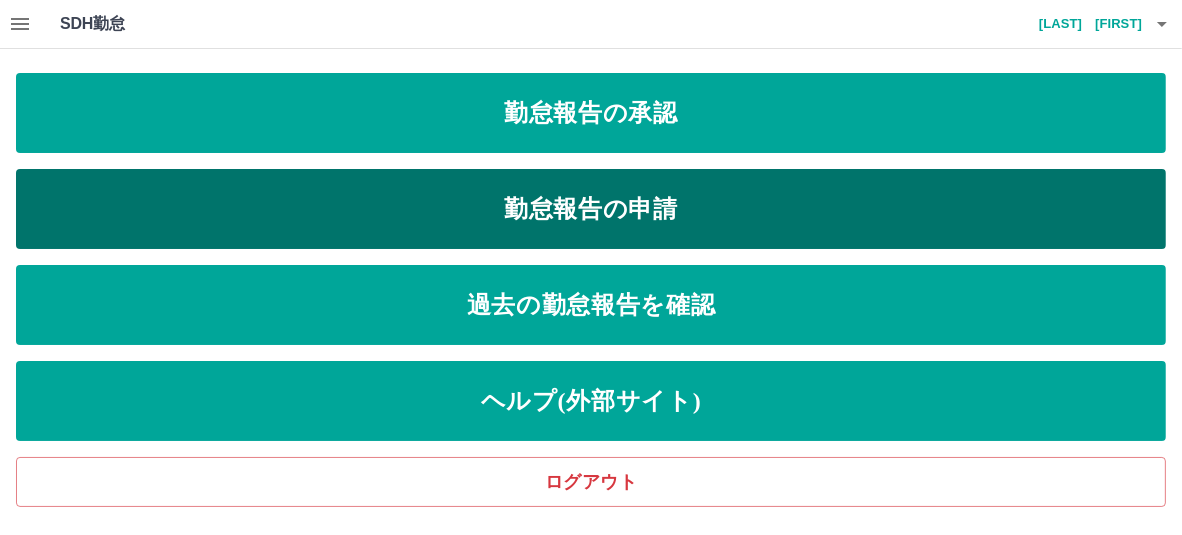 click on "勤怠報告の申請" at bounding box center [591, 209] 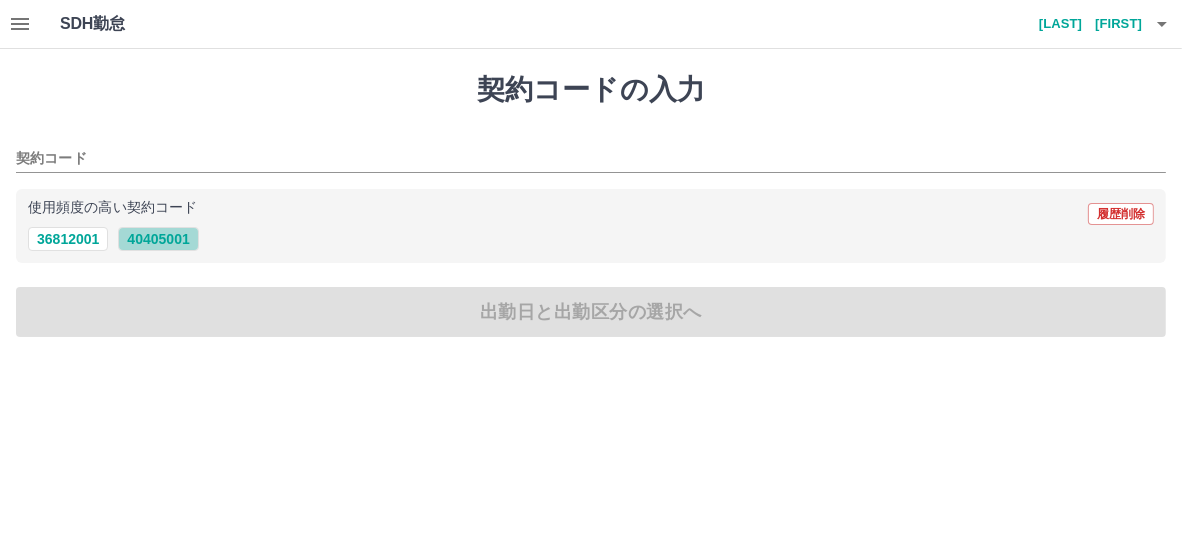 click on "40405001" at bounding box center [158, 239] 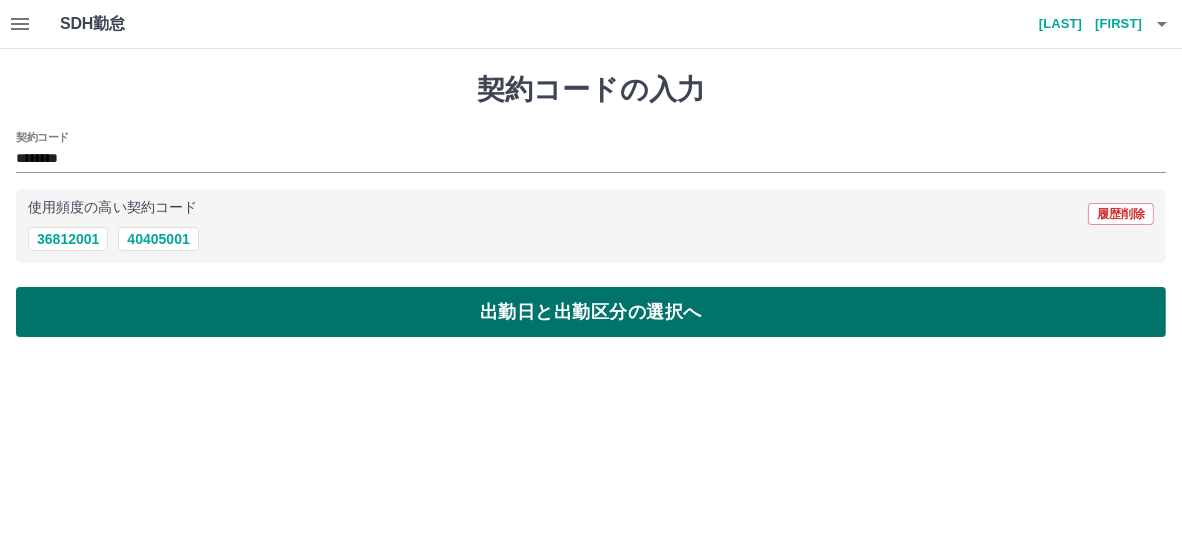 click on "出勤日と出勤区分の選択へ" at bounding box center [591, 312] 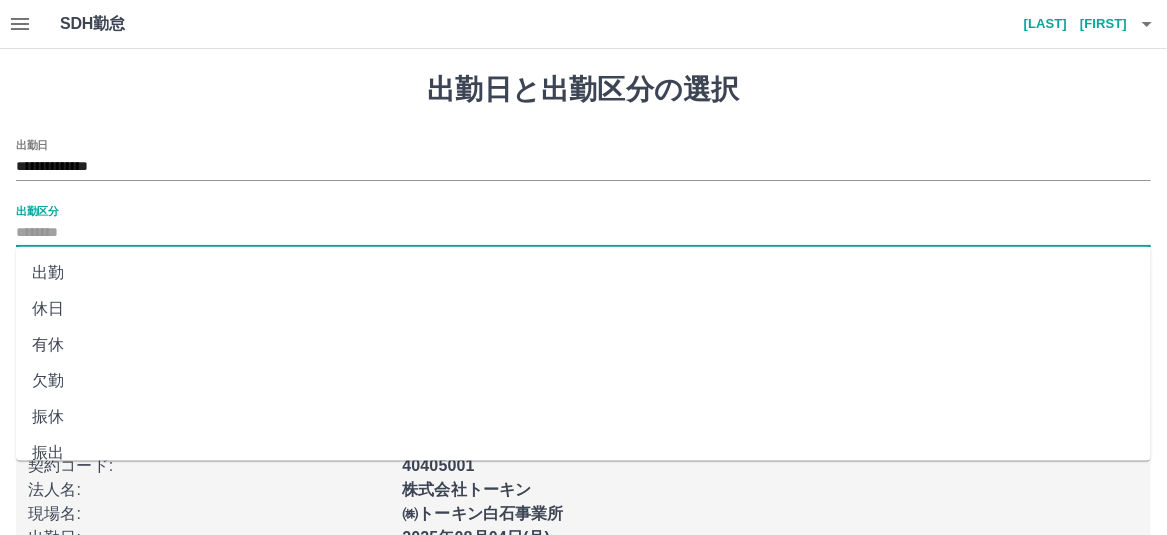 click on "出勤区分" at bounding box center [583, 233] 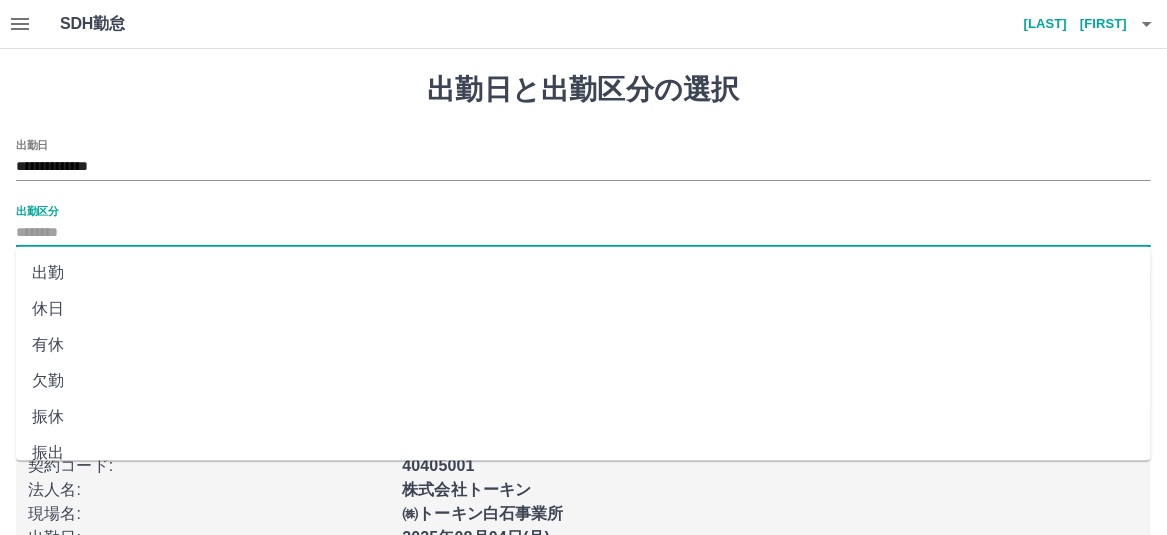 click on "出勤" at bounding box center (583, 273) 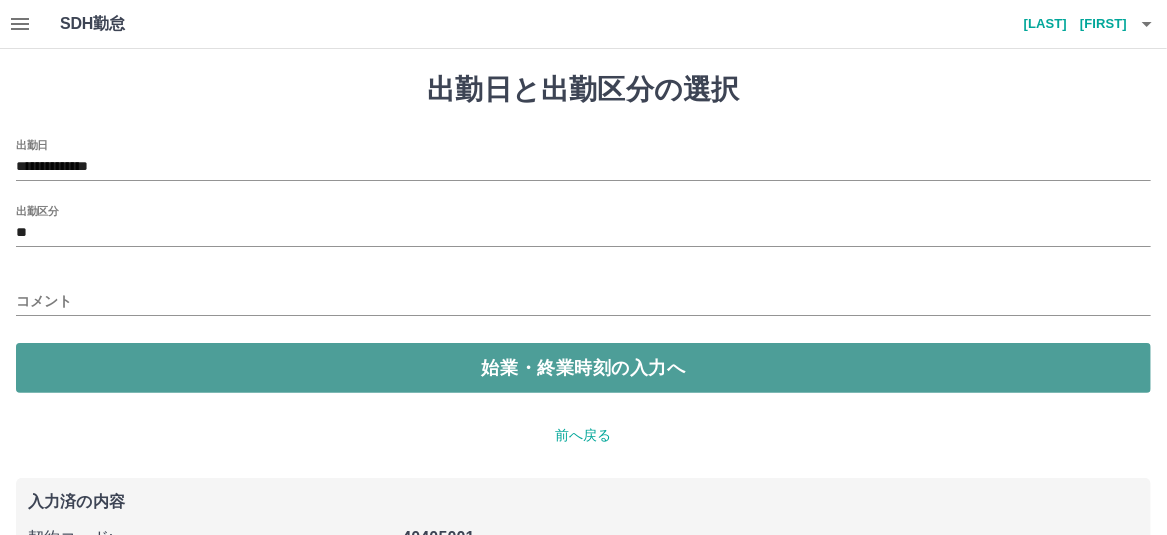 click on "始業・終業時刻の入力へ" at bounding box center [583, 368] 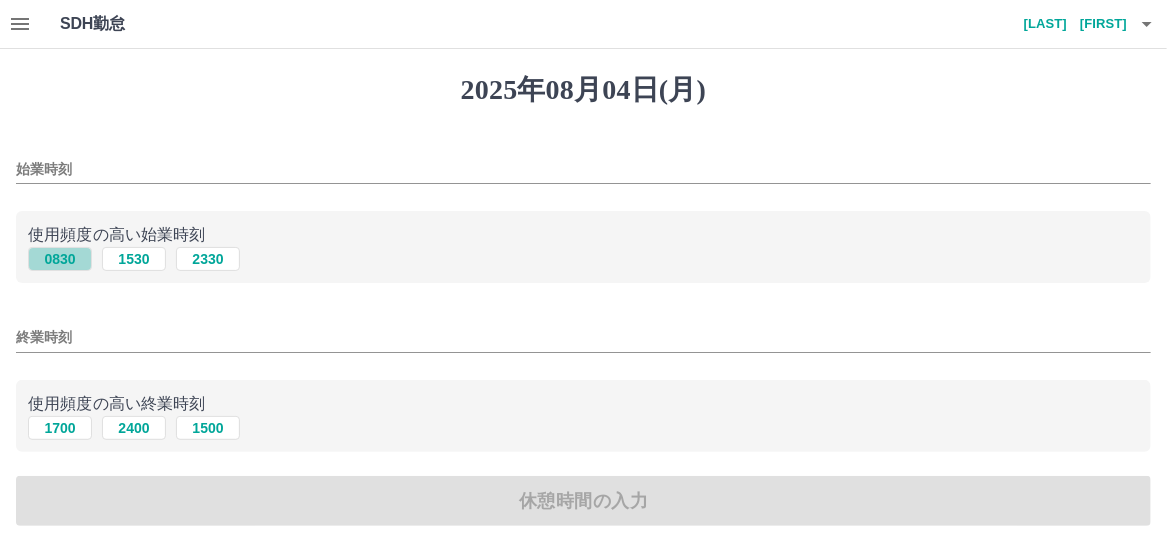 click on "0830" at bounding box center [60, 259] 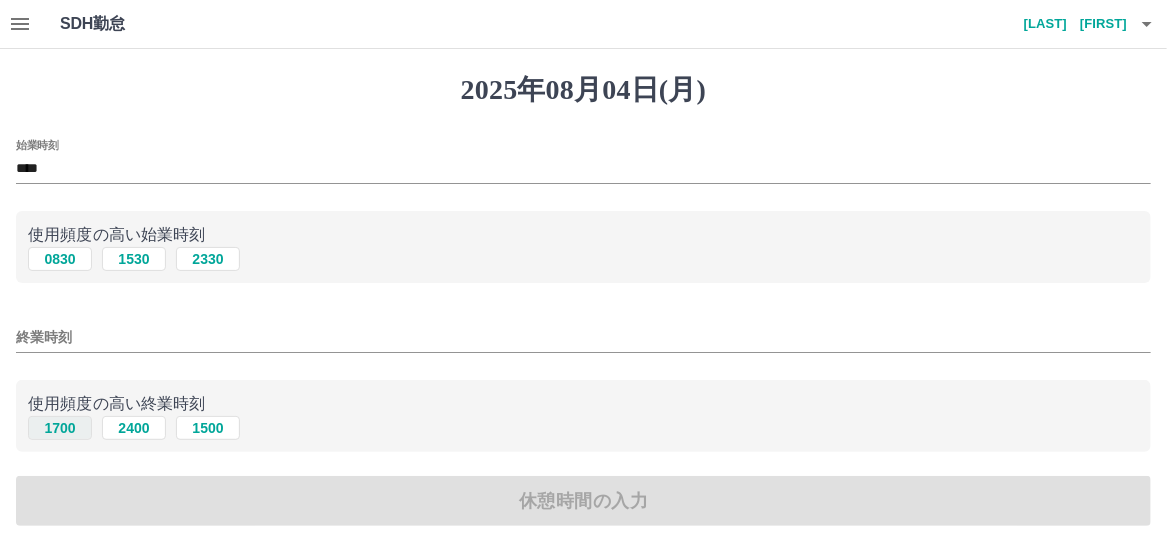 click on "1700" at bounding box center [60, 428] 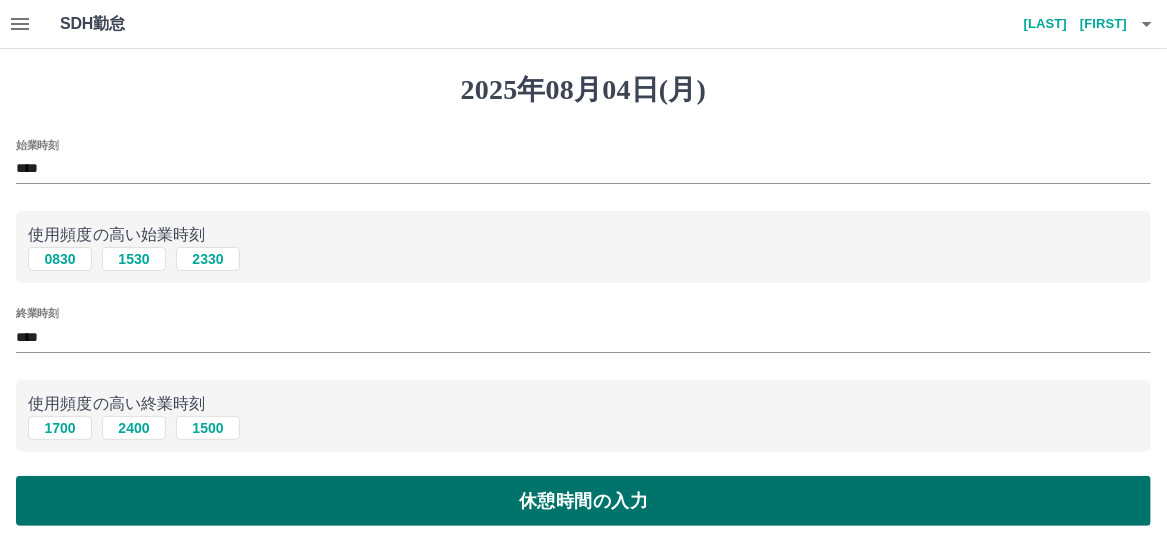 click on "休憩時間の入力" at bounding box center [583, 501] 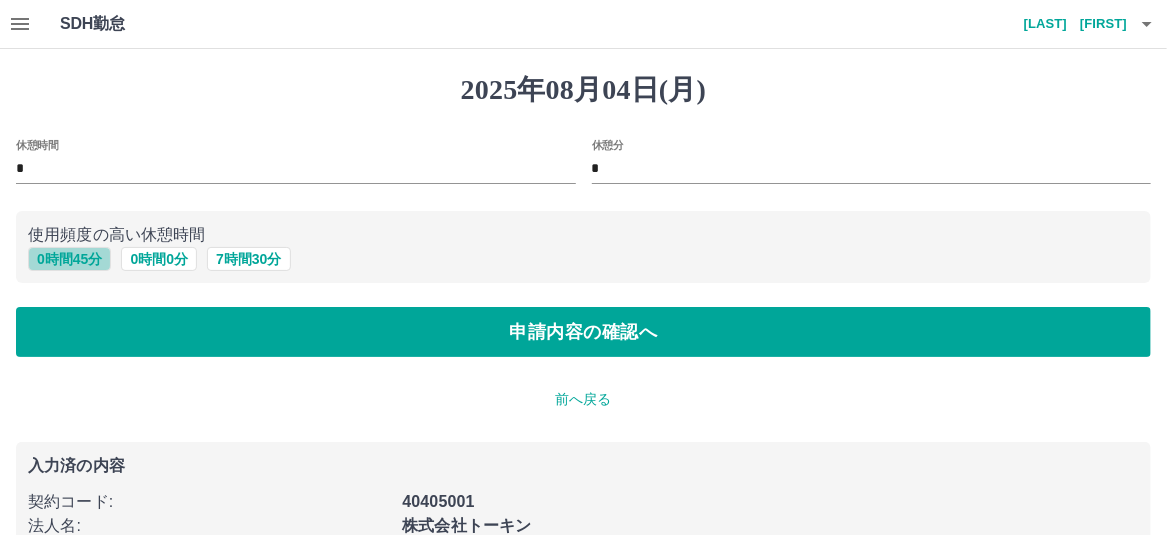 click on "0 時間 45 分" at bounding box center [69, 259] 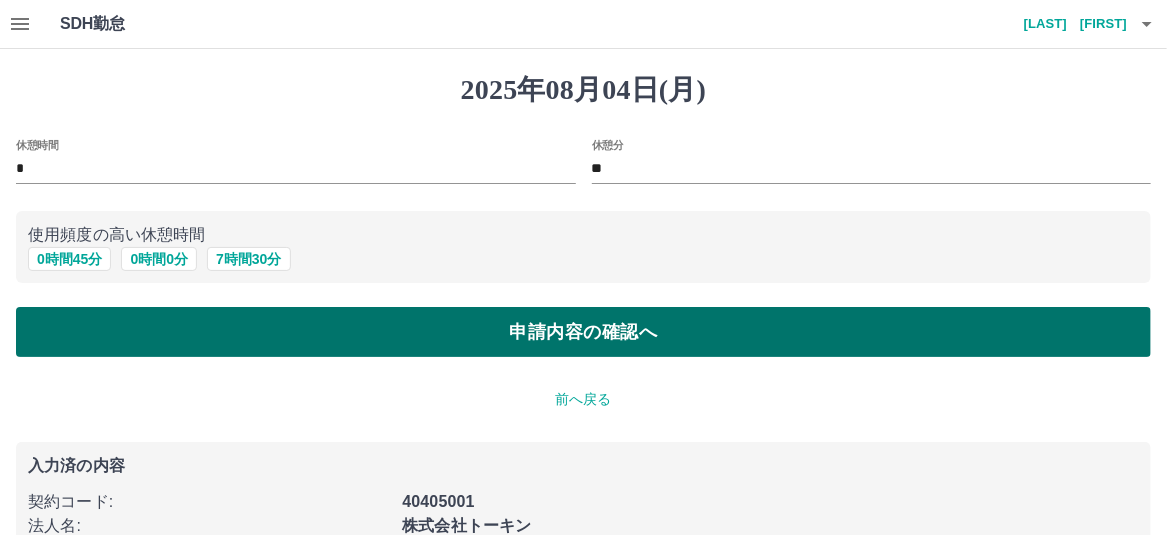 click on "申請内容の確認へ" at bounding box center (583, 332) 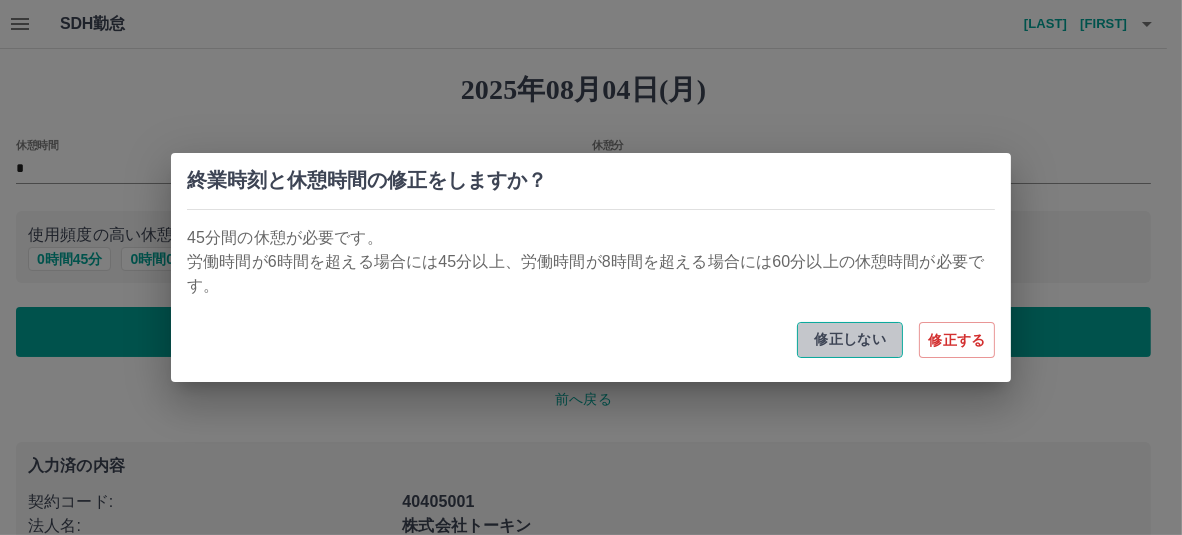 click on "修正しない" at bounding box center (850, 340) 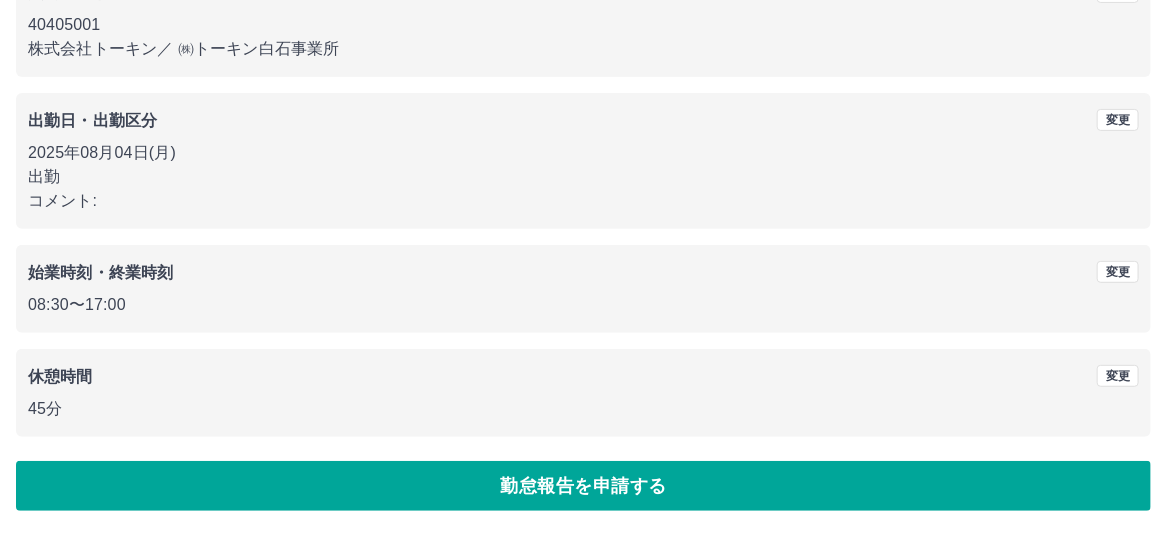 scroll, scrollTop: 284, scrollLeft: 0, axis: vertical 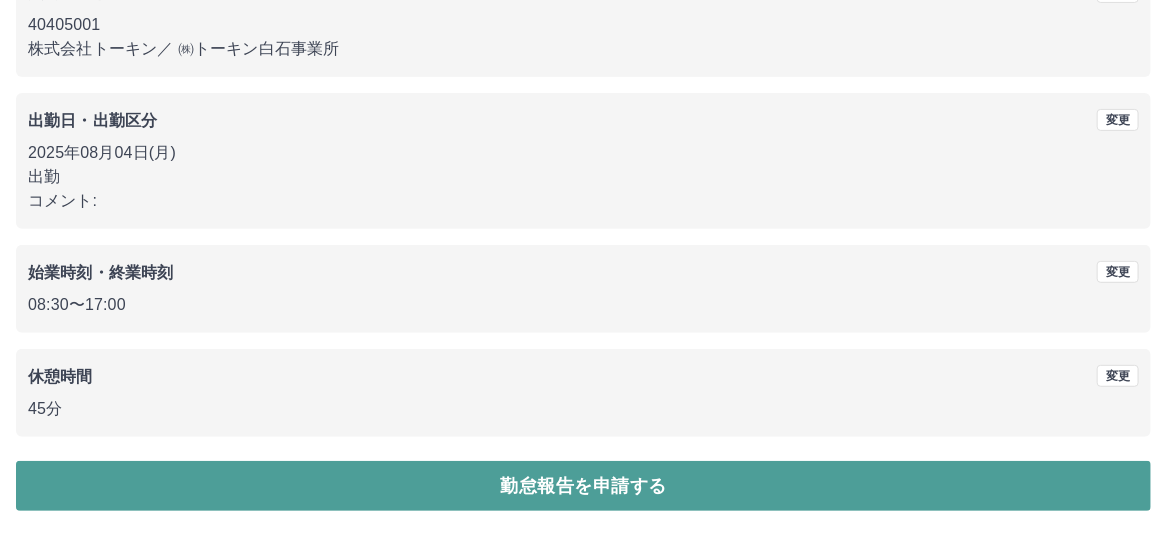 click on "勤怠報告を申請する" at bounding box center (583, 486) 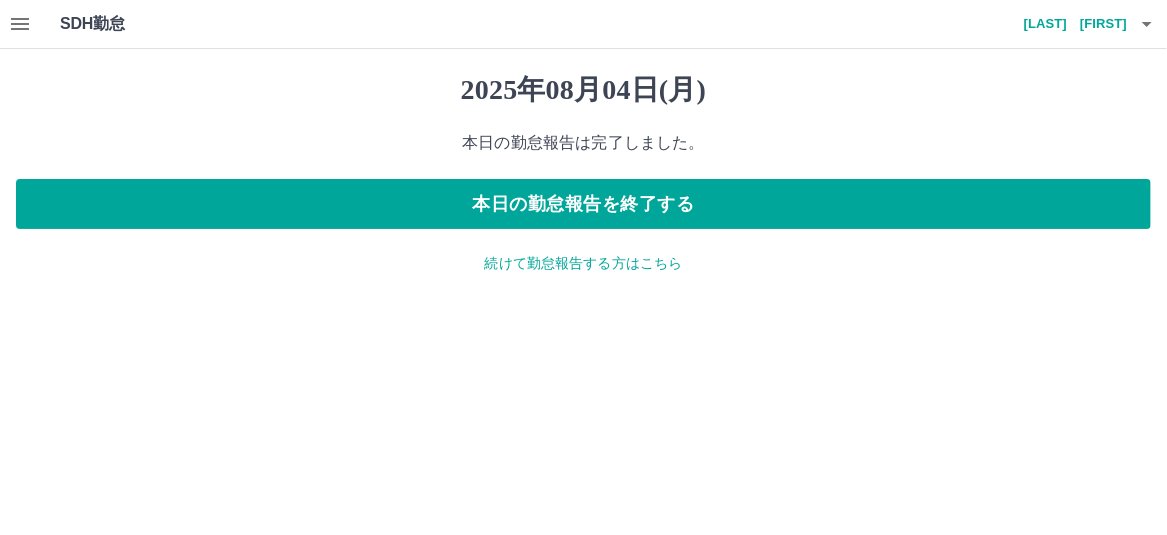 scroll, scrollTop: 0, scrollLeft: 0, axis: both 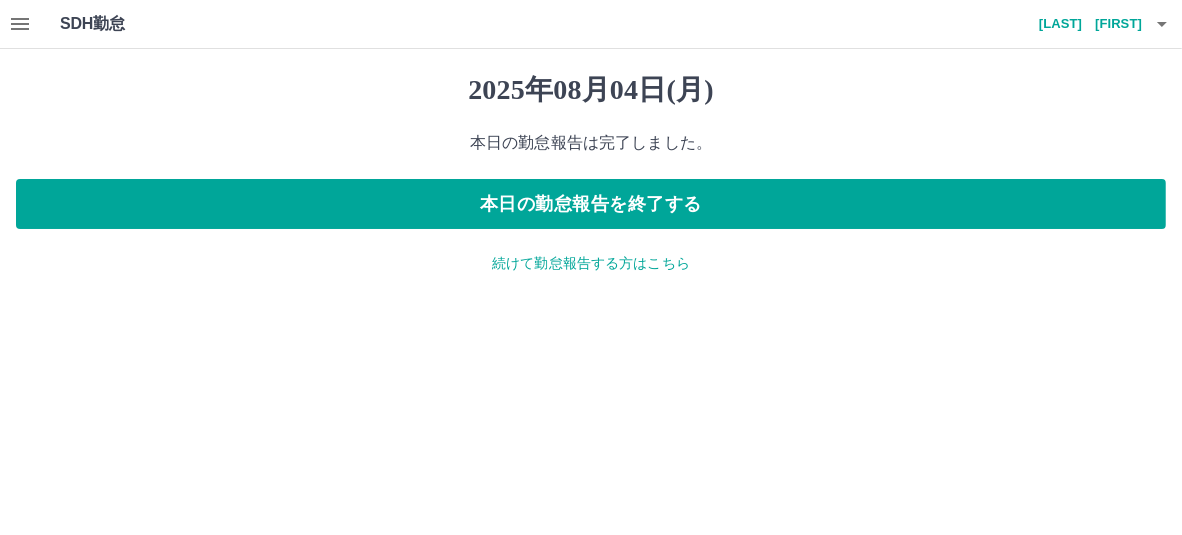 click on "続けて勤怠報告する方はこちら" at bounding box center (591, 263) 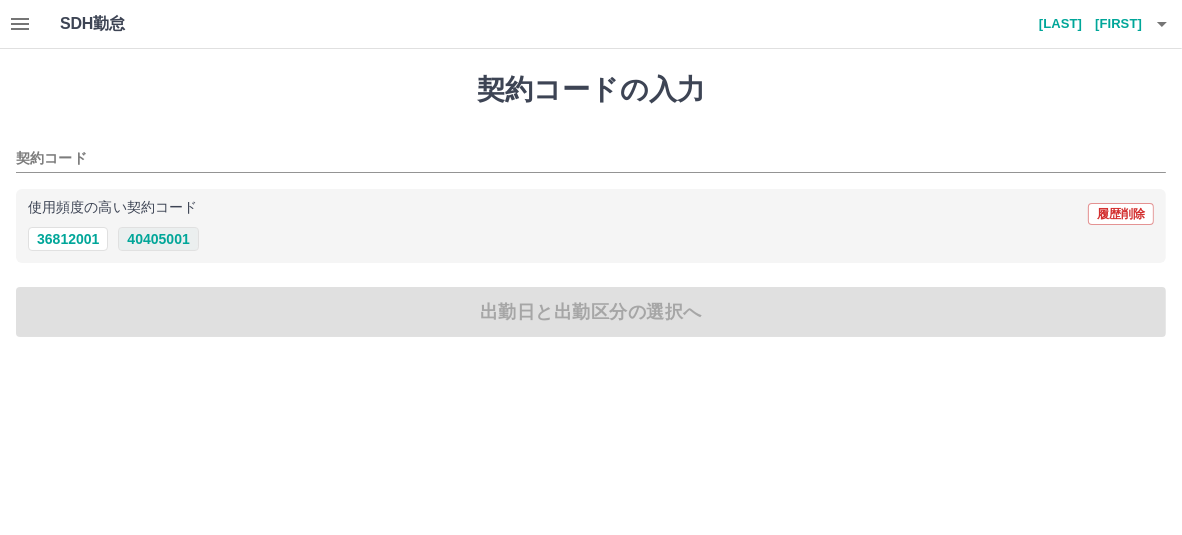click on "40405001" at bounding box center [158, 239] 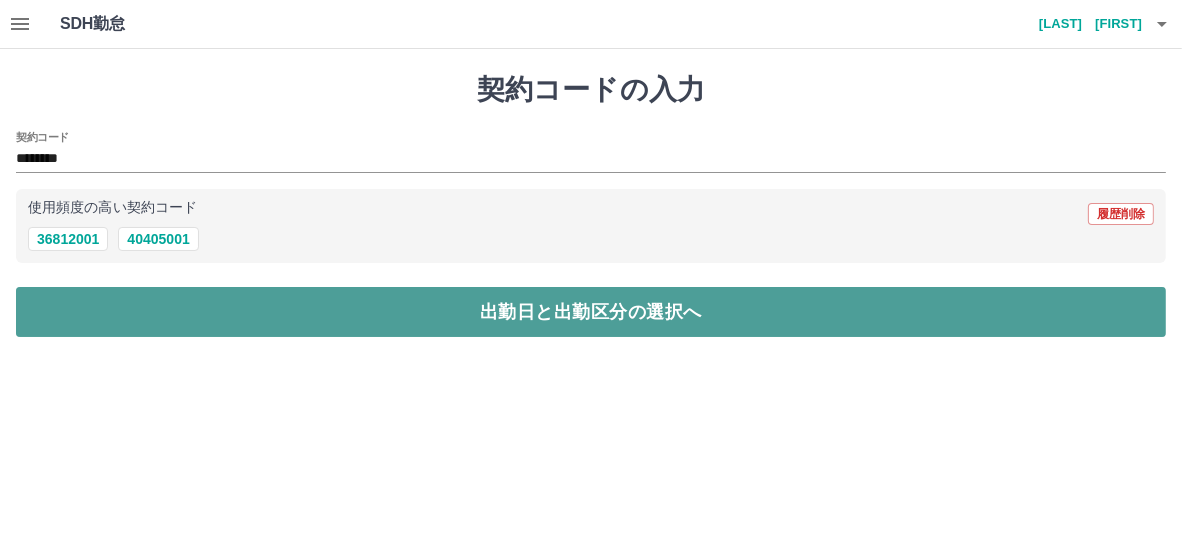 click on "出勤日と出勤区分の選択へ" at bounding box center [591, 312] 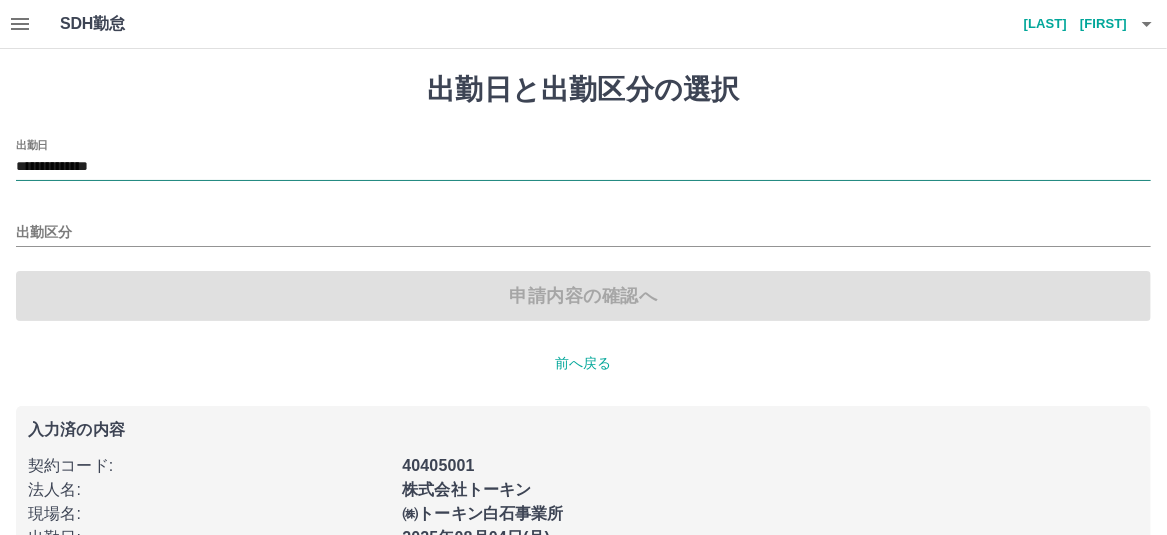 click on "**********" at bounding box center [583, 167] 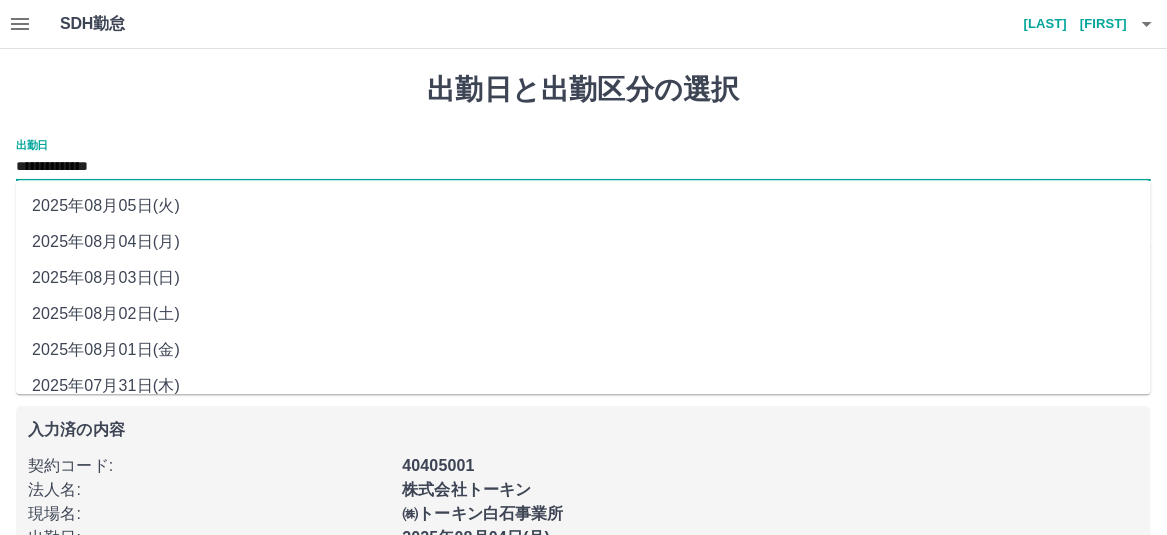 click on "2025年08月05日(火)" at bounding box center (583, 206) 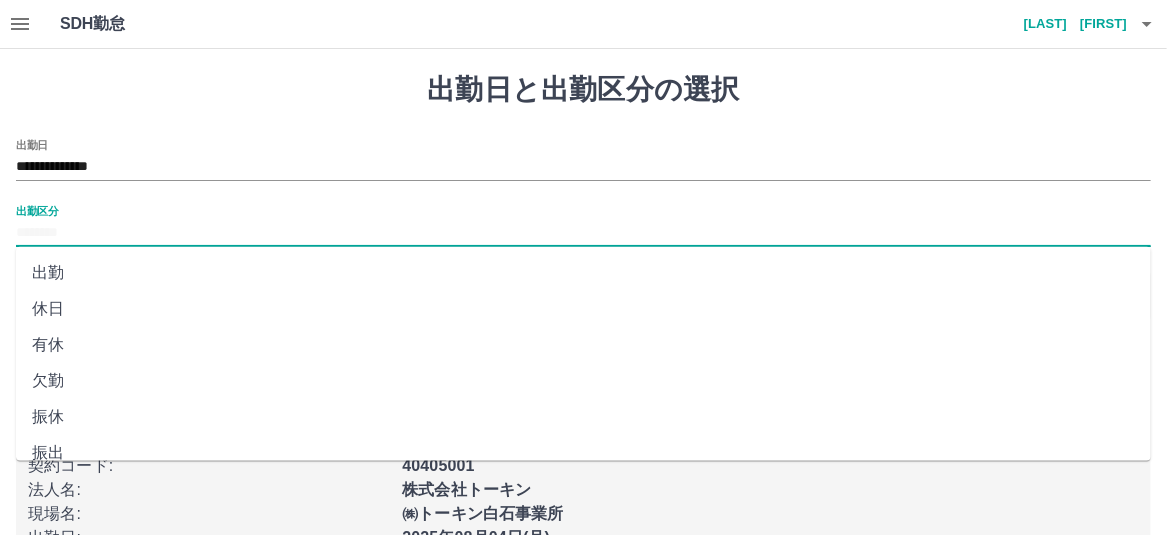click on "出勤区分" at bounding box center [583, 233] 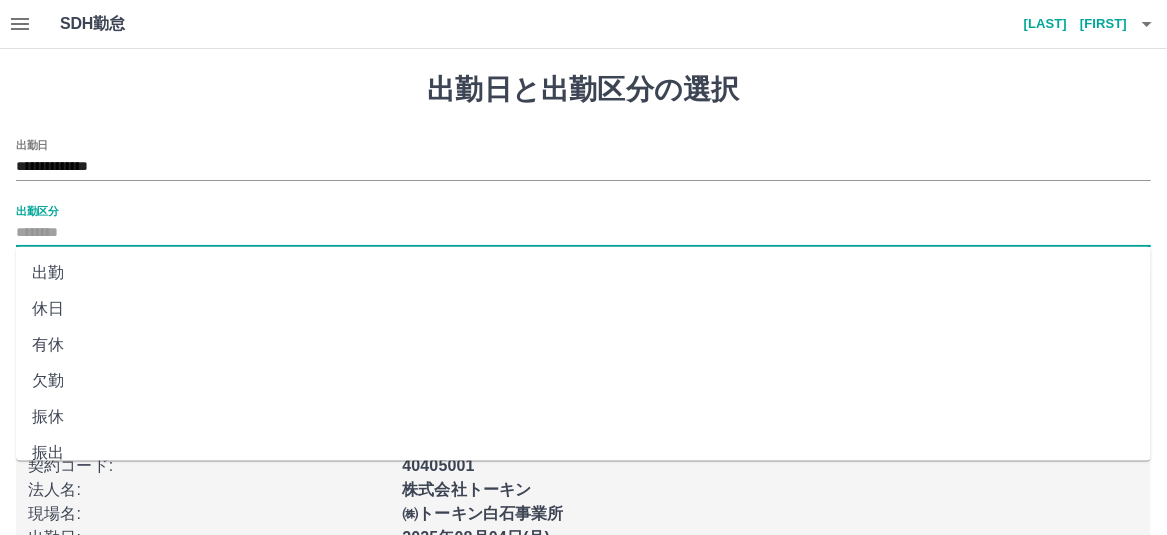 click on "出勤" at bounding box center (583, 273) 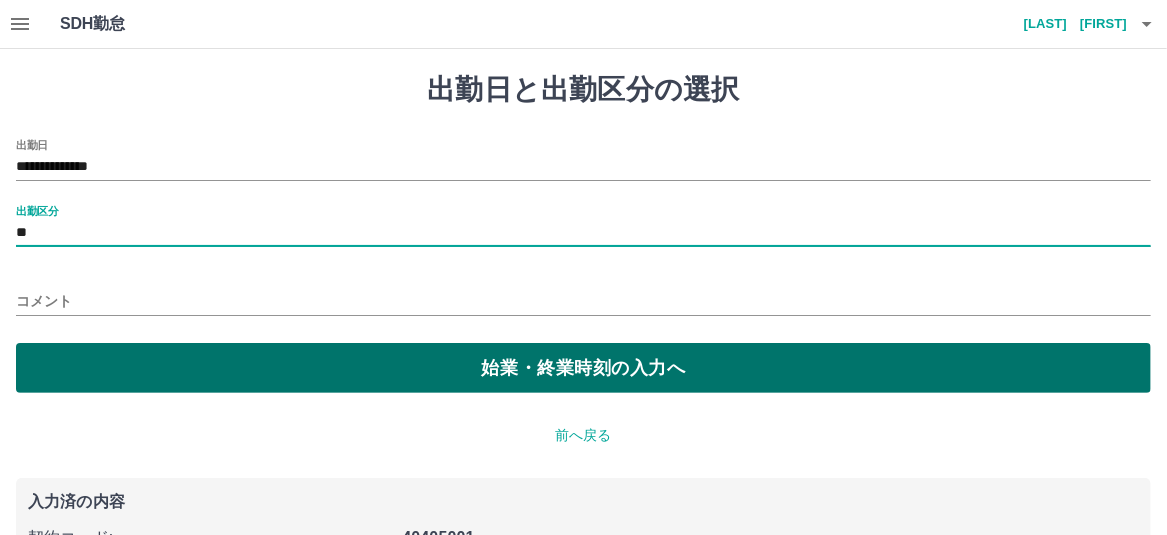 click on "始業・終業時刻の入力へ" at bounding box center [583, 368] 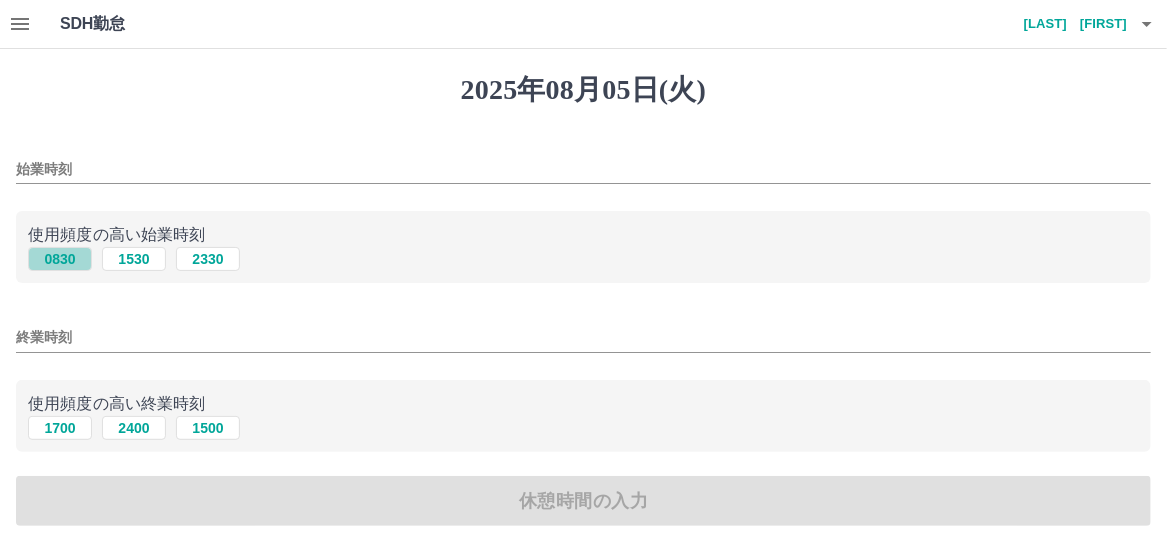 click on "0830" at bounding box center (60, 259) 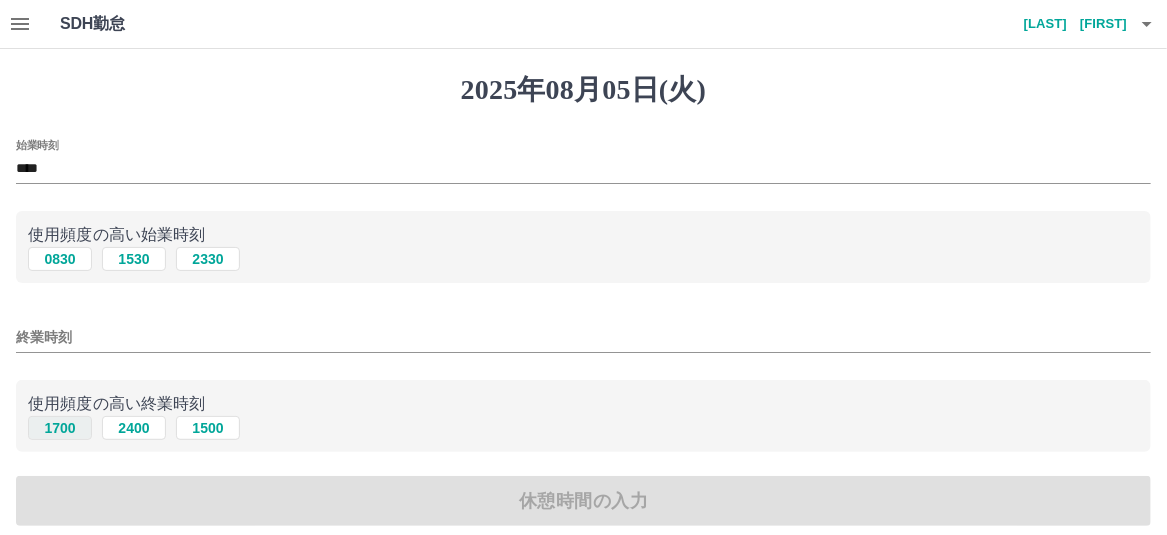 click on "1700" at bounding box center (60, 428) 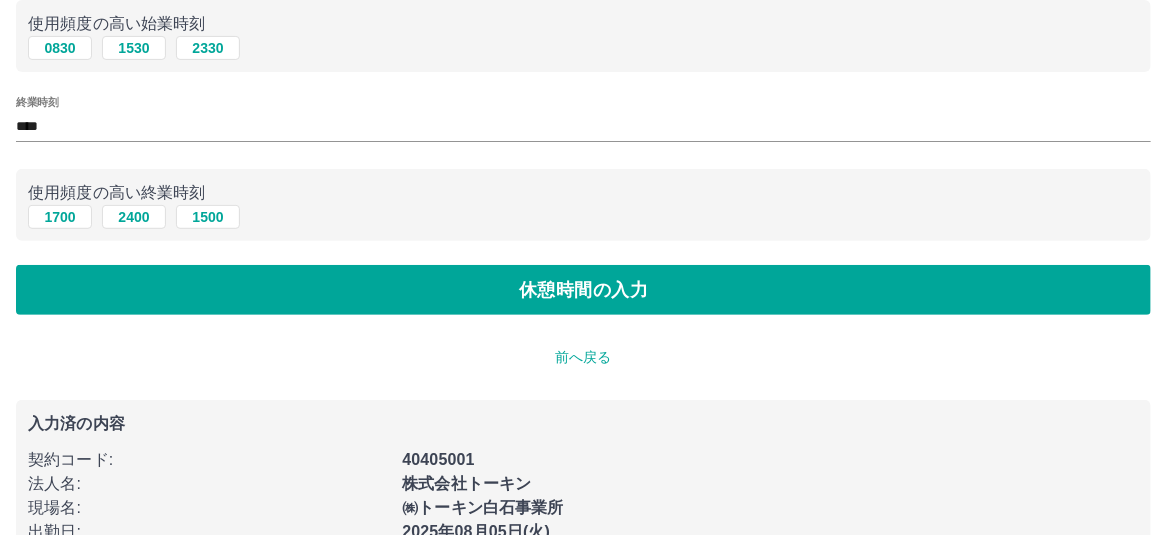 scroll, scrollTop: 300, scrollLeft: 0, axis: vertical 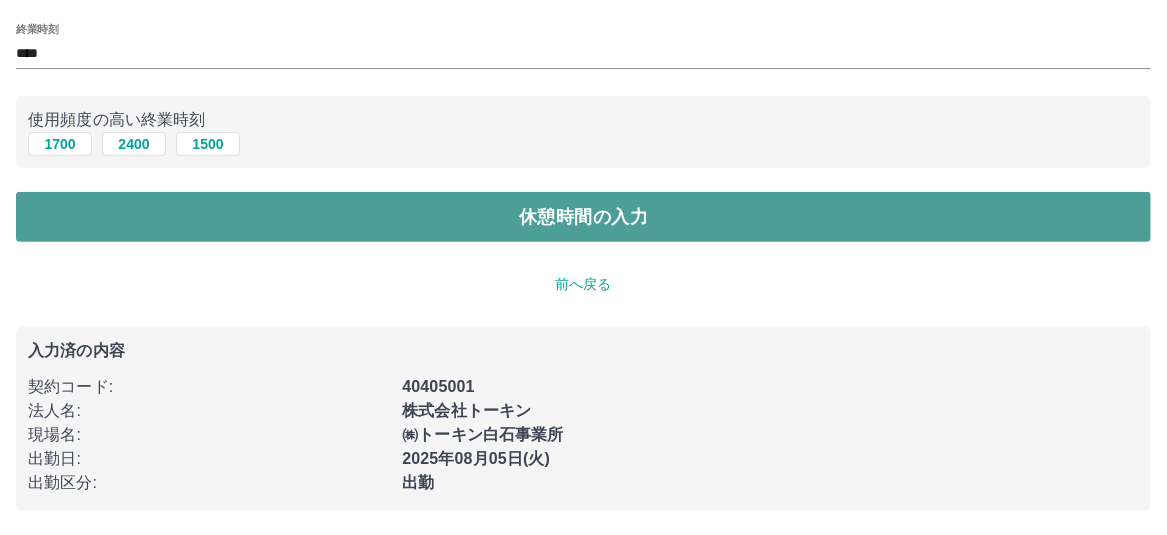 click on "休憩時間の入力" at bounding box center (583, 217) 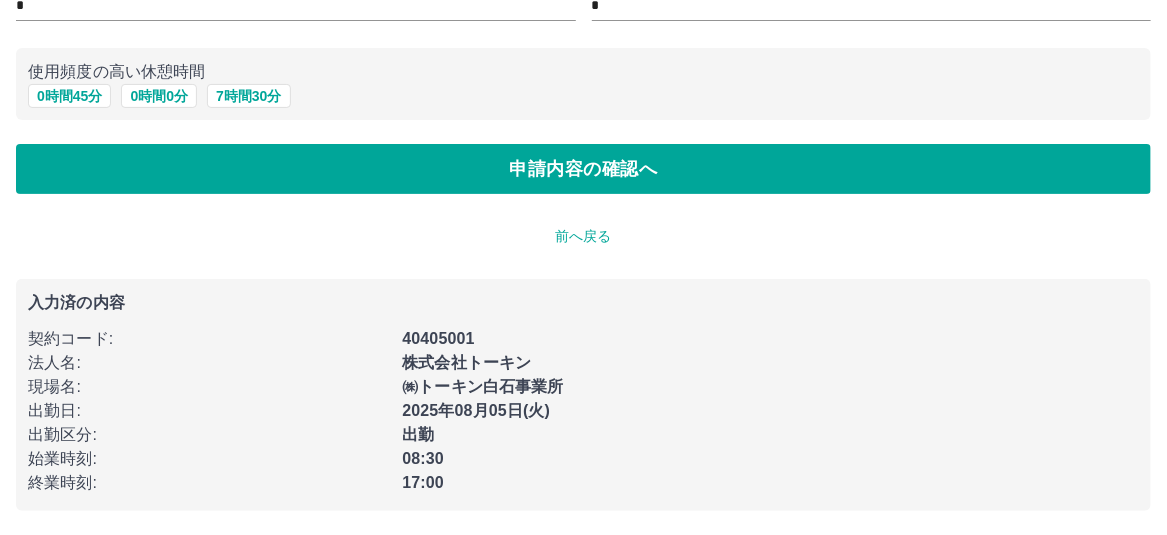scroll, scrollTop: 0, scrollLeft: 0, axis: both 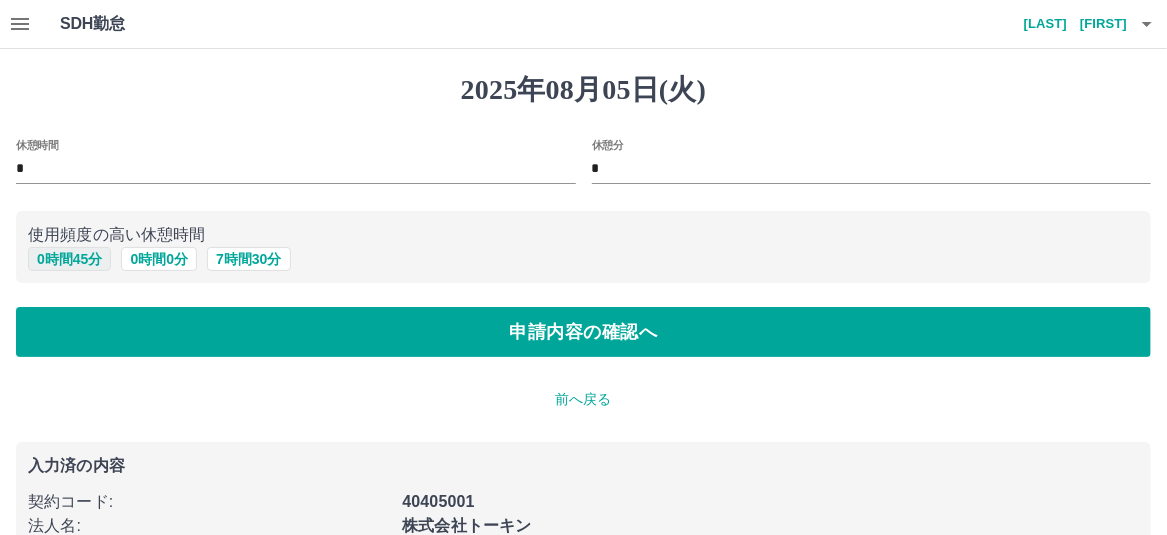 click on "0 時間 45 分" at bounding box center (69, 259) 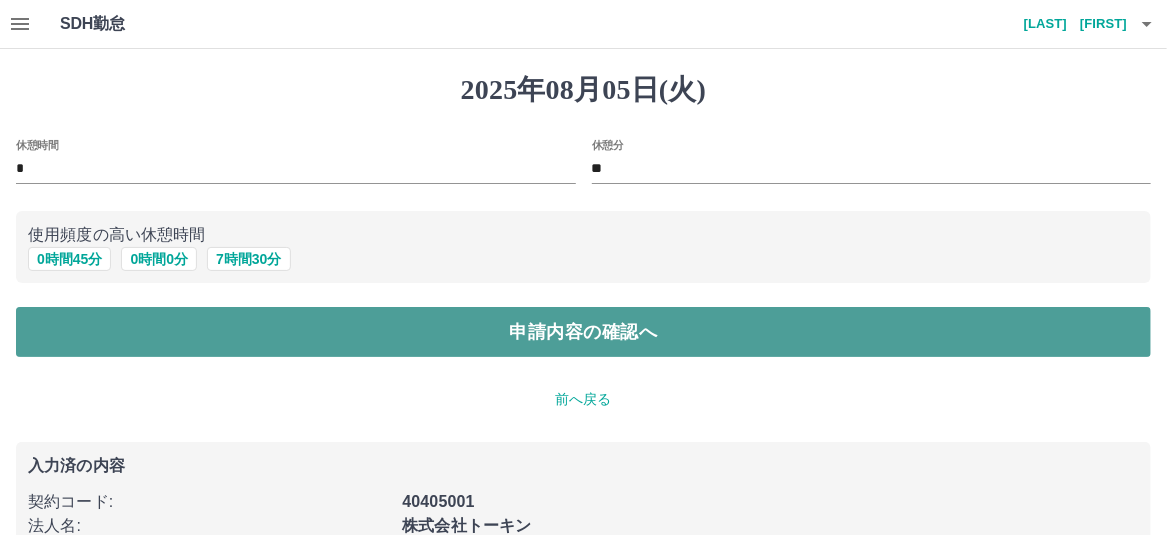 click on "申請内容の確認へ" at bounding box center (583, 332) 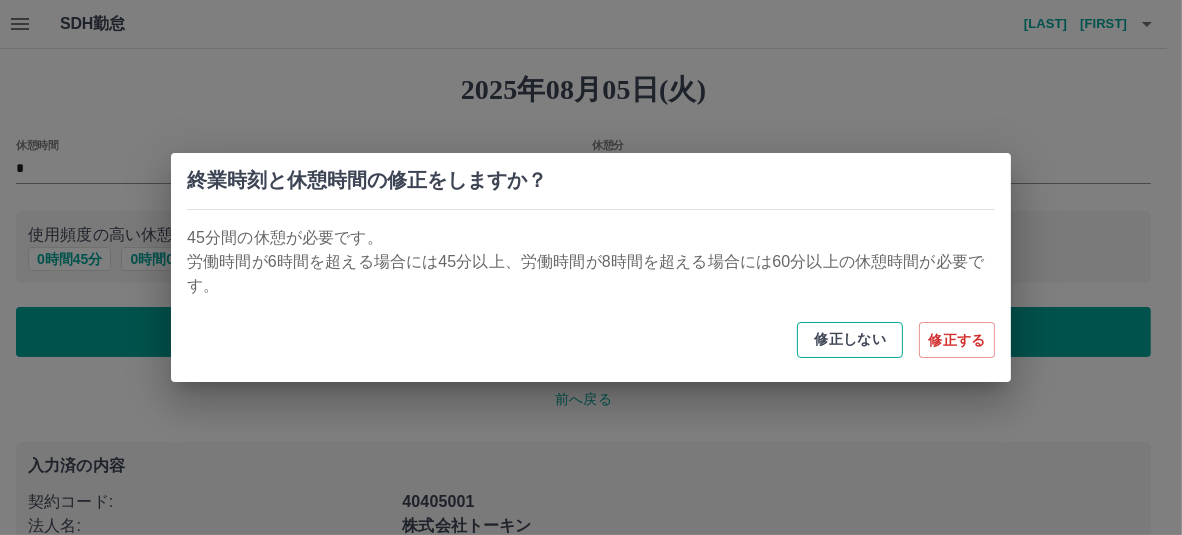 click on "修正しない" at bounding box center (850, 340) 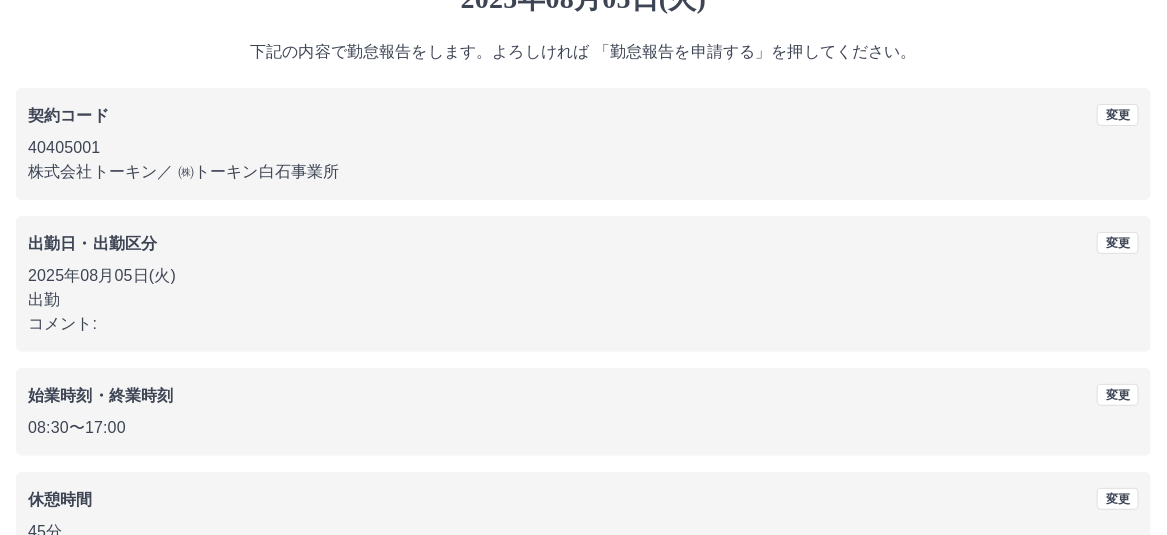 scroll, scrollTop: 284, scrollLeft: 0, axis: vertical 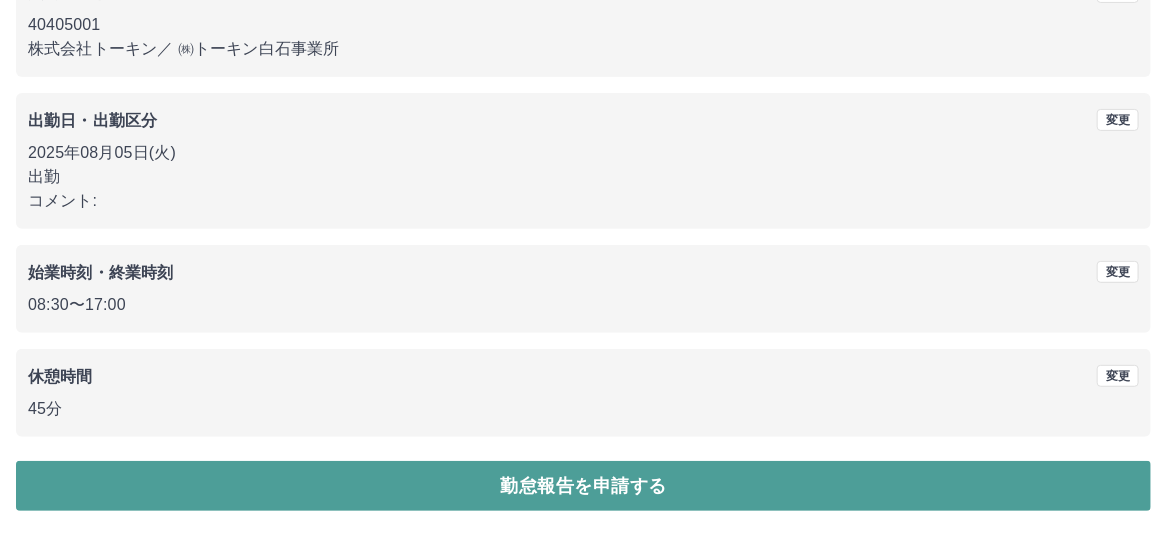 click on "勤怠報告を申請する" at bounding box center (583, 486) 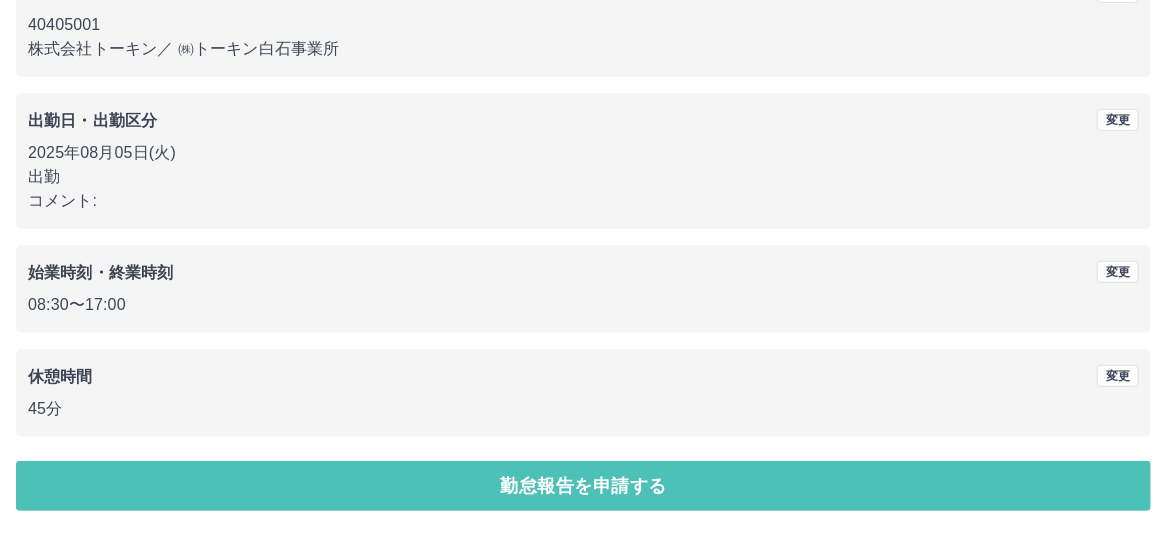 scroll, scrollTop: 284, scrollLeft: 0, axis: vertical 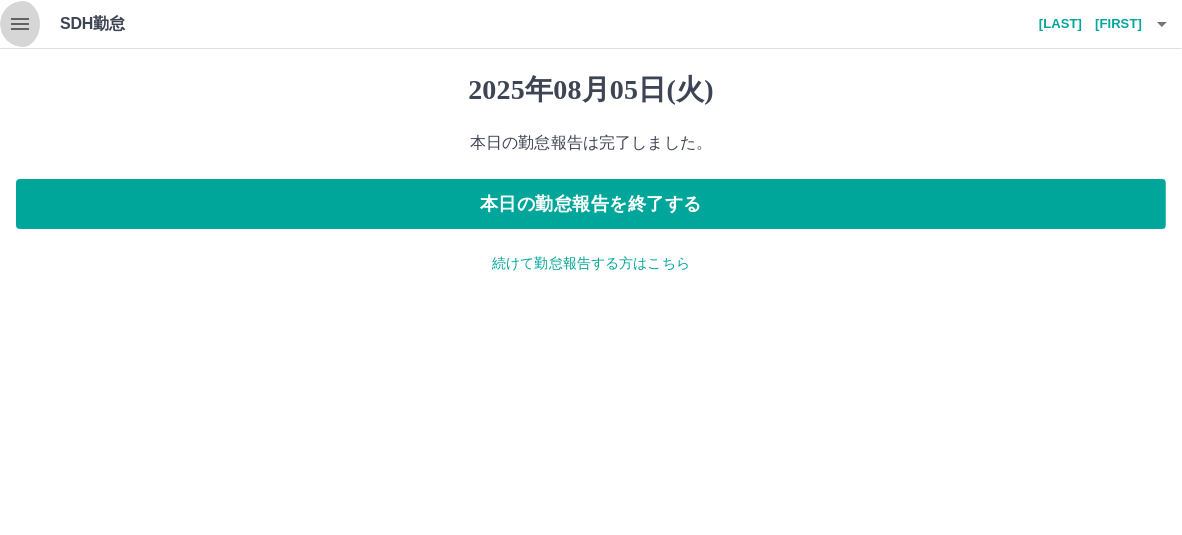 click 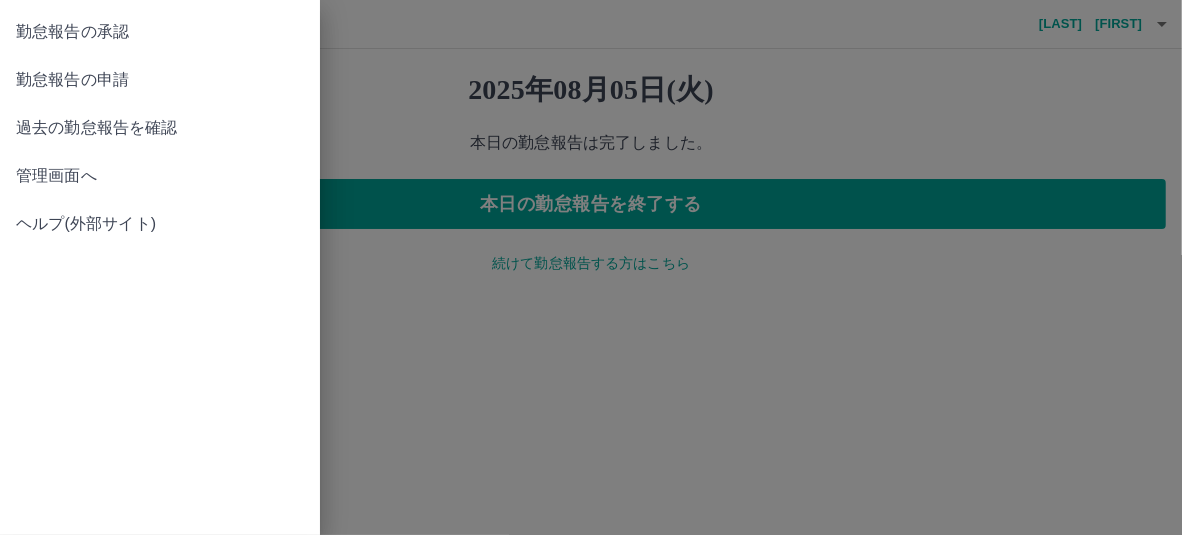 click on "勤怠報告の承認" at bounding box center (160, 32) 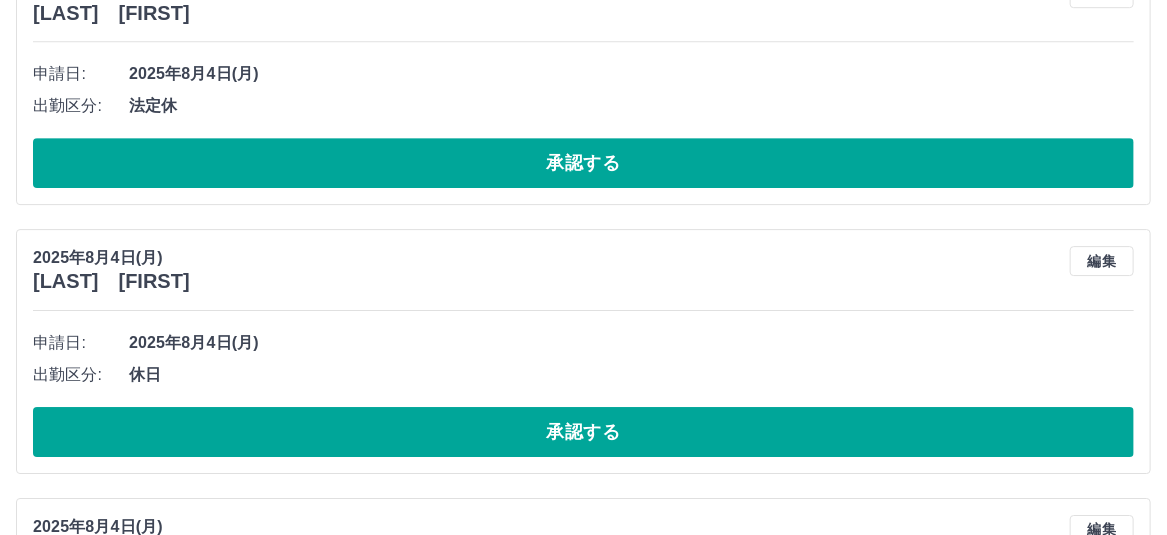 scroll, scrollTop: 2600, scrollLeft: 0, axis: vertical 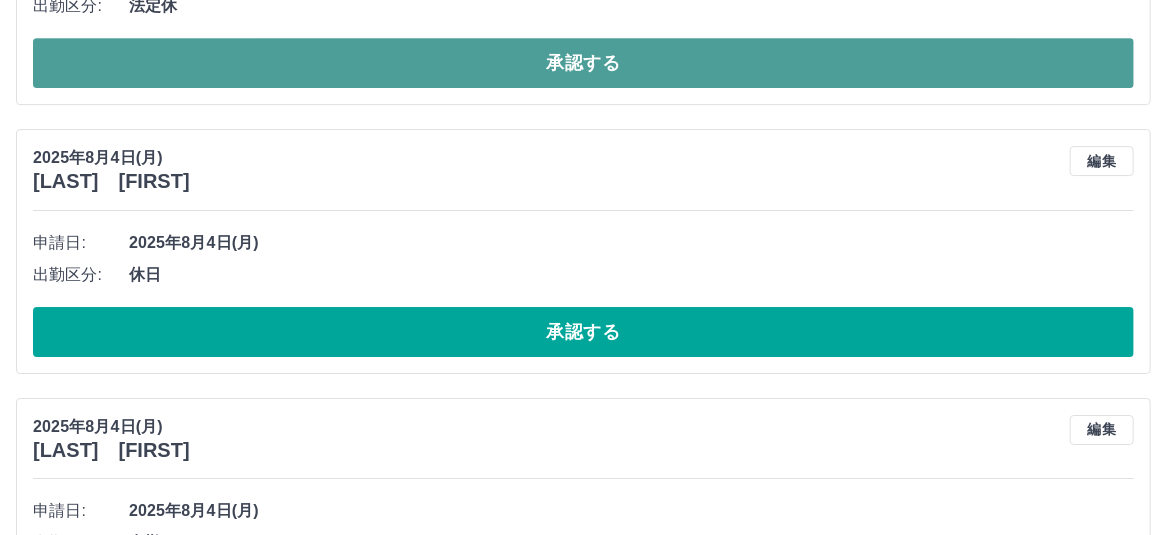 click on "承認する" at bounding box center (583, 63) 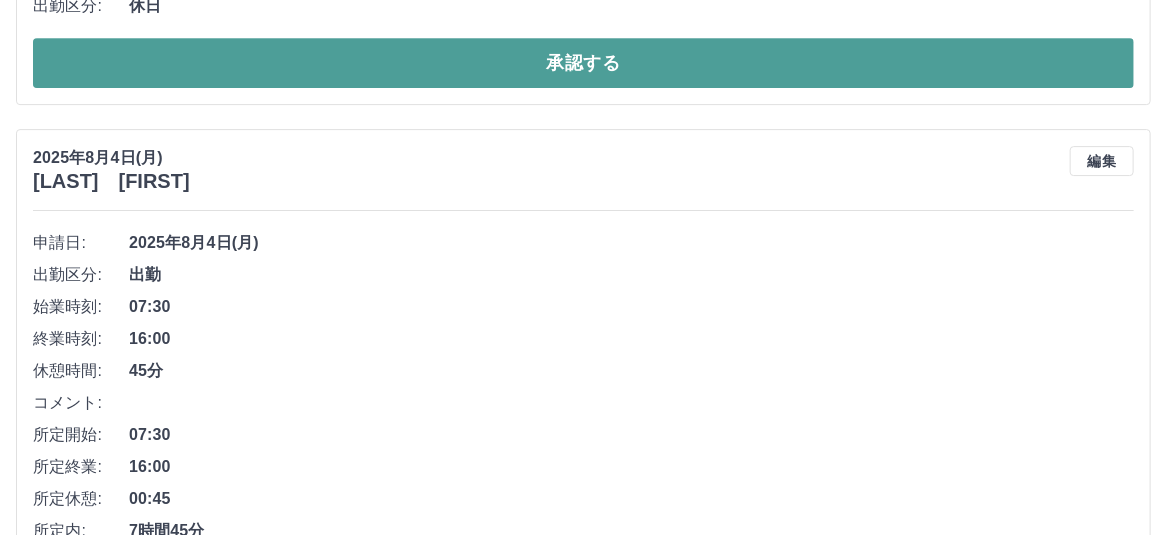 click on "承認する" at bounding box center (583, 63) 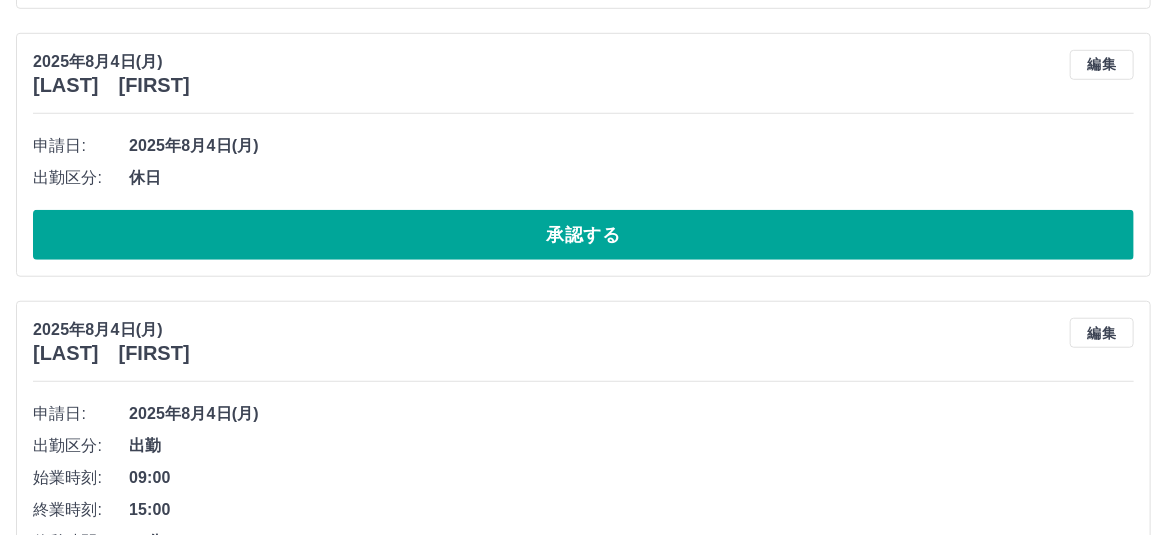 scroll, scrollTop: 3600, scrollLeft: 0, axis: vertical 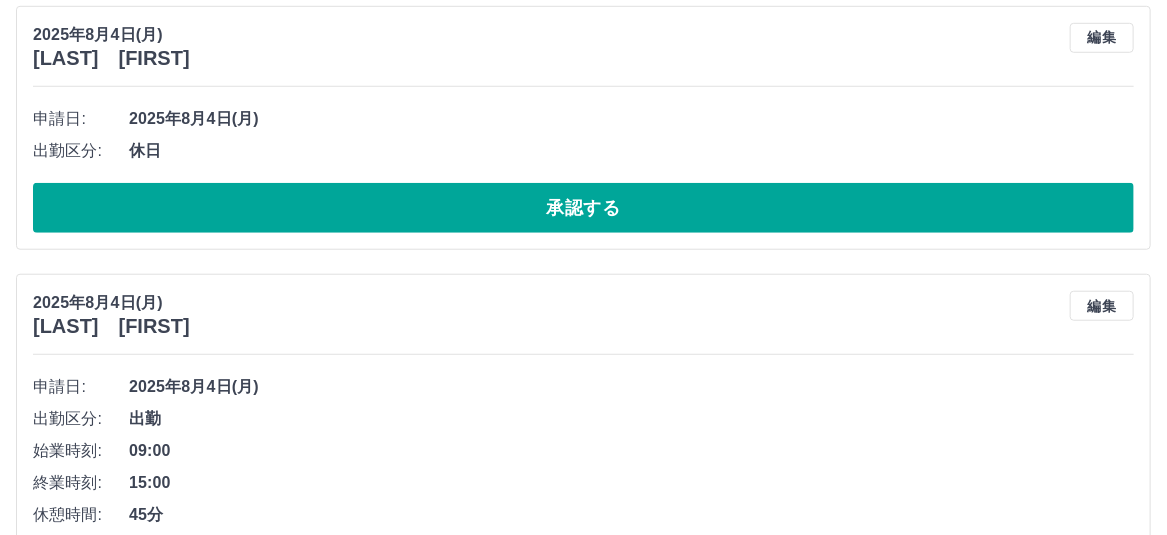 click on "承認する" at bounding box center [583, -60] 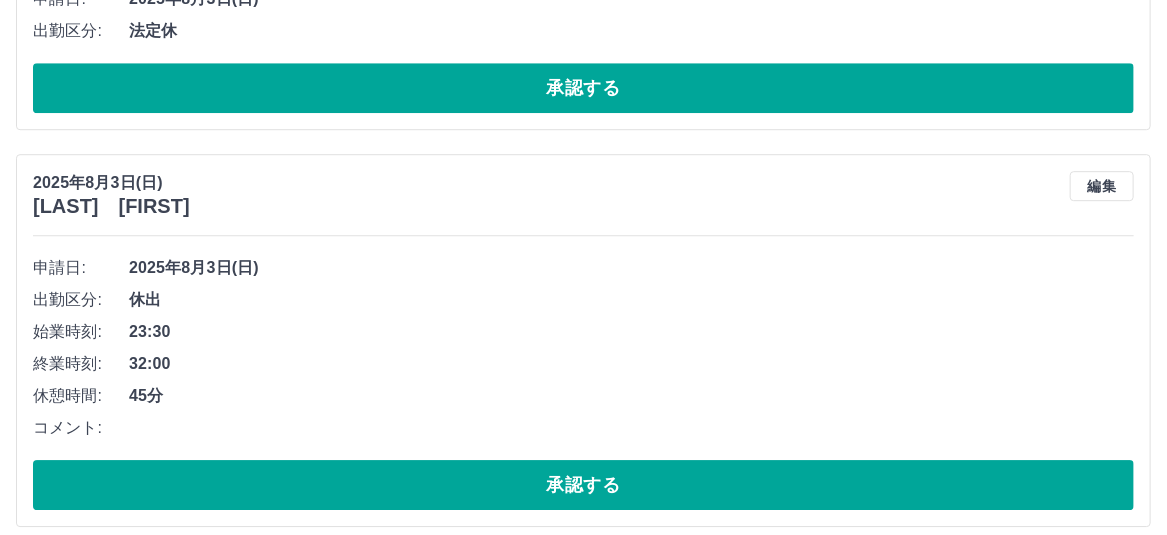 scroll, scrollTop: 5404, scrollLeft: 0, axis: vertical 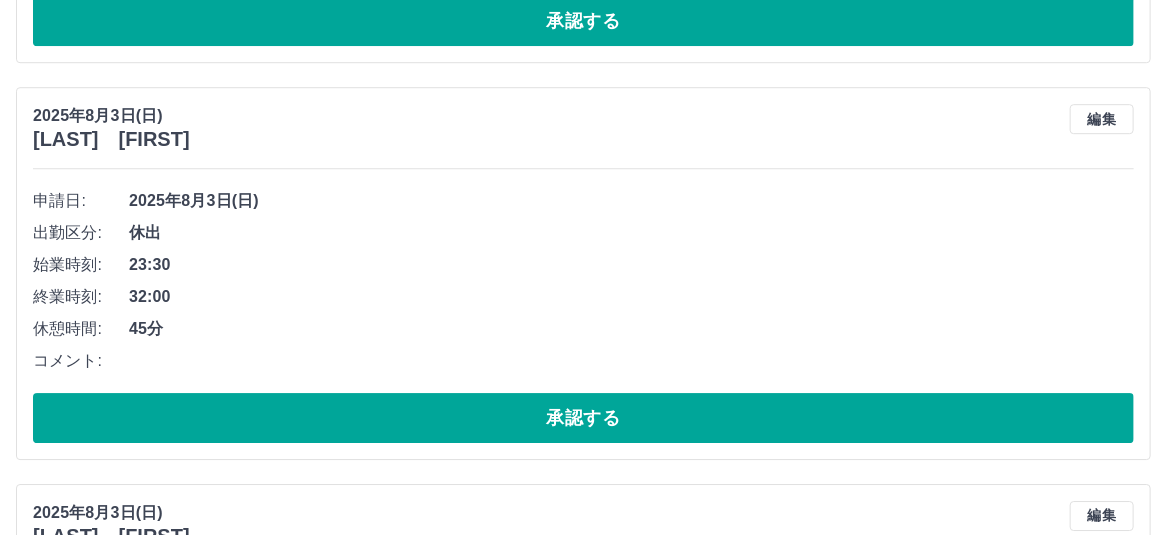 click on "承認する" at bounding box center (583, -247) 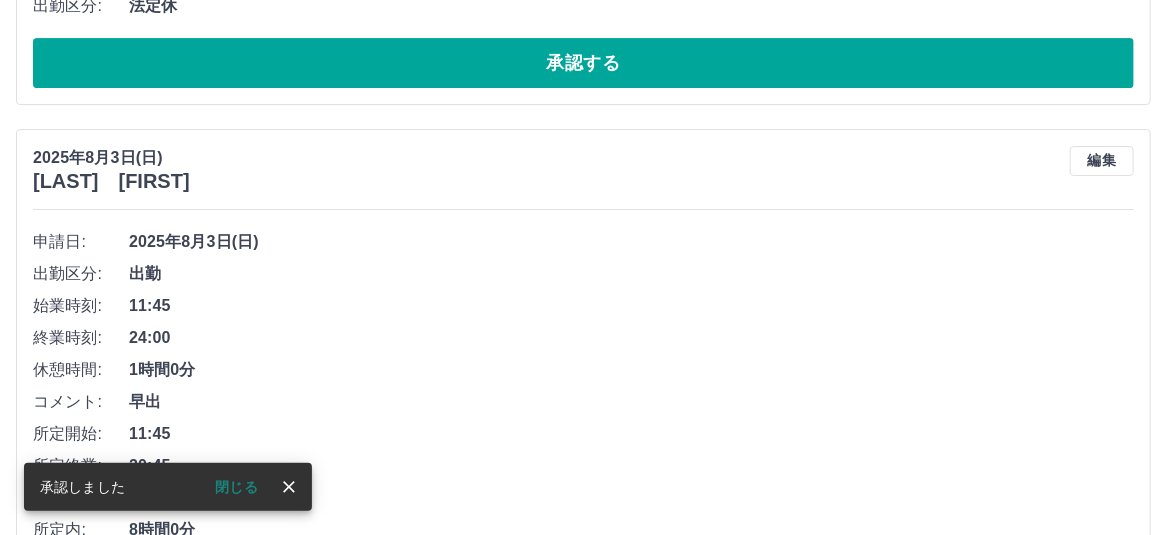 scroll, scrollTop: 5804, scrollLeft: 0, axis: vertical 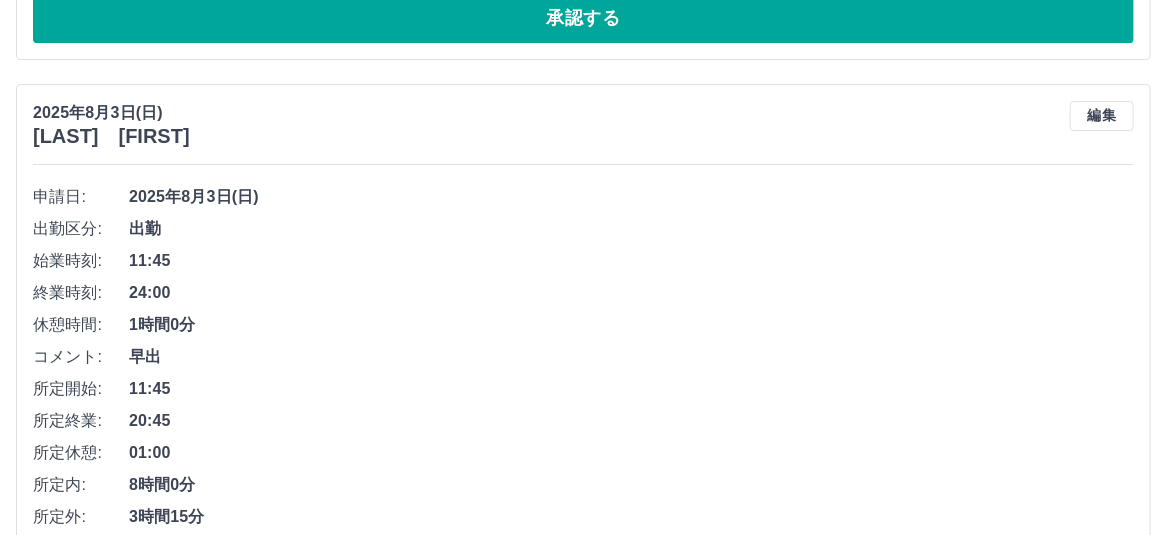 click on "承認する" at bounding box center (583, -251) 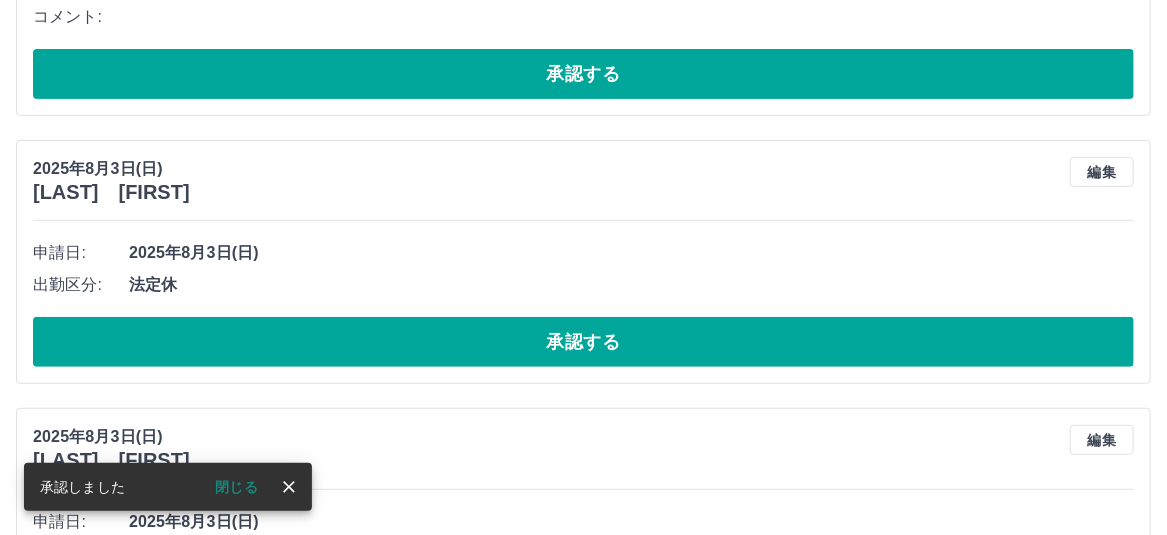 scroll, scrollTop: 6204, scrollLeft: 0, axis: vertical 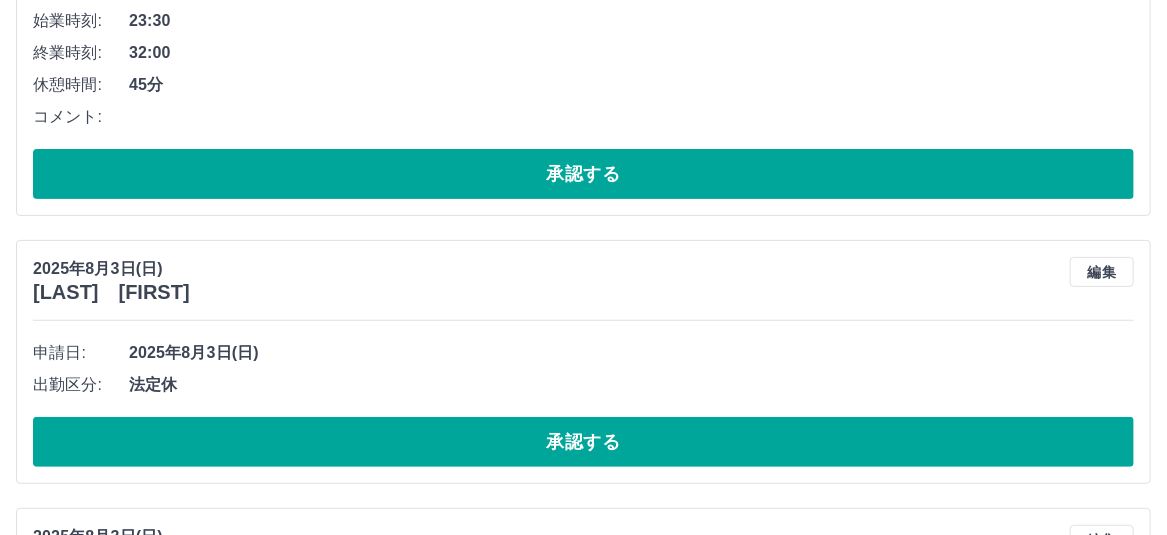 click on "承認する" at bounding box center (583, -222) 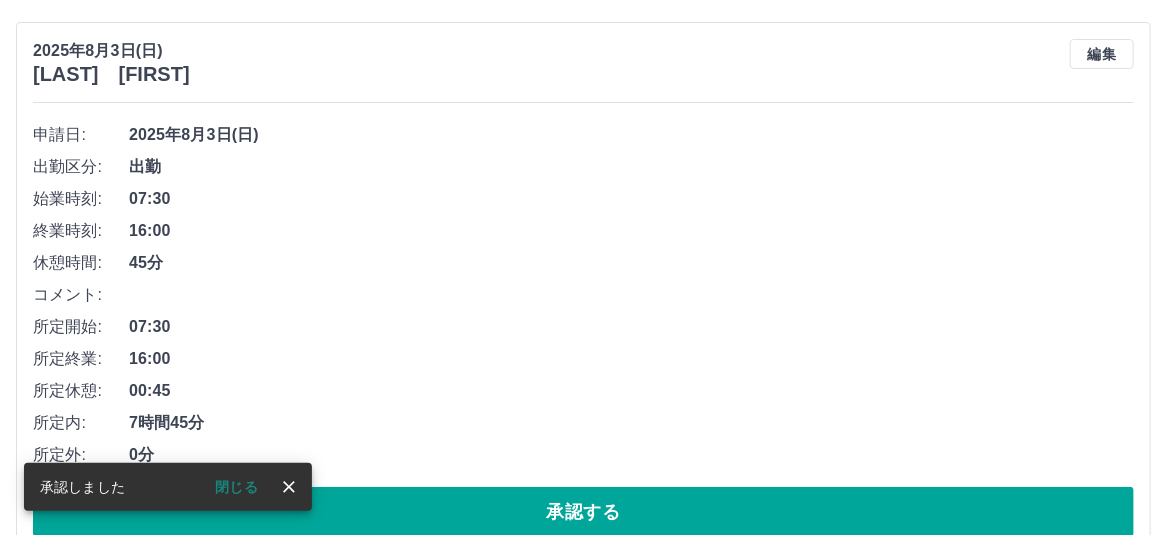 scroll, scrollTop: 6104, scrollLeft: 0, axis: vertical 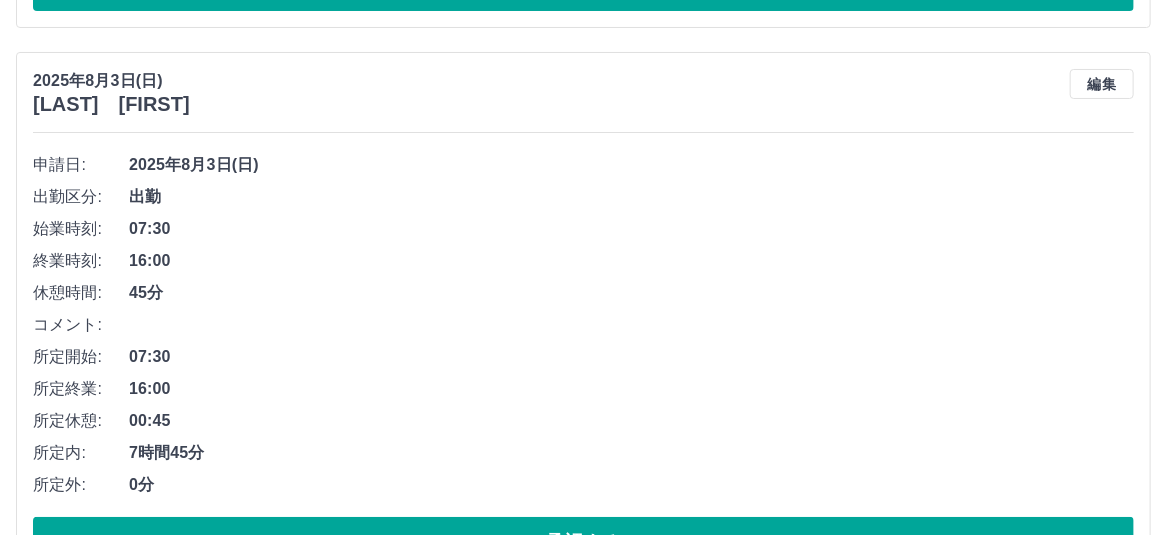 click on "承認する" at bounding box center [583, -282] 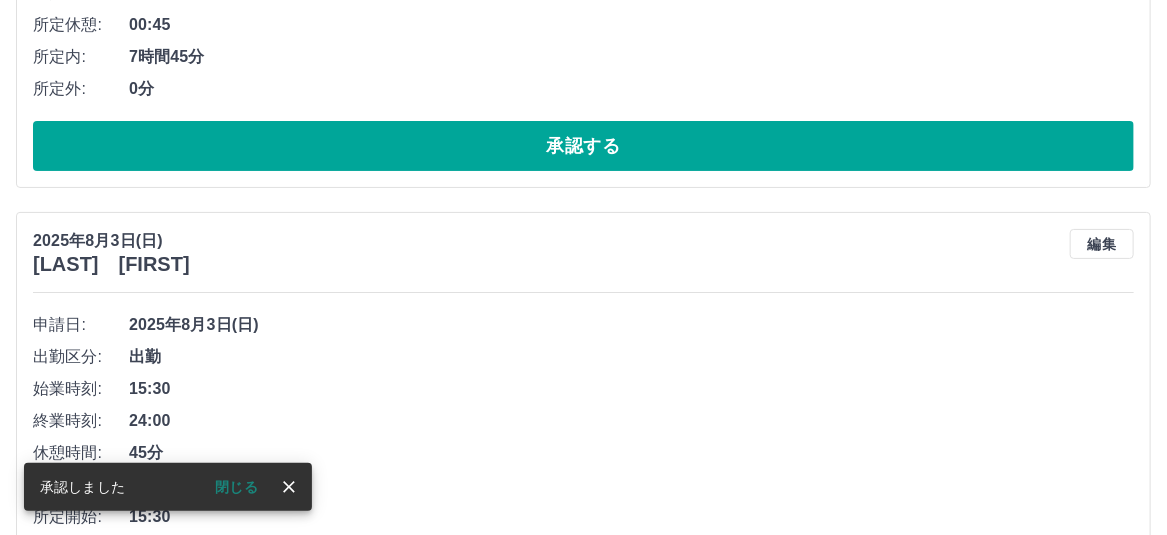 scroll, scrollTop: 5667, scrollLeft: 0, axis: vertical 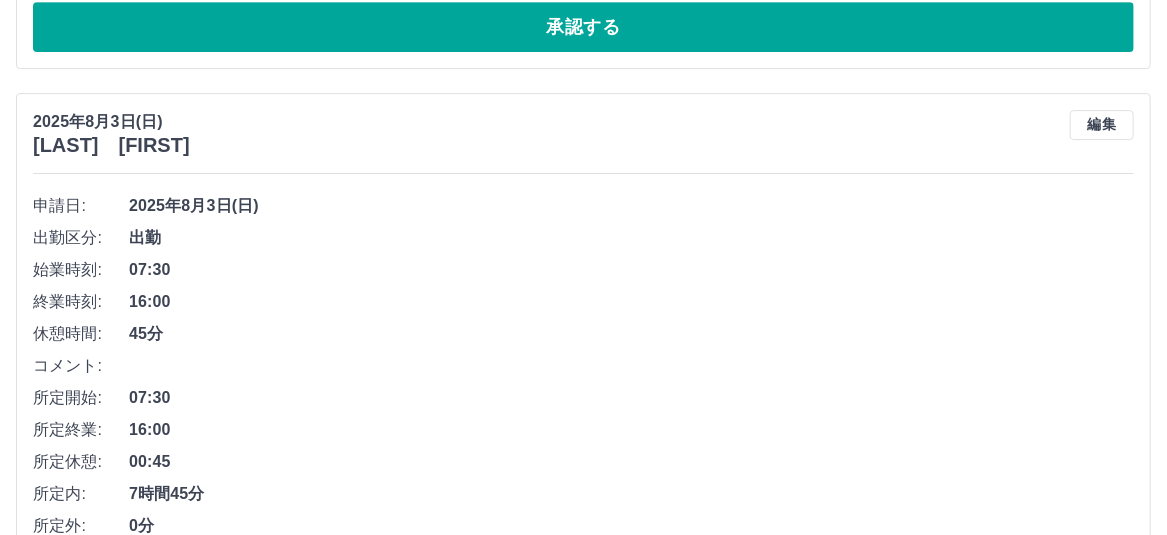 click on "承認する" at bounding box center (583, -242) 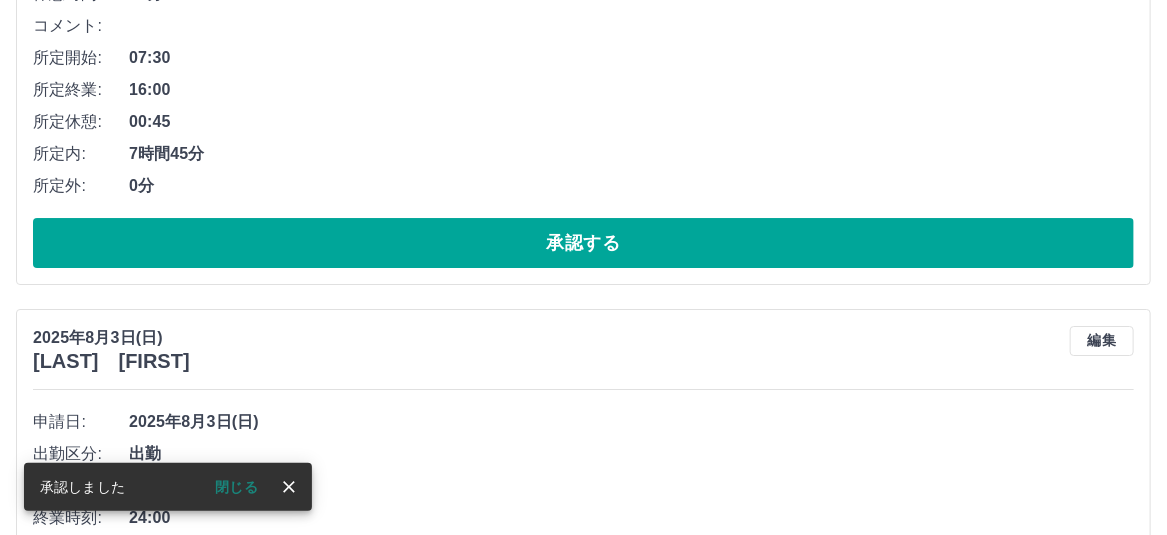 scroll, scrollTop: 5768, scrollLeft: 0, axis: vertical 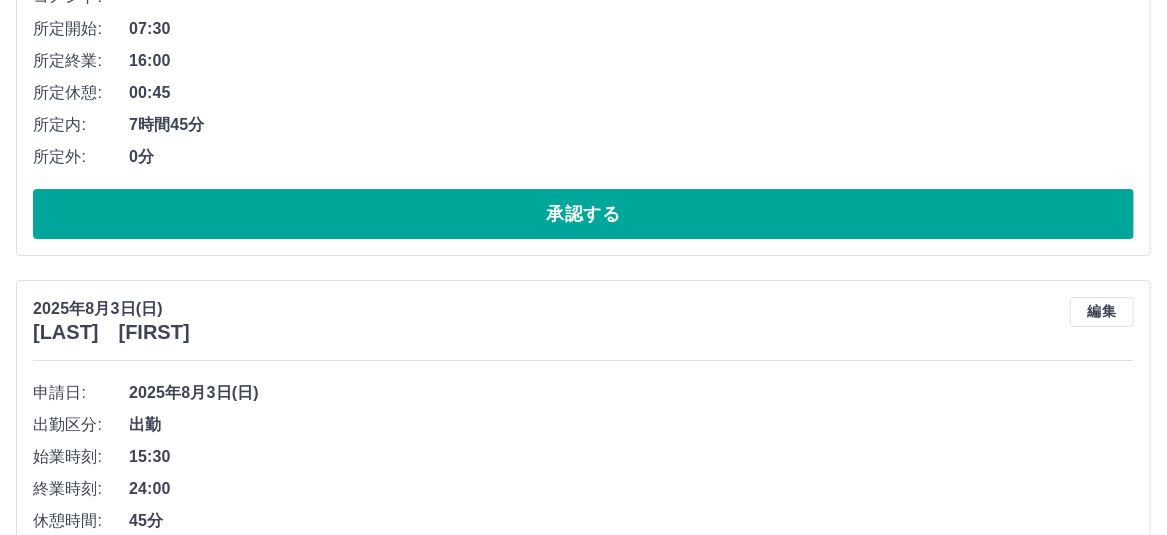 click on "承認する" at bounding box center [583, -343] 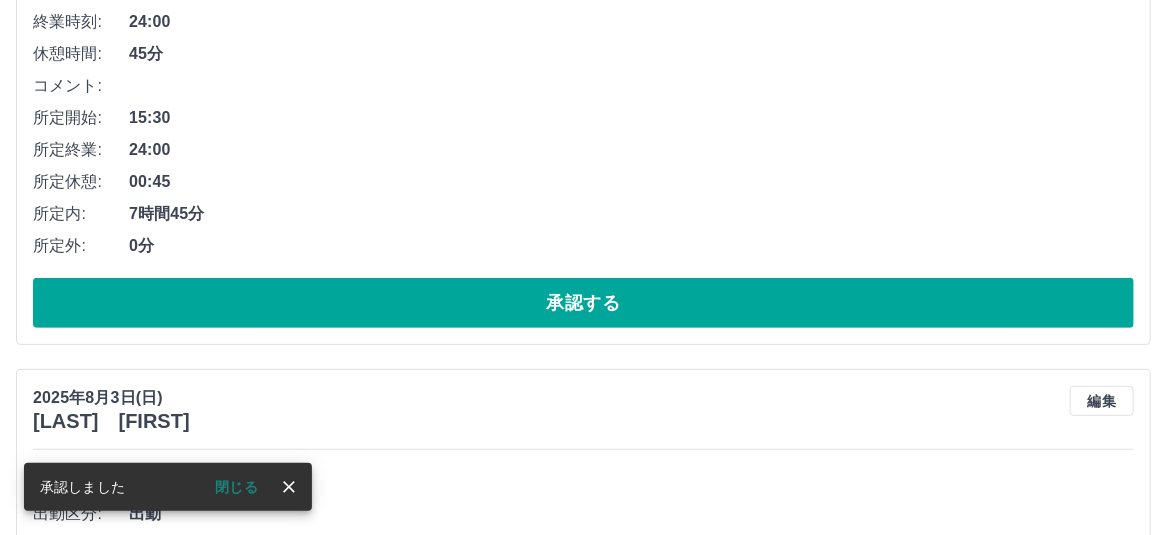 scroll, scrollTop: 6252, scrollLeft: 0, axis: vertical 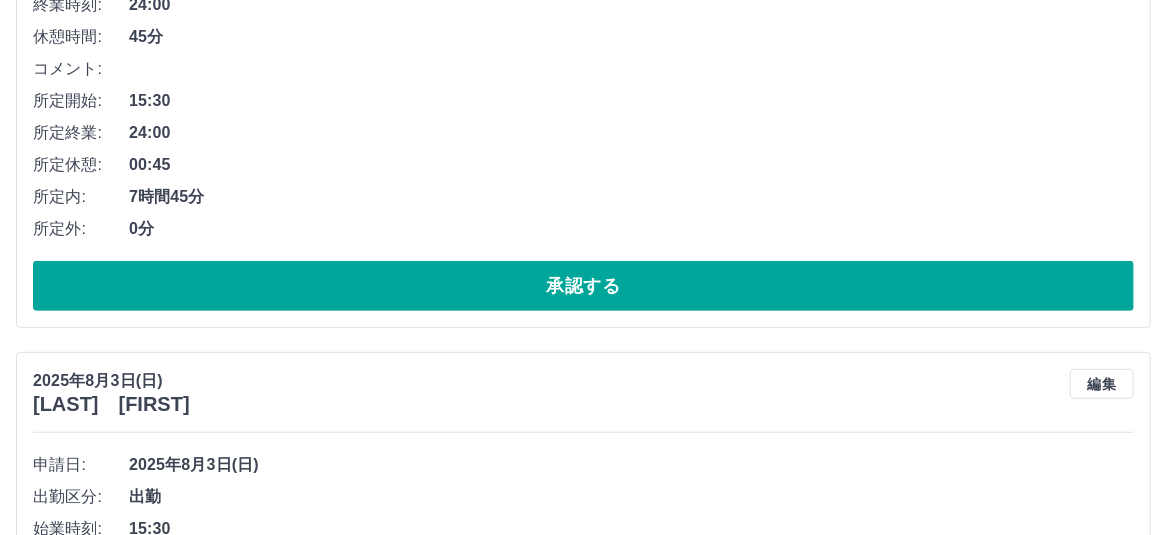 click on "承認する" at bounding box center (583, -270) 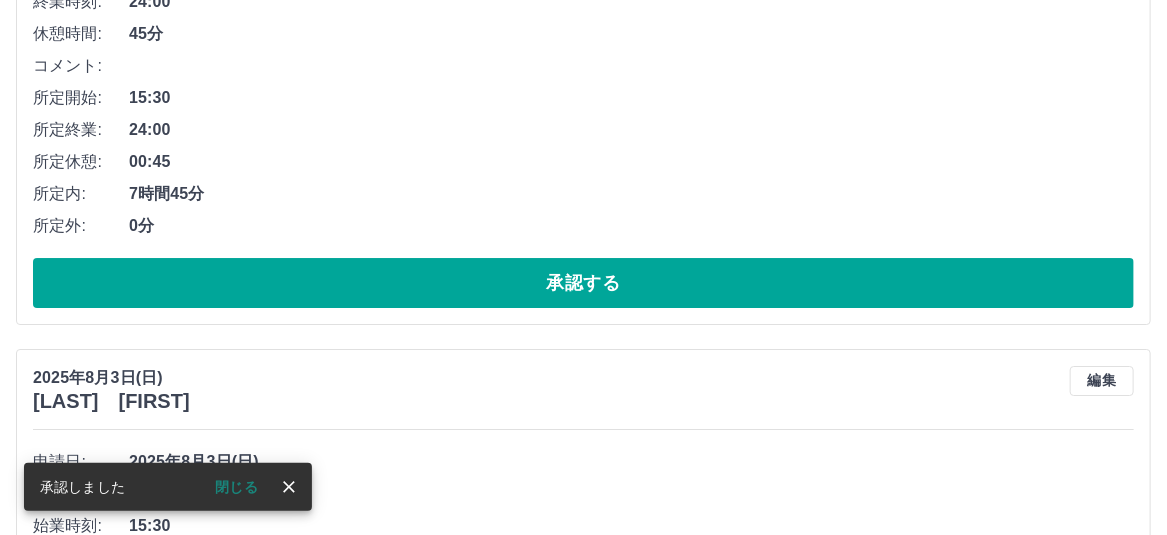 scroll, scrollTop: 5725, scrollLeft: 0, axis: vertical 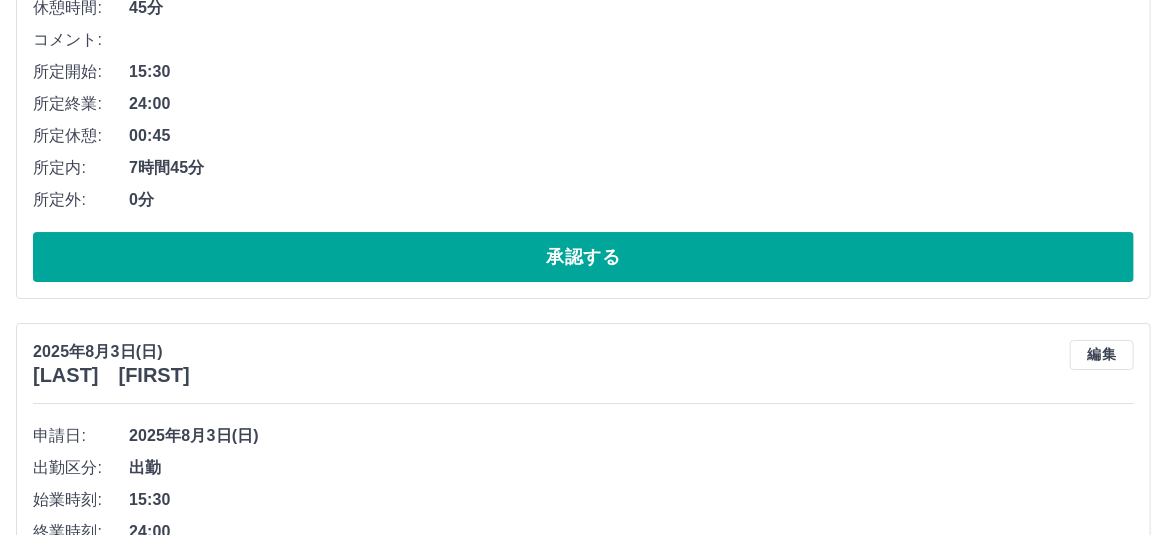 click on "承認する" at bounding box center (583, -300) 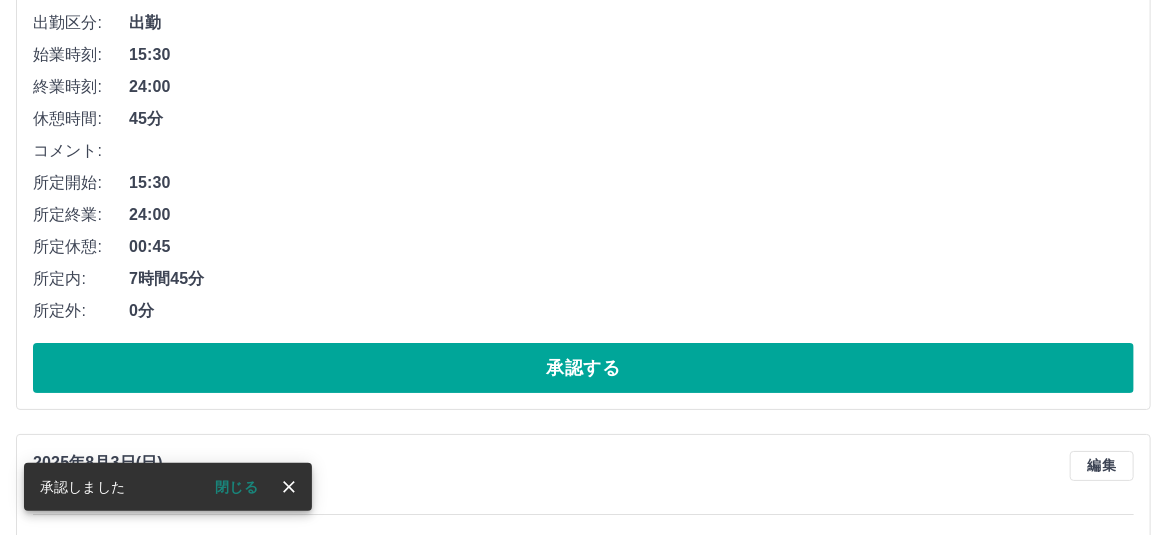 scroll, scrollTop: 5925, scrollLeft: 0, axis: vertical 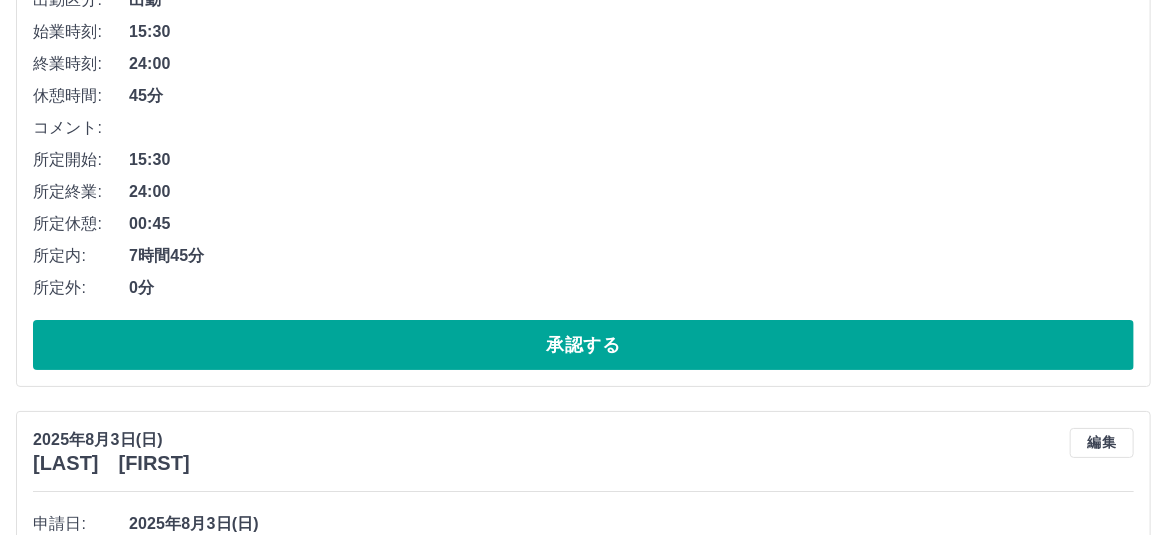 click on "承認する" at bounding box center (583, -212) 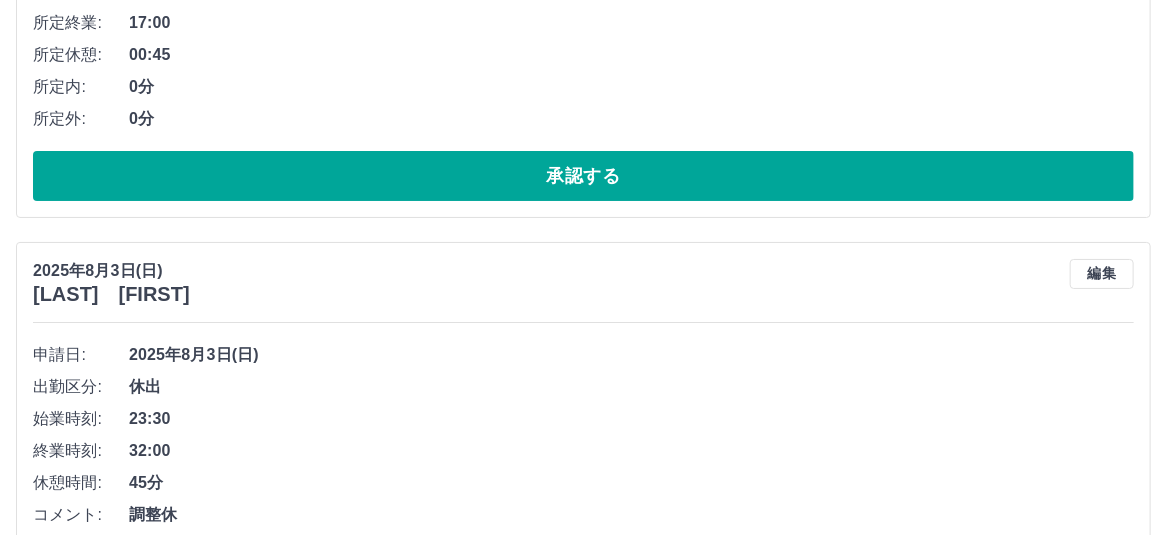scroll, scrollTop: 6098, scrollLeft: 0, axis: vertical 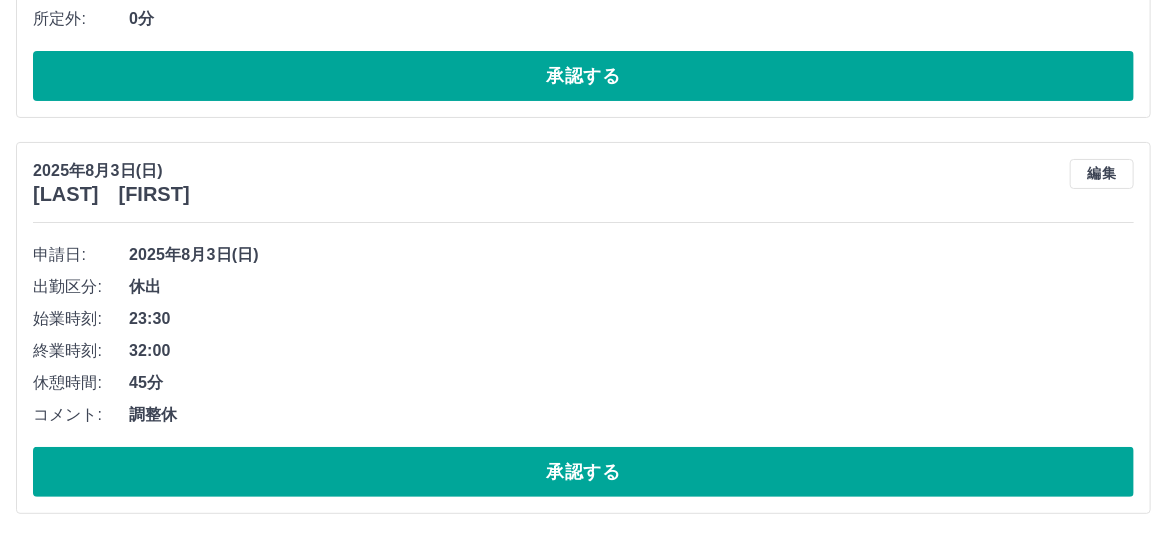 click on "承認する" at bounding box center [583, -385] 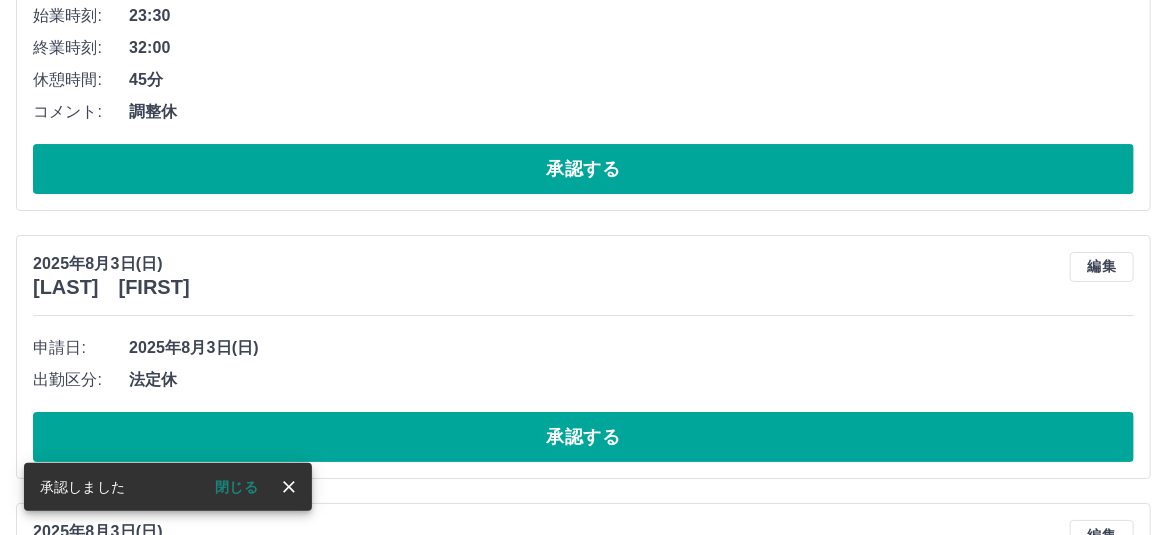scroll, scrollTop: 5871, scrollLeft: 0, axis: vertical 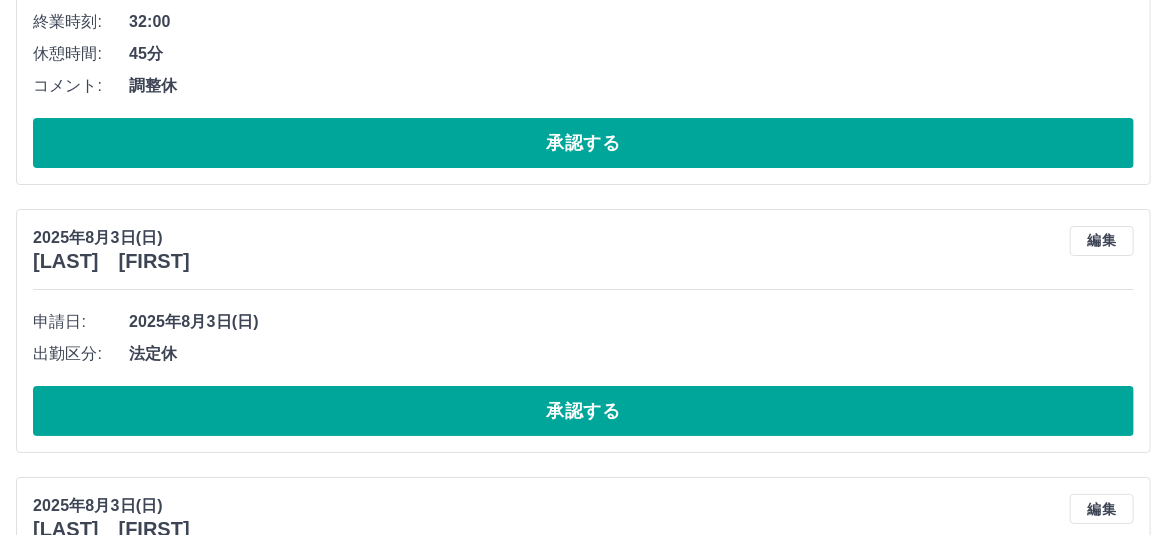 click on "承認する" at bounding box center (583, -254) 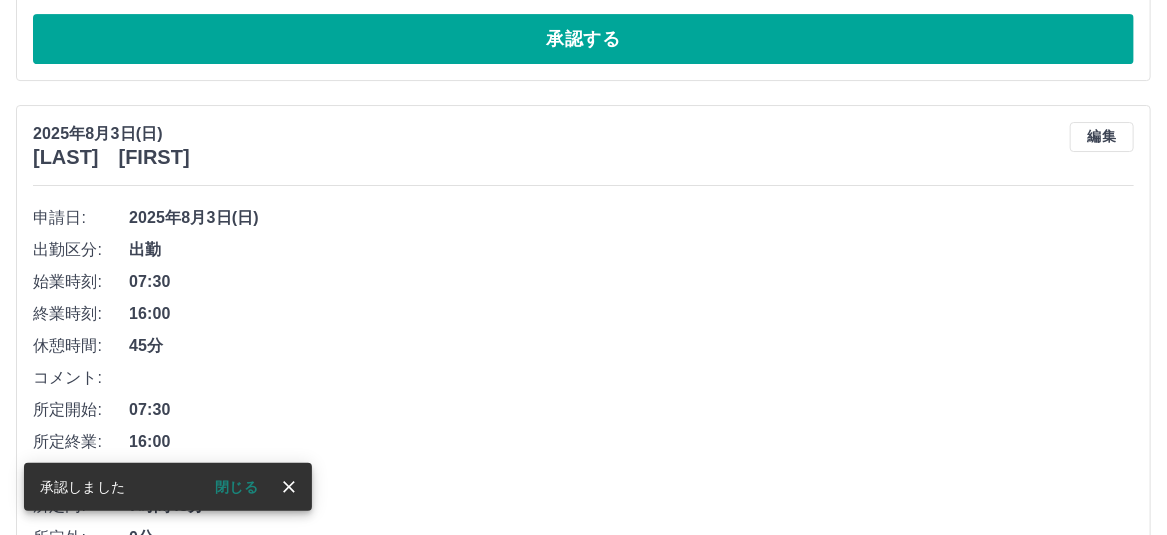 scroll, scrollTop: 5758, scrollLeft: 0, axis: vertical 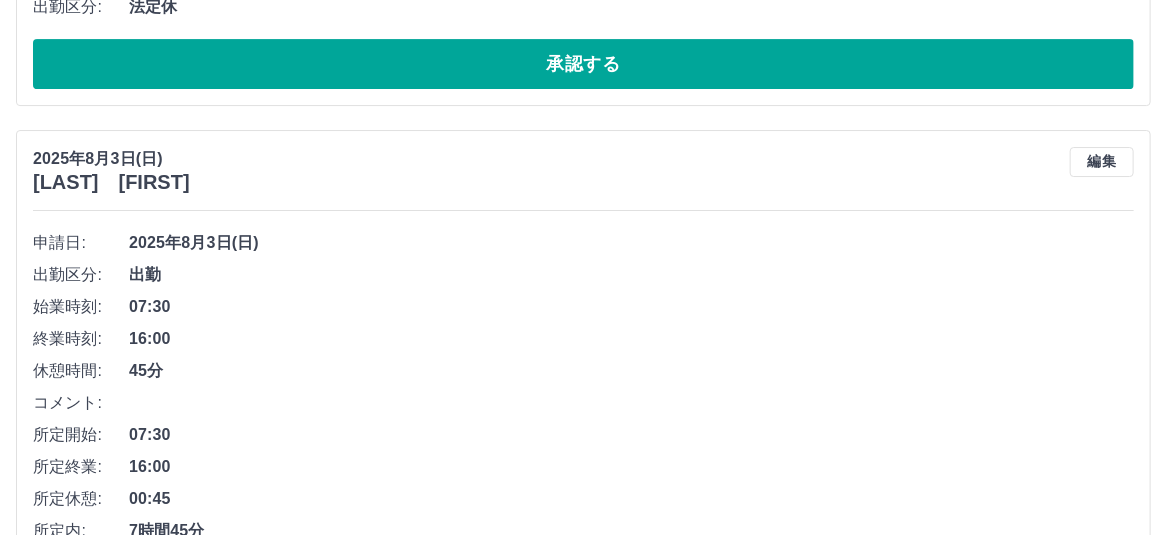 click on "承認する" at bounding box center (583, -205) 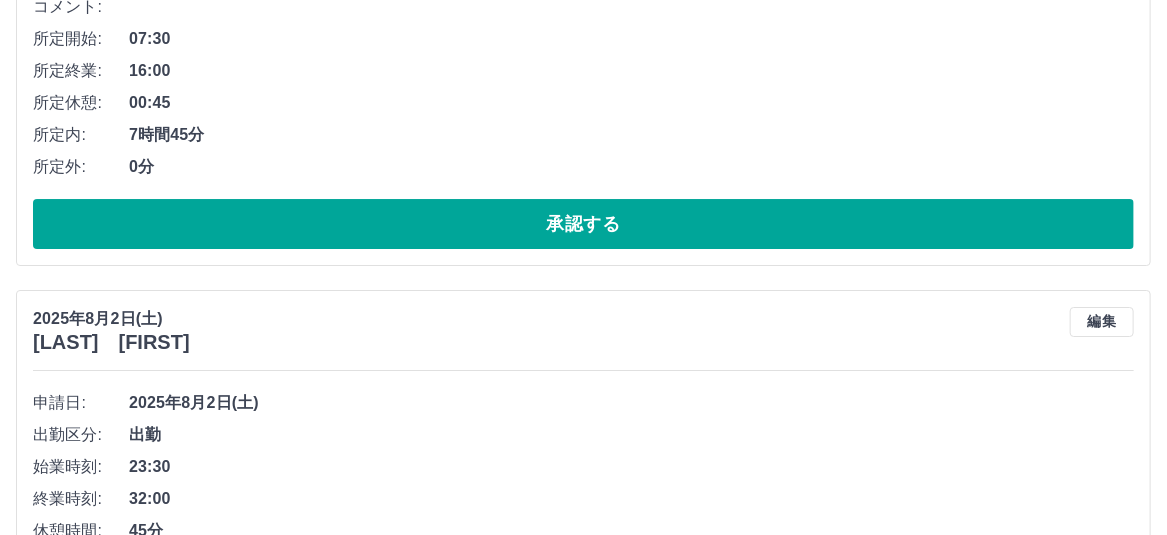 click on "承認する" at bounding box center (583, -333) 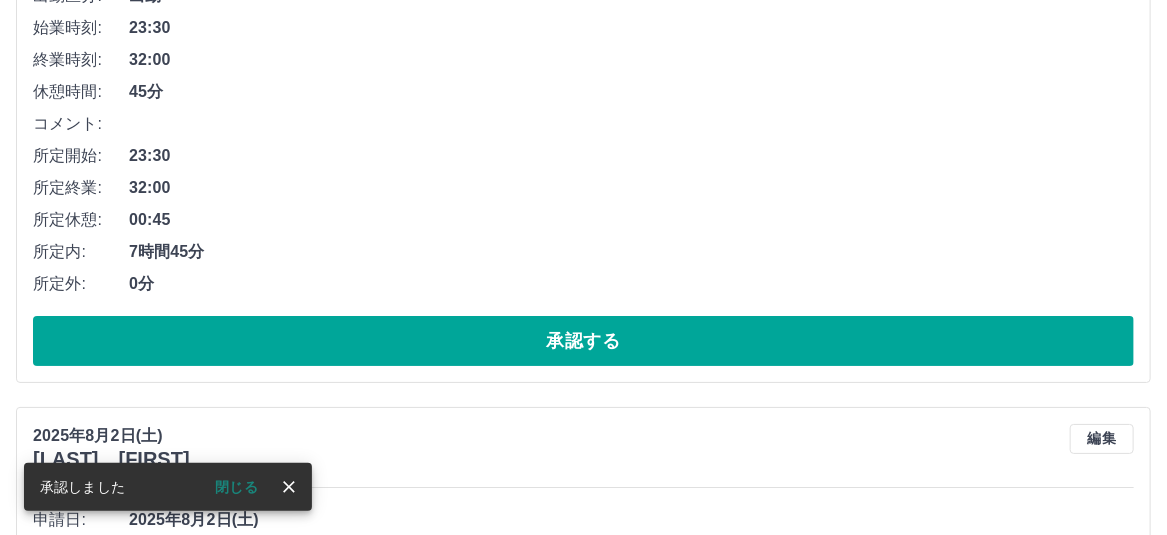 scroll, scrollTop: 5958, scrollLeft: 0, axis: vertical 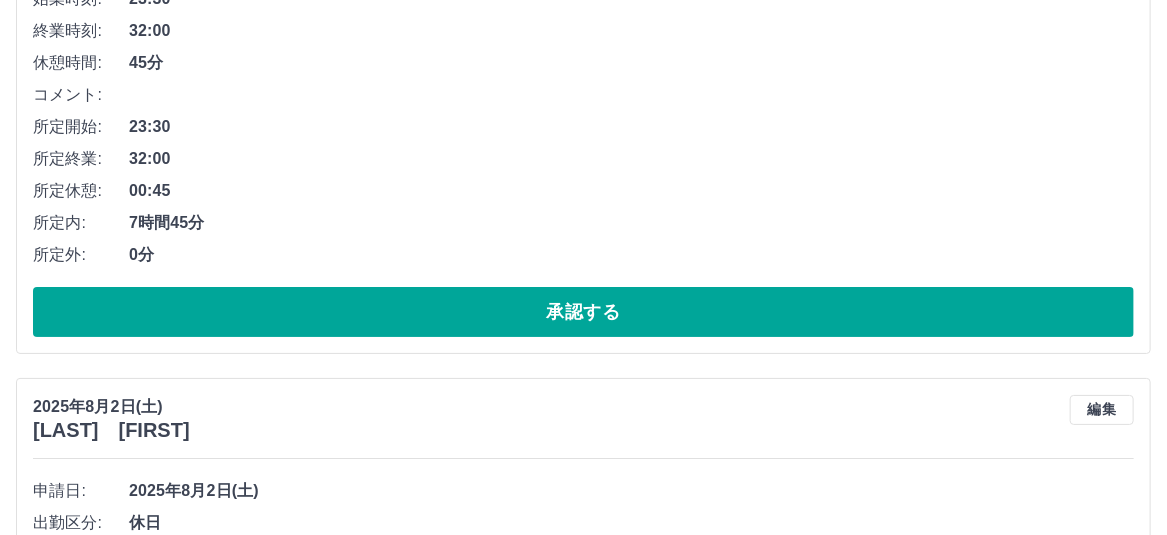 click on "承認する" at bounding box center (583, -245) 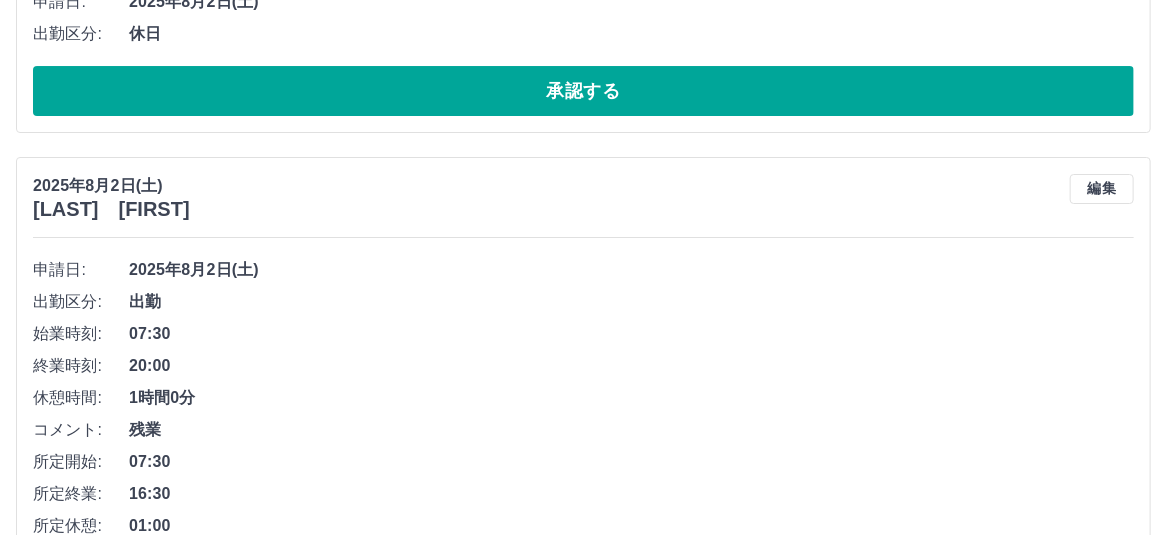 scroll, scrollTop: 5931, scrollLeft: 0, axis: vertical 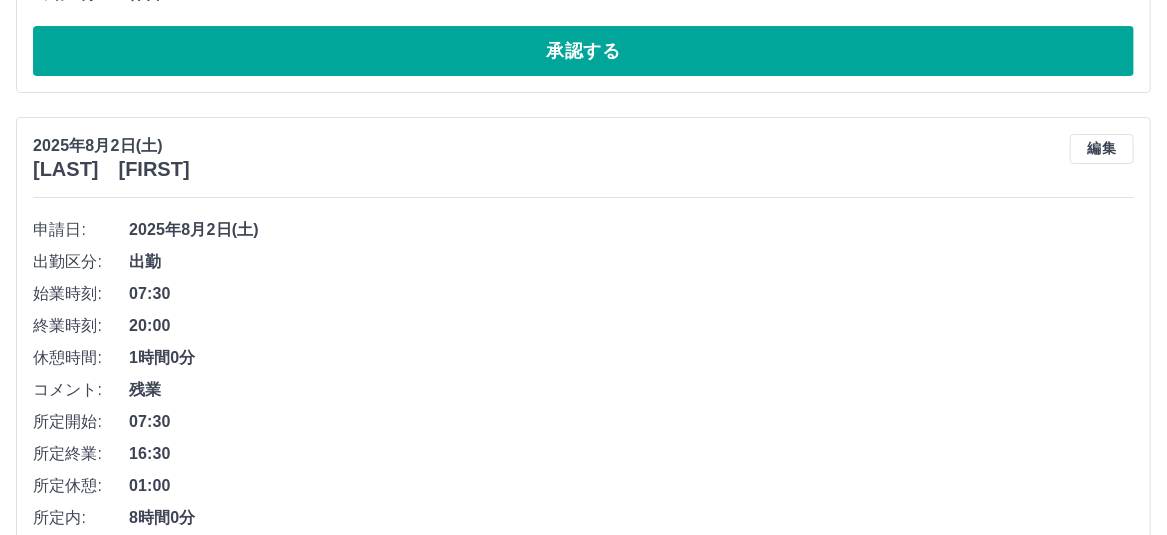 click on "承認する" at bounding box center (583, -218) 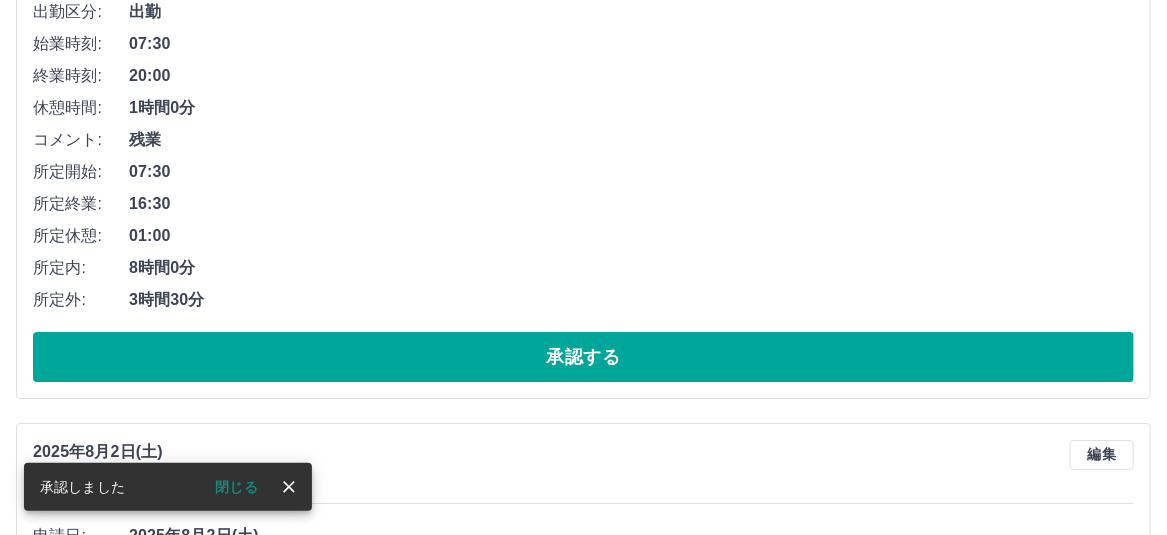 scroll, scrollTop: 5704, scrollLeft: 0, axis: vertical 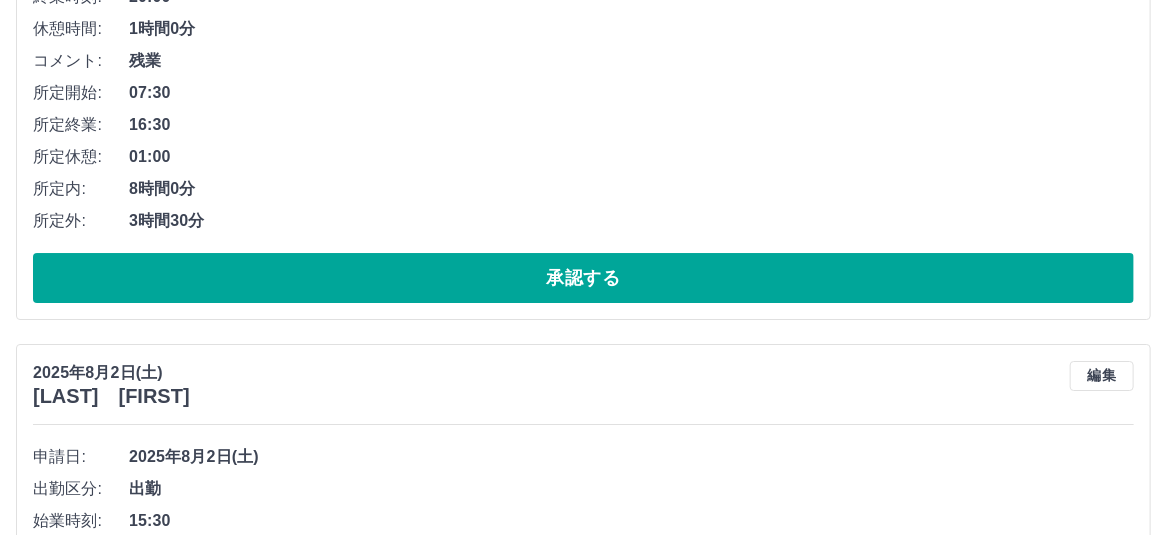 click on "承認する" at bounding box center (583, -279) 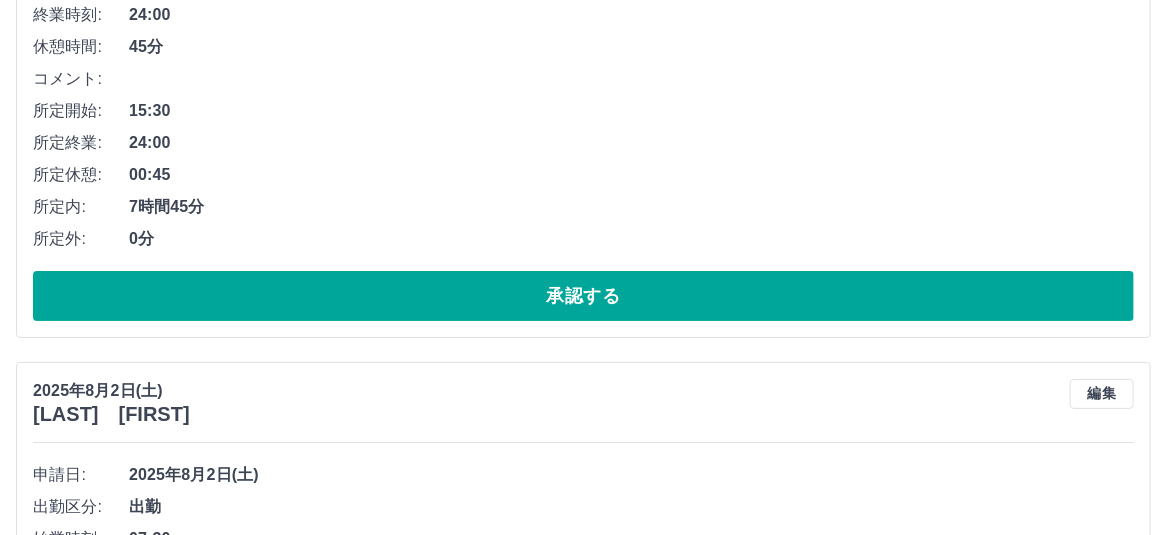 scroll, scrollTop: 6004, scrollLeft: 0, axis: vertical 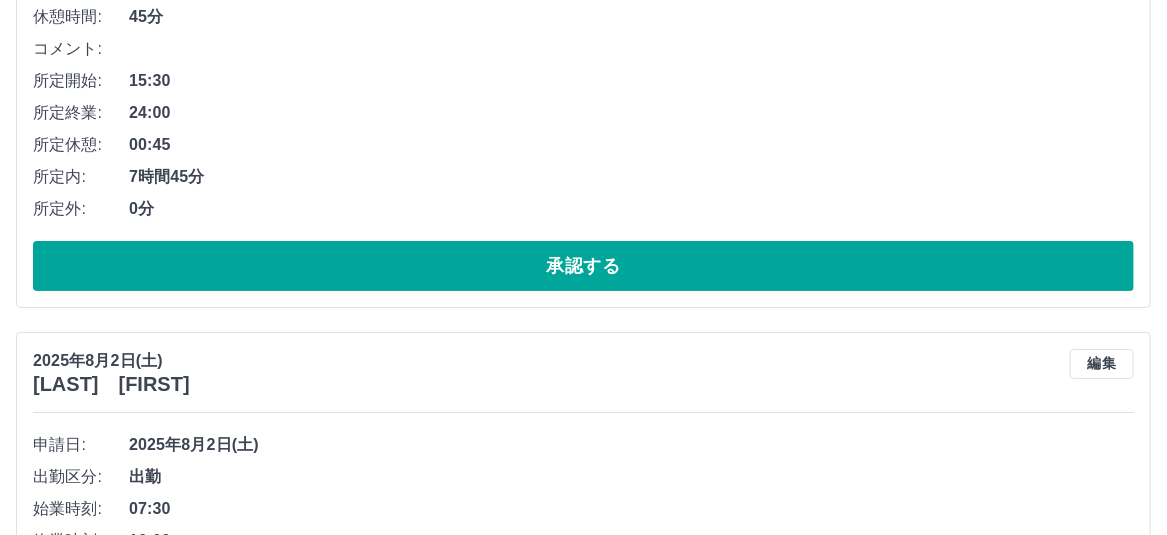 click on "承認する" at bounding box center (583, -291) 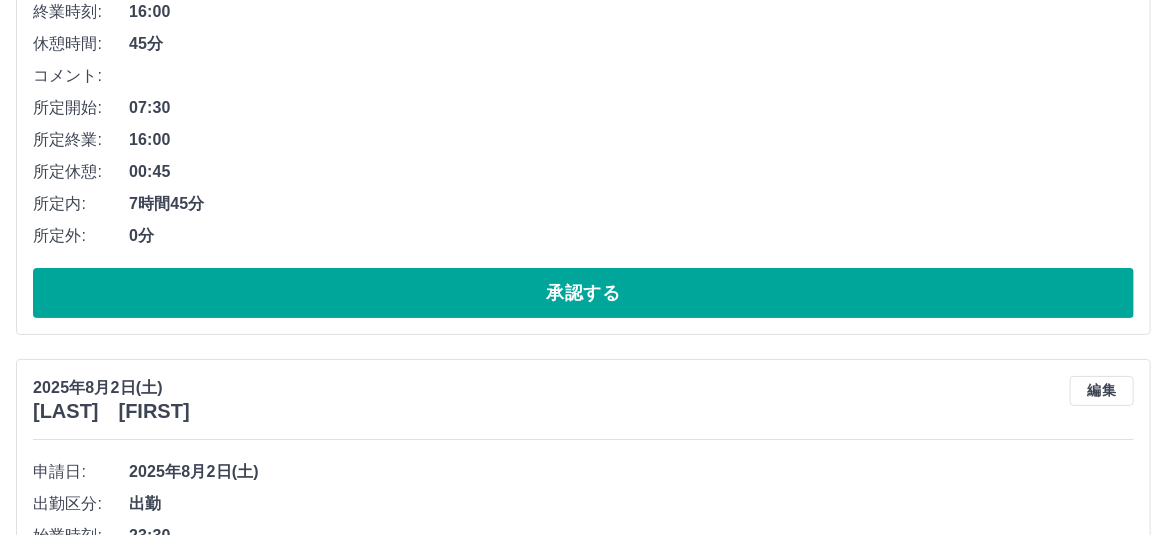 scroll, scrollTop: 6077, scrollLeft: 0, axis: vertical 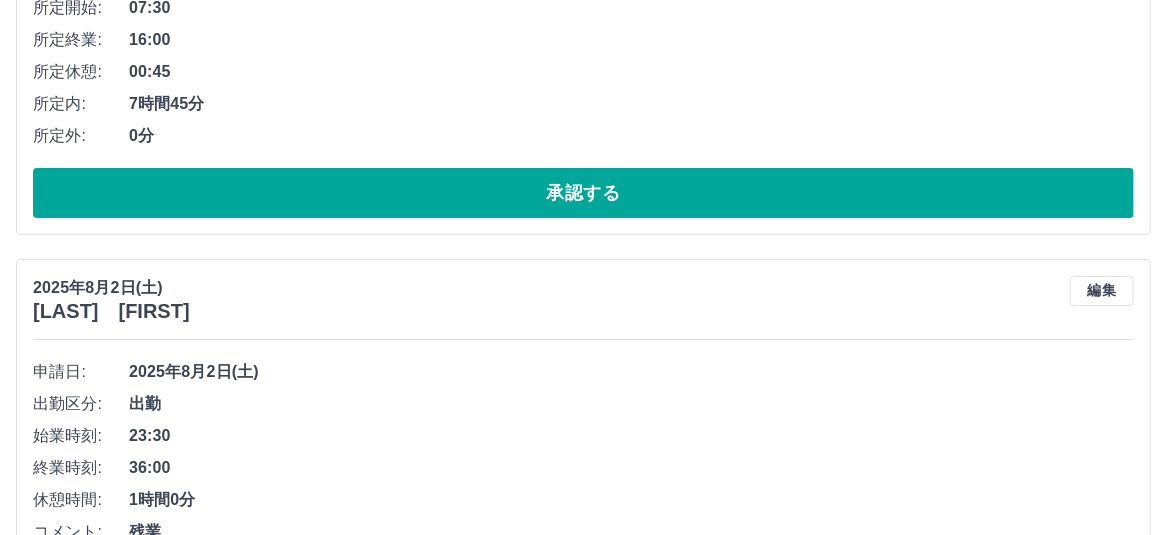 click on "承認する" at bounding box center (583, -364) 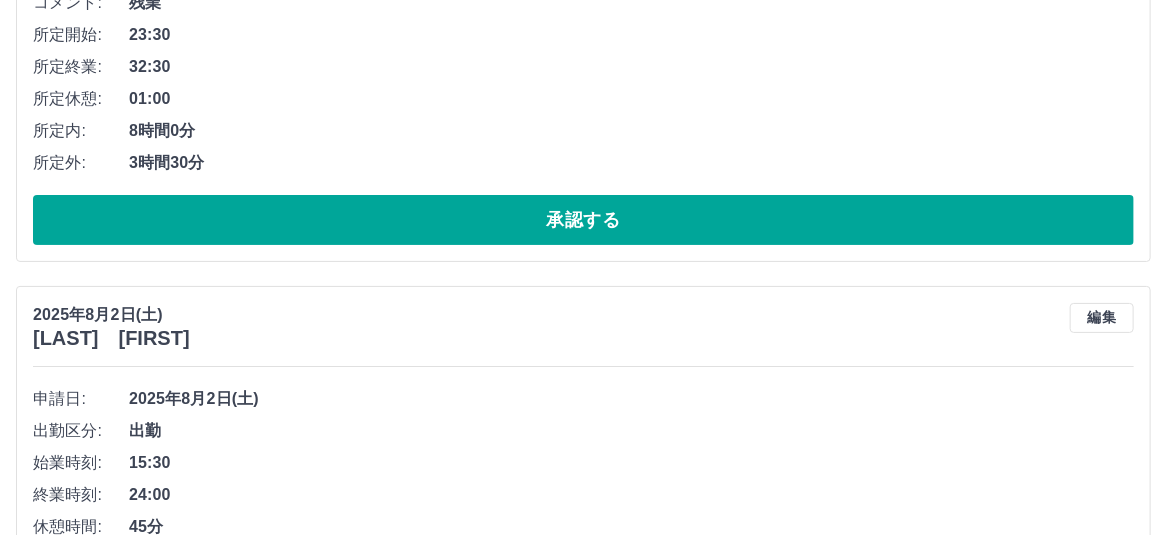 scroll, scrollTop: 6150, scrollLeft: 0, axis: vertical 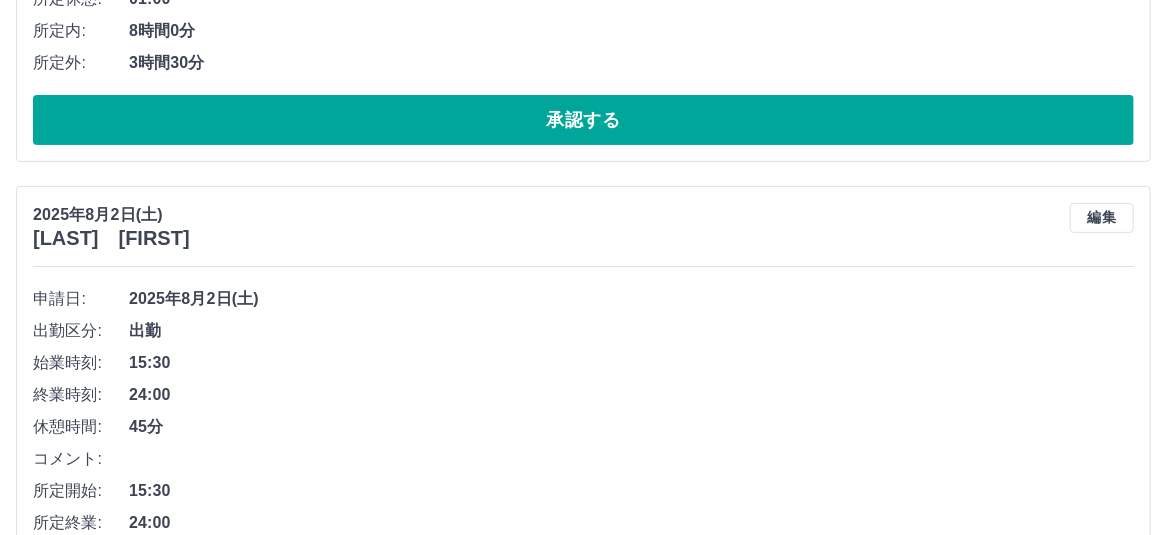 click on "承認する" at bounding box center (583, -437) 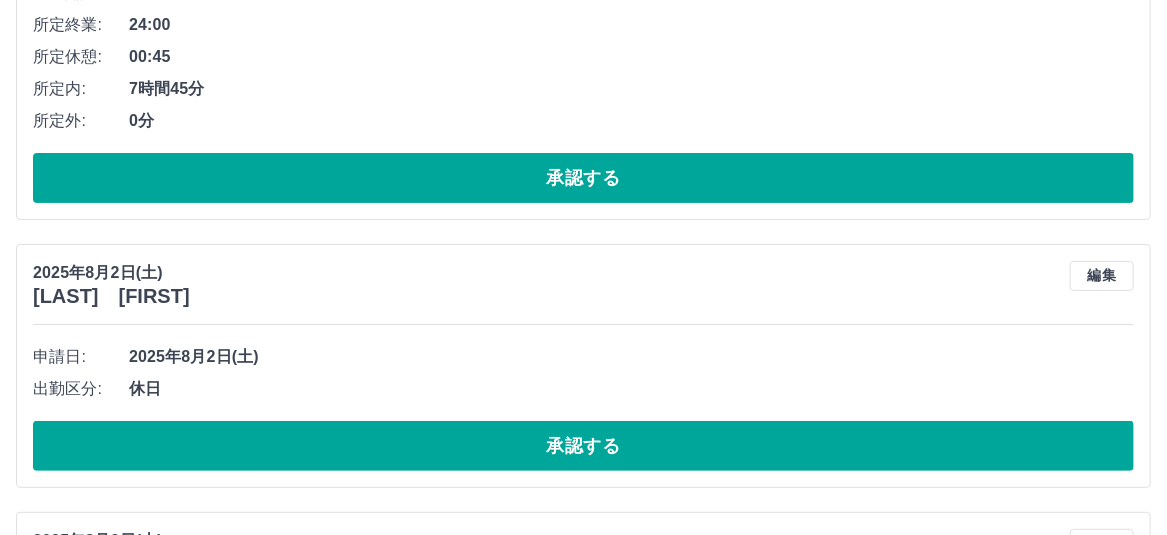 scroll, scrollTop: 6123, scrollLeft: 0, axis: vertical 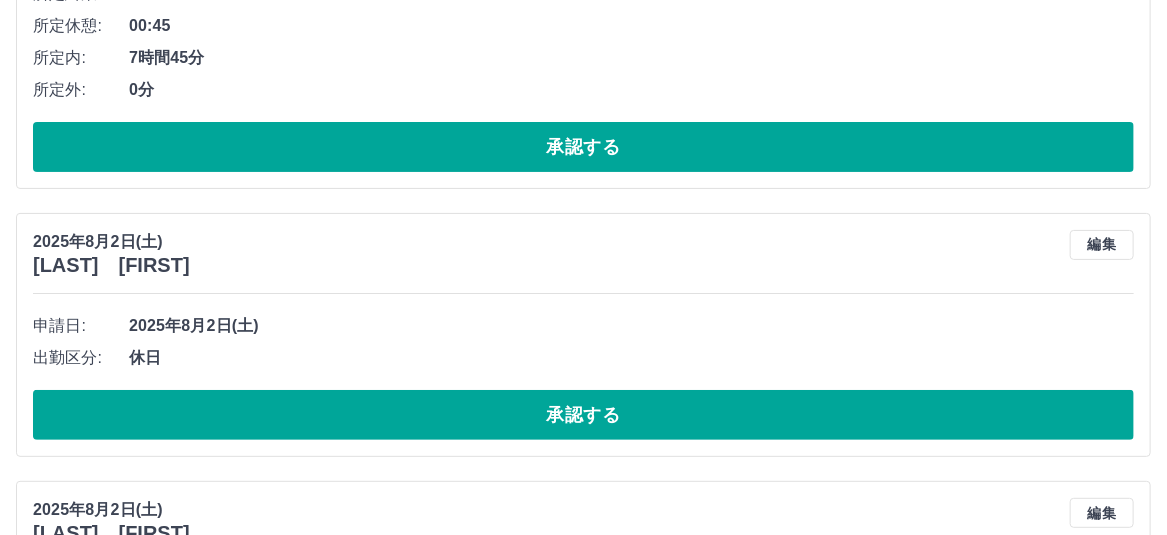 click on "承認する" at bounding box center (583, -410) 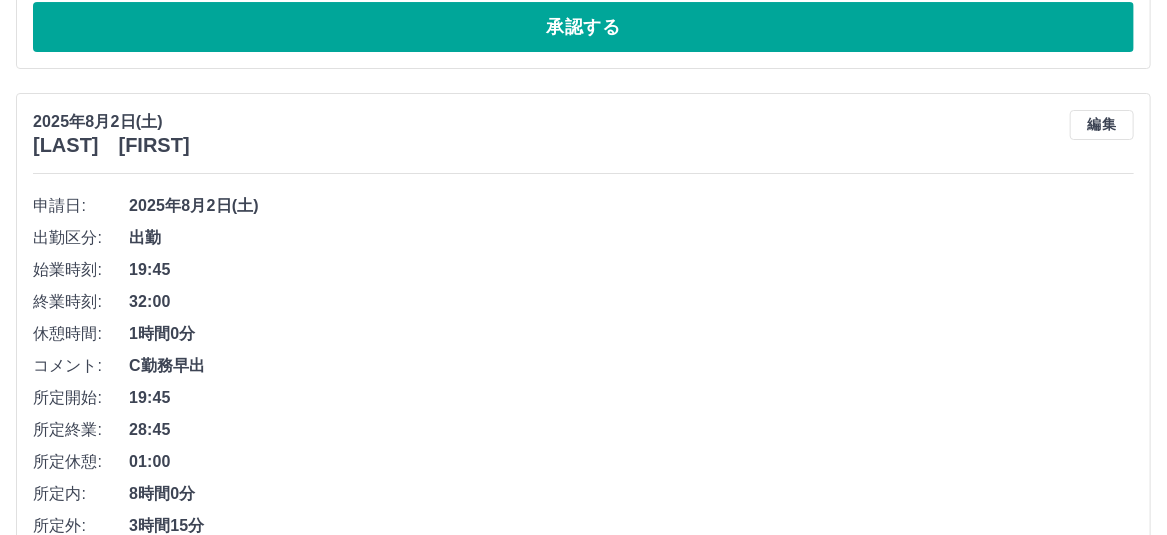 scroll, scrollTop: 5996, scrollLeft: 0, axis: vertical 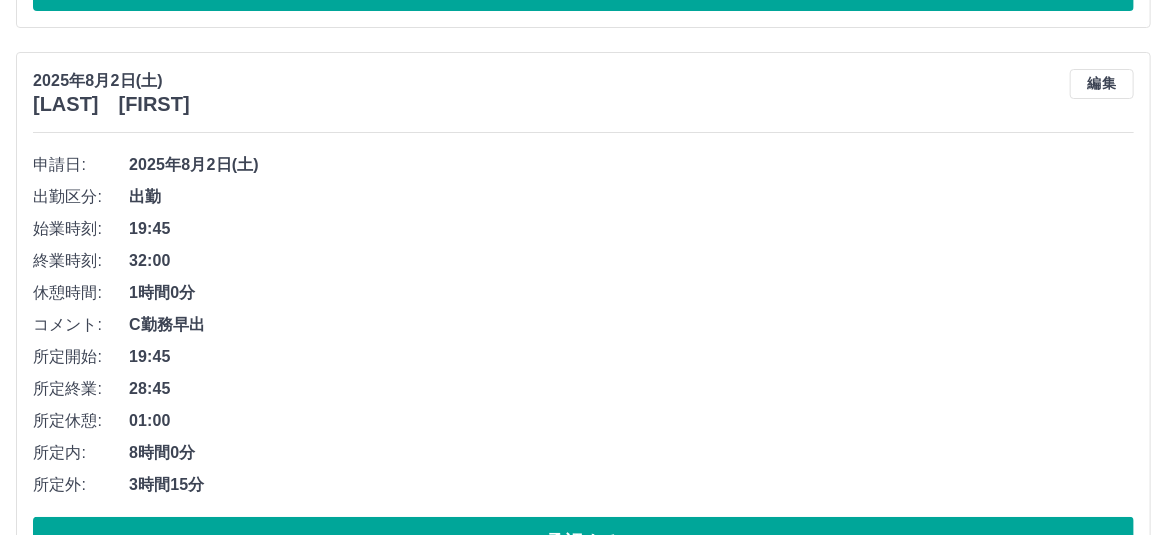 click on "承認する" at bounding box center (583, -283) 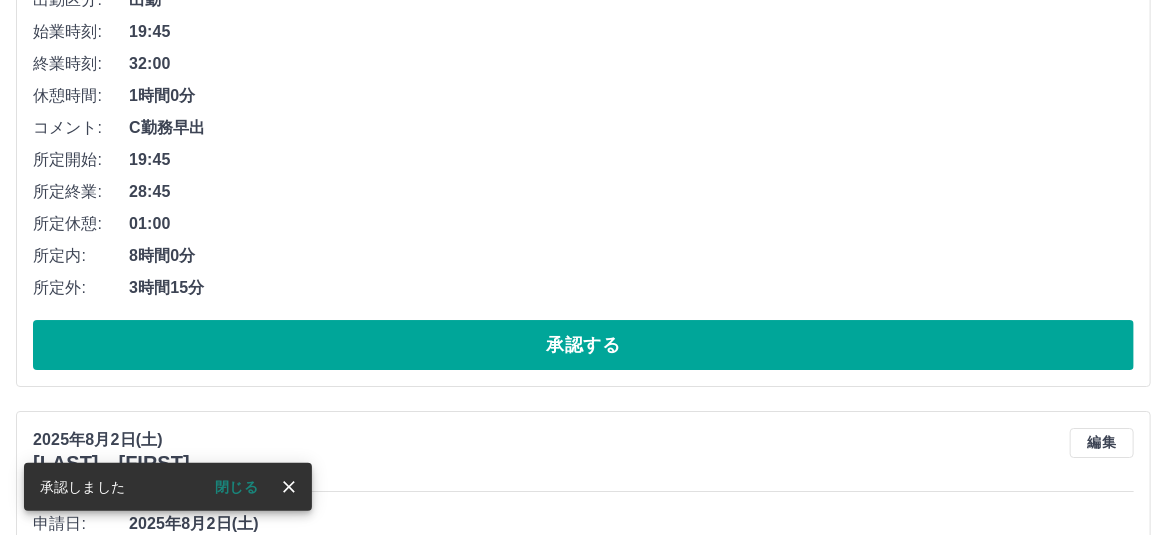 scroll, scrollTop: 5669, scrollLeft: 0, axis: vertical 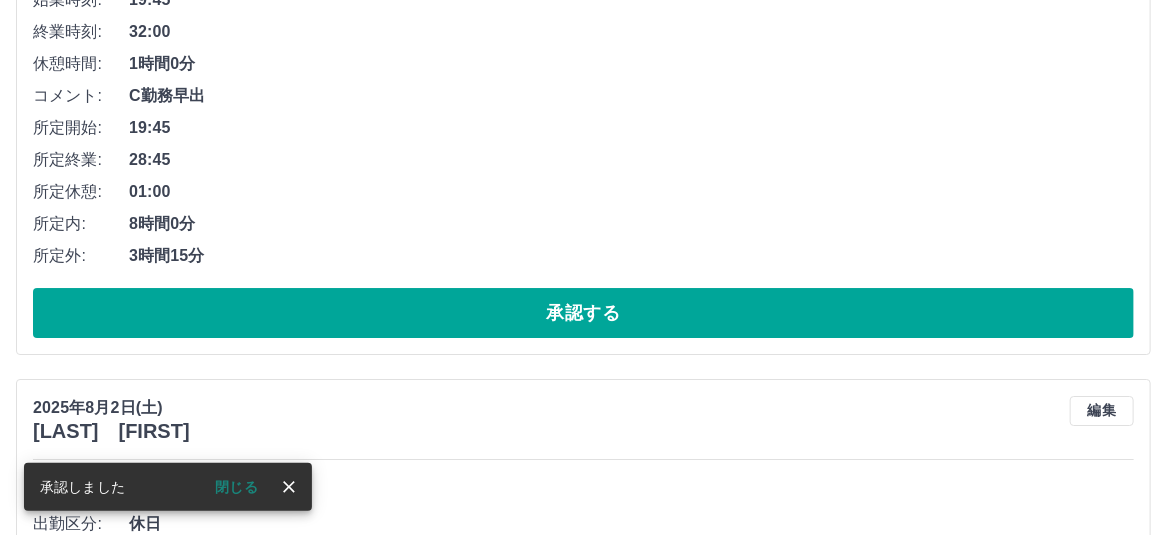 click on "承認する" at bounding box center (583, -244) 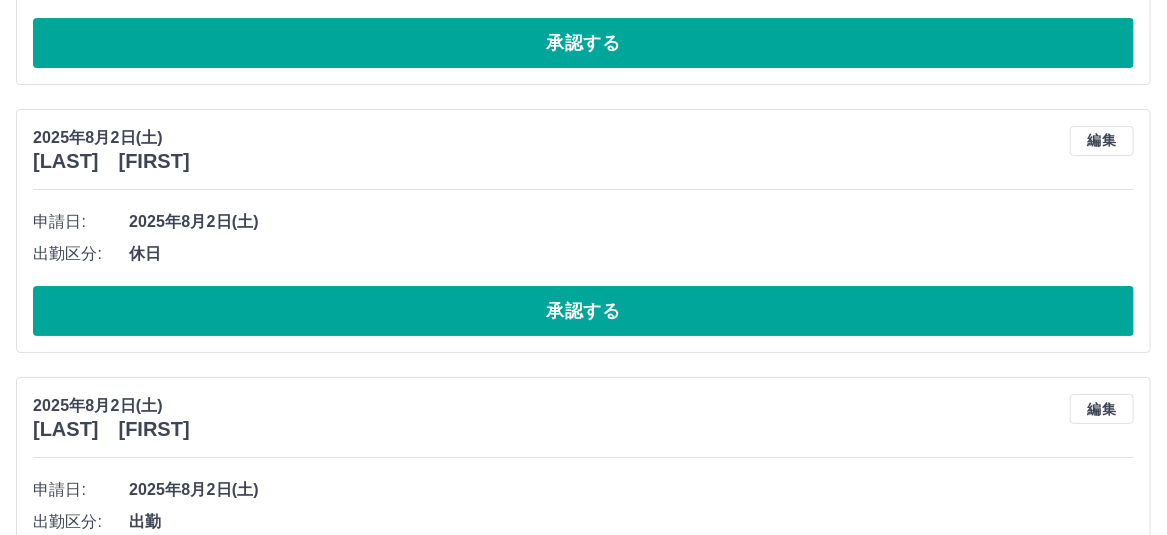 scroll, scrollTop: 5969, scrollLeft: 0, axis: vertical 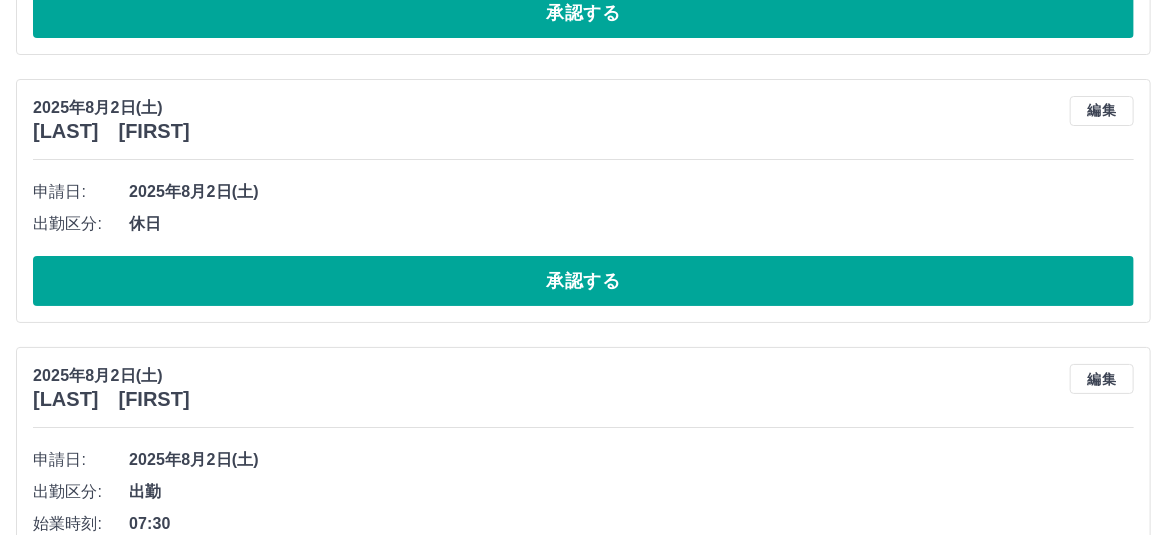 click on "承認する" at bounding box center [583, -256] 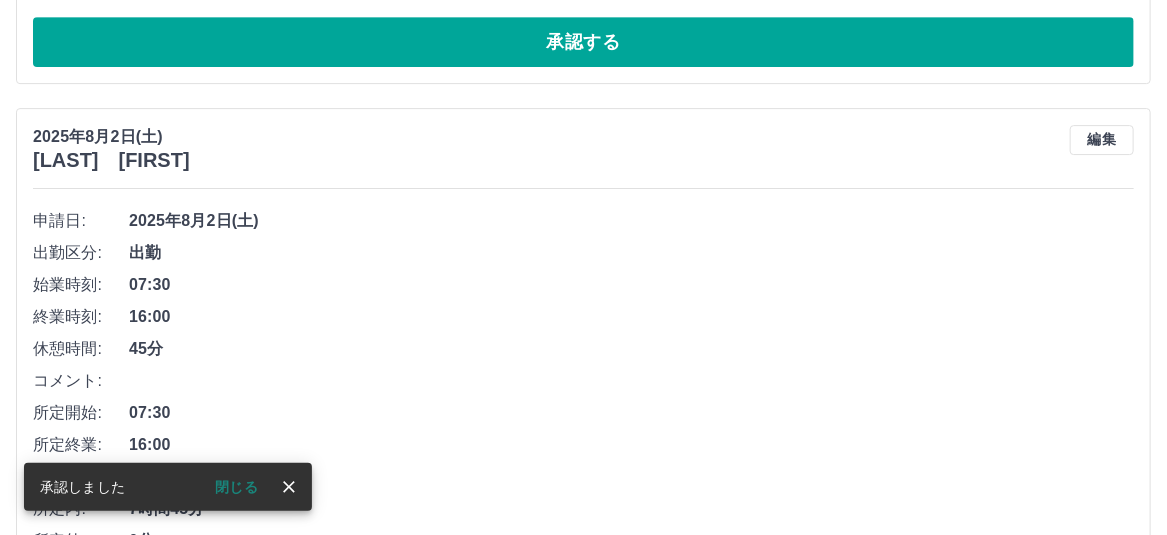 scroll, scrollTop: 5642, scrollLeft: 0, axis: vertical 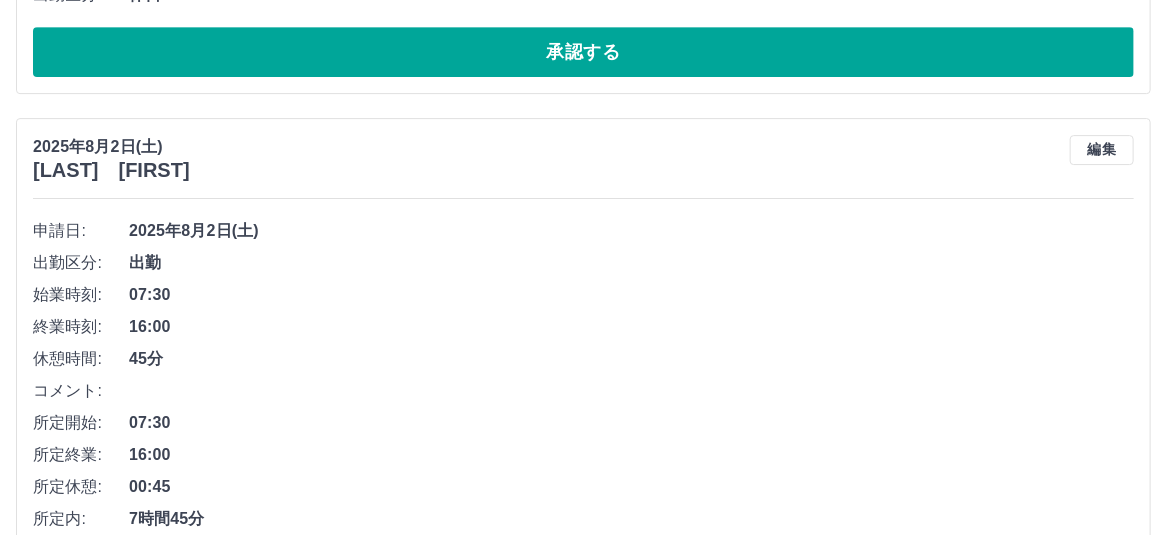 click on "承認する" at bounding box center (583, -217) 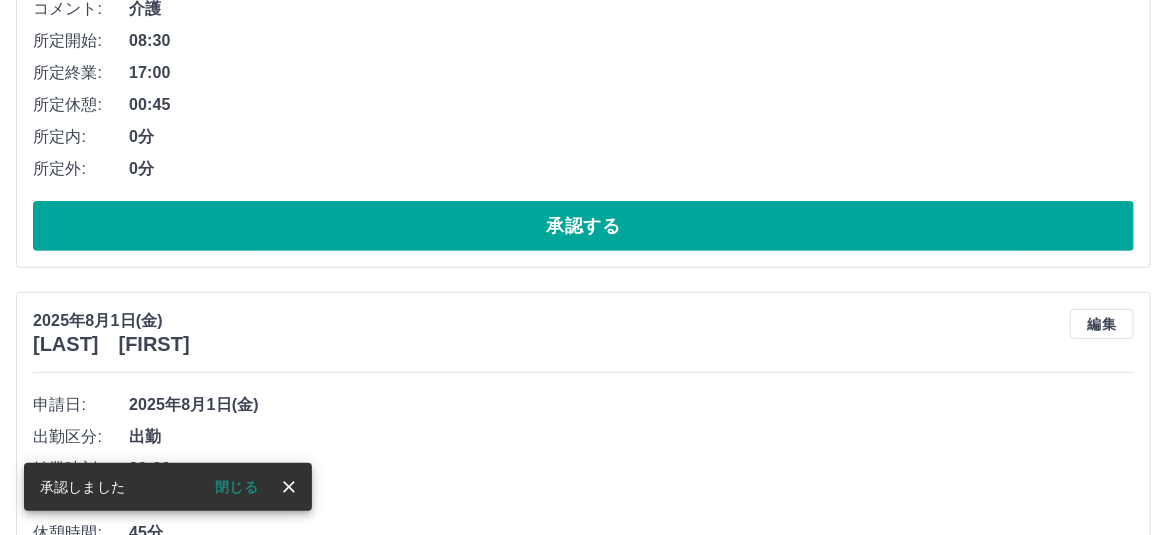 scroll, scrollTop: 6242, scrollLeft: 0, axis: vertical 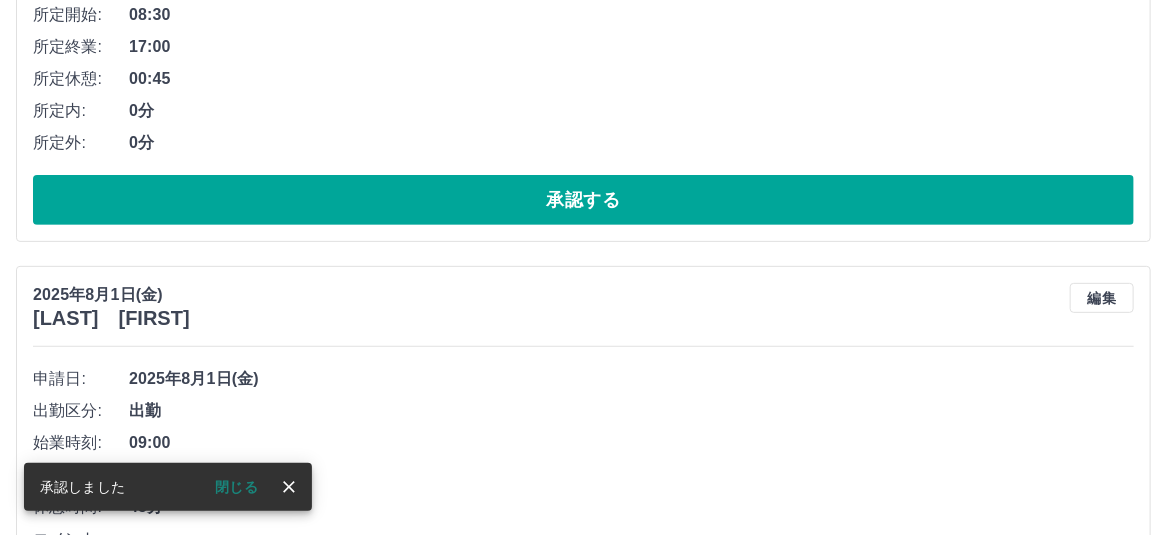 click on "承認する" at bounding box center (583, -260) 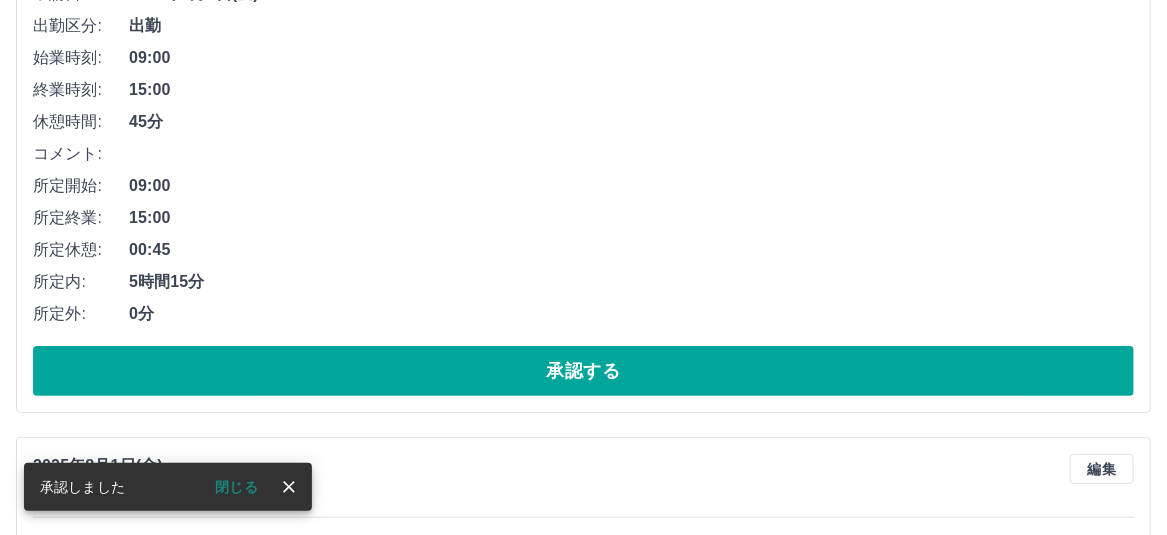 scroll, scrollTop: 6115, scrollLeft: 0, axis: vertical 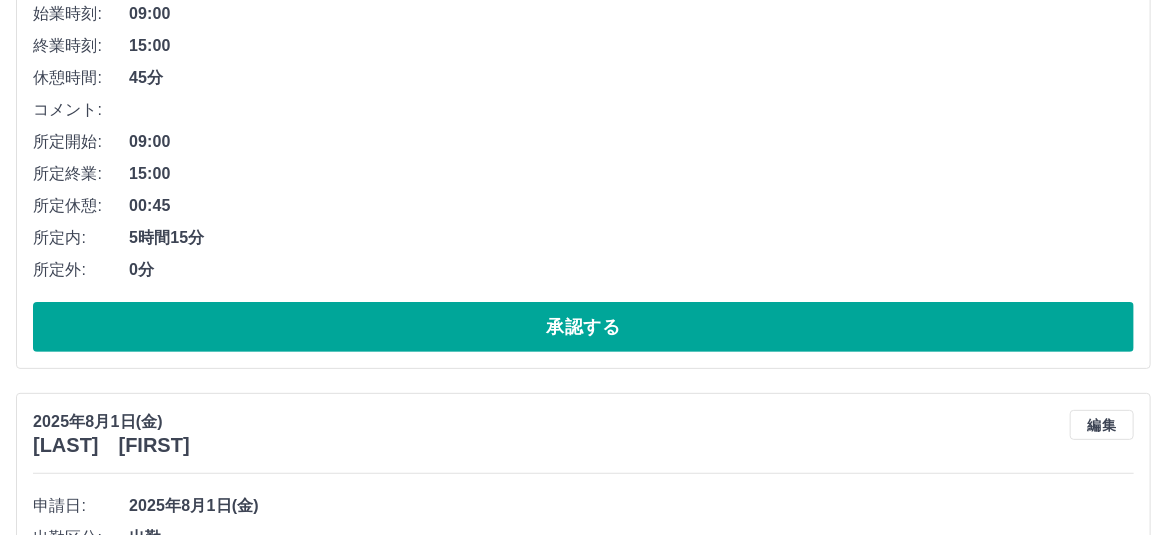 click on "承認する" at bounding box center [583, -229] 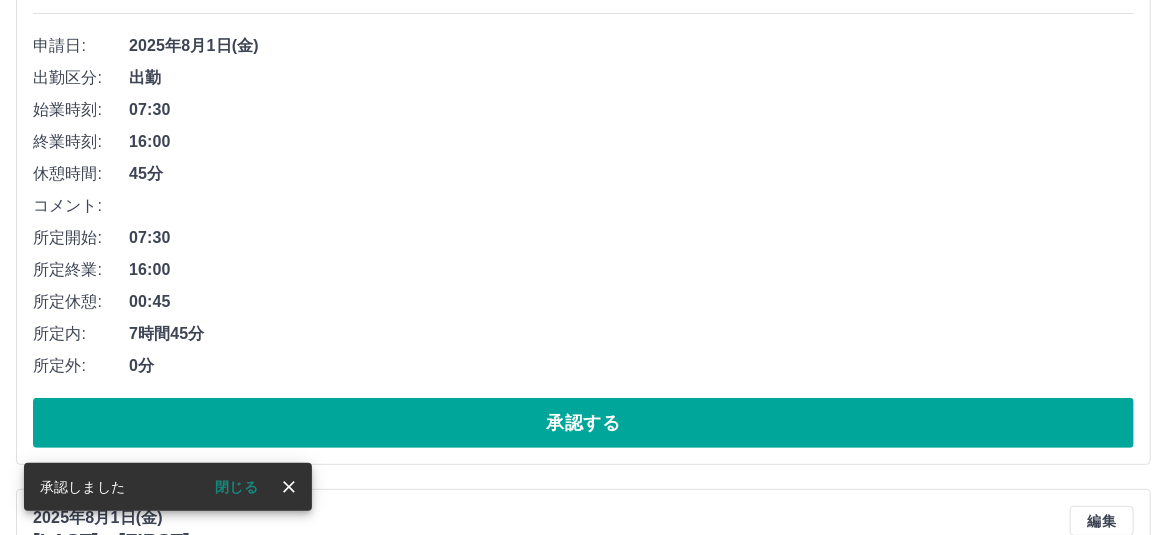 scroll, scrollTop: 5601, scrollLeft: 0, axis: vertical 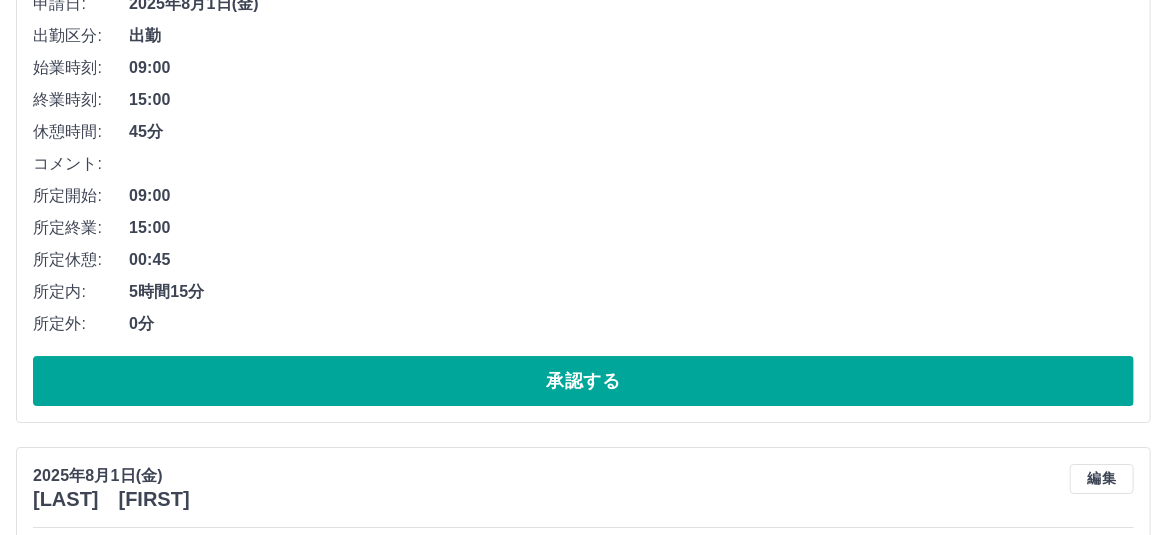 click on "承認する" at bounding box center [583, -176] 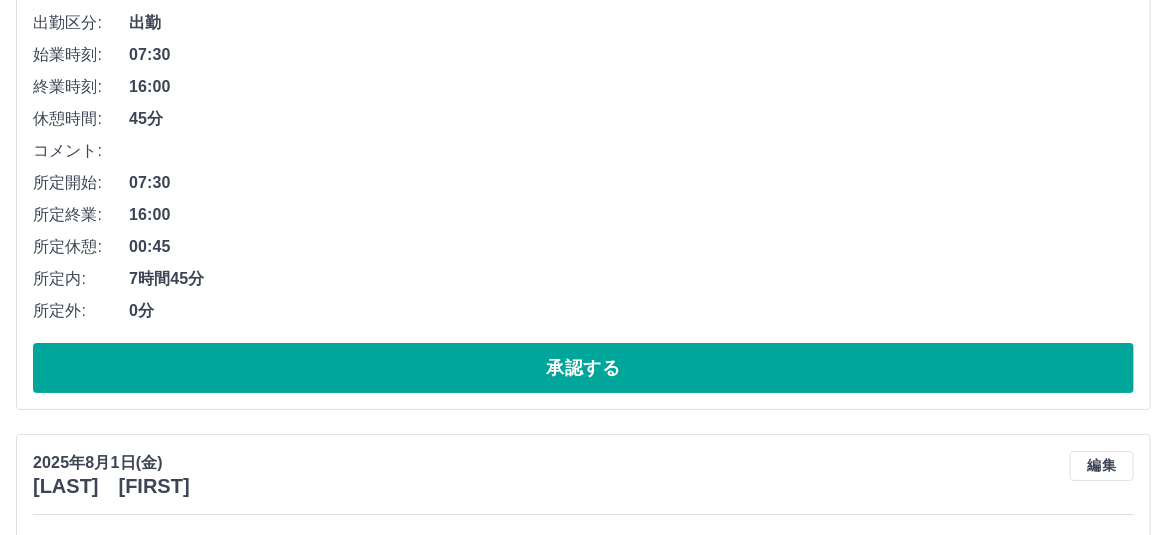 scroll, scrollTop: 6001, scrollLeft: 0, axis: vertical 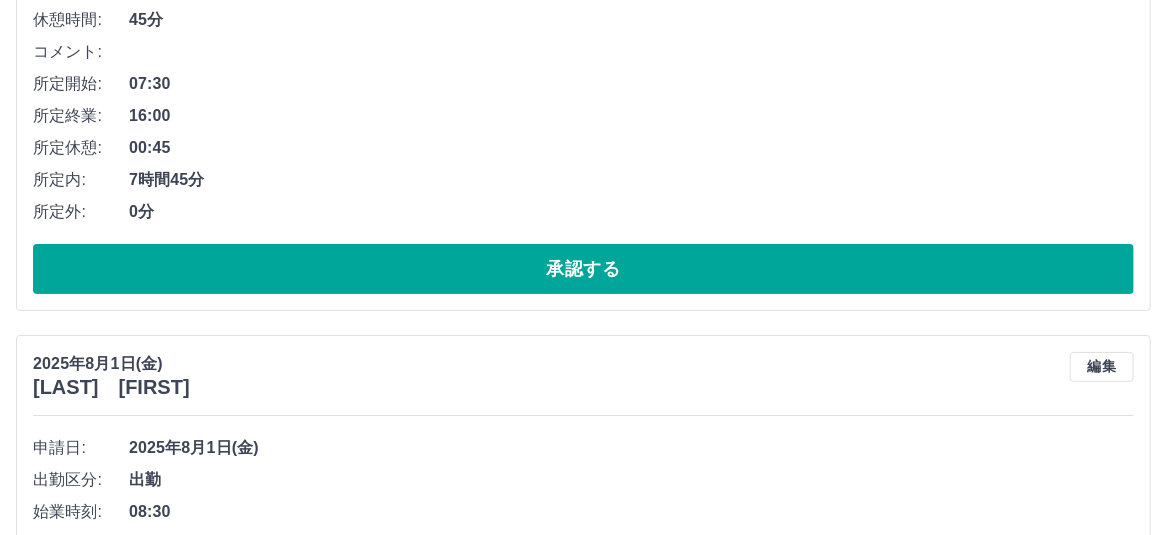 click on "承認する" at bounding box center (583, -288) 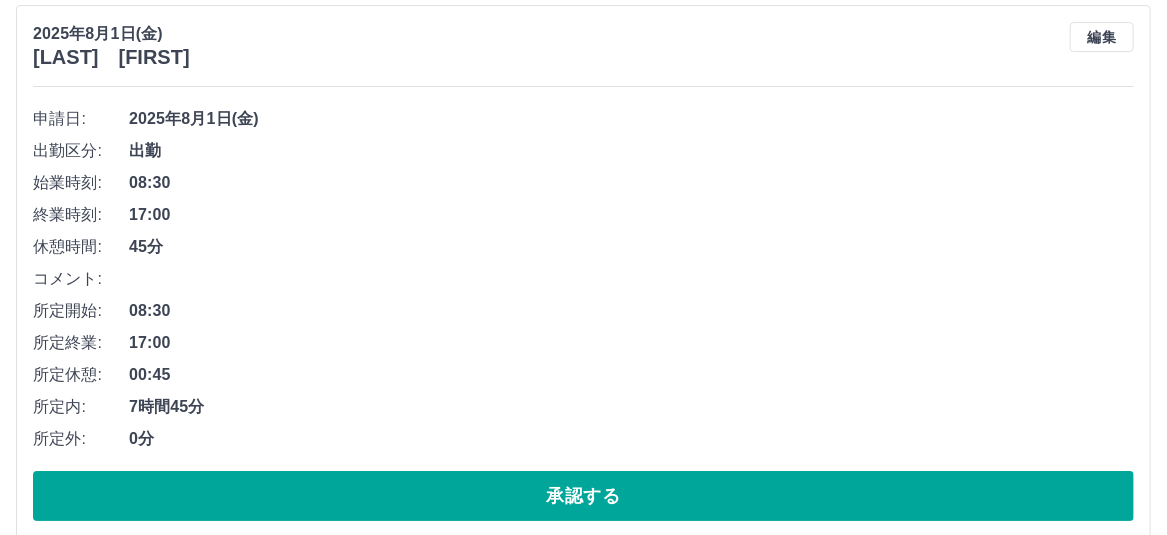 scroll, scrollTop: 5974, scrollLeft: 0, axis: vertical 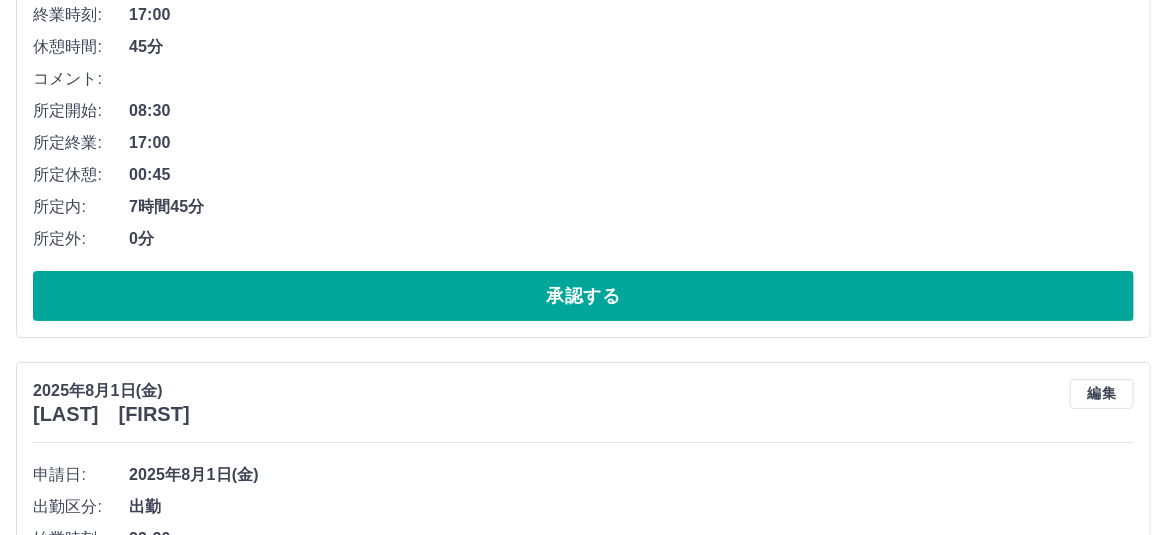 click on "承認する" at bounding box center [583, -261] 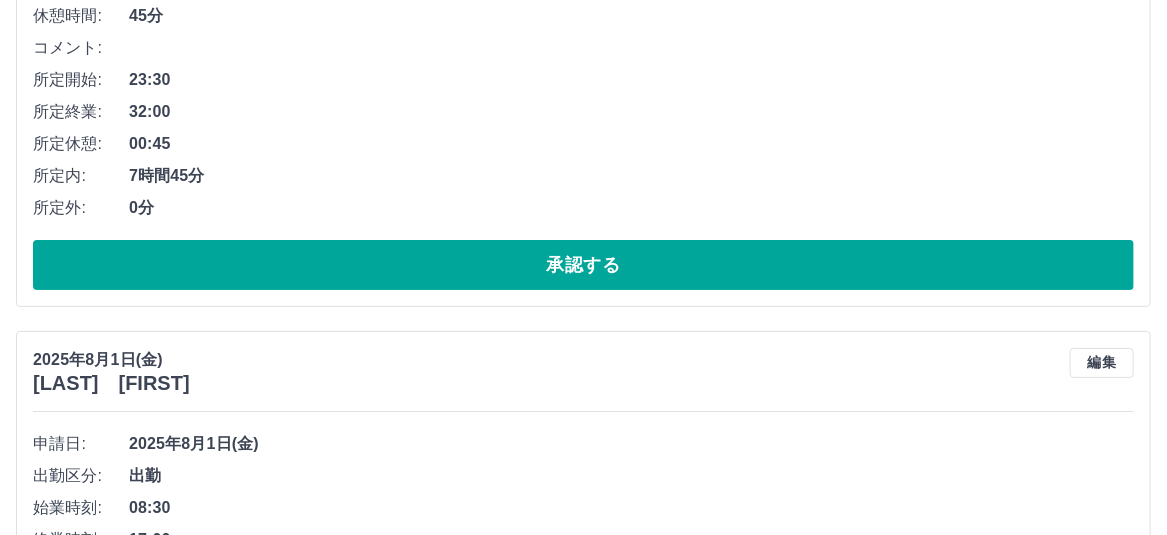 scroll, scrollTop: 6048, scrollLeft: 0, axis: vertical 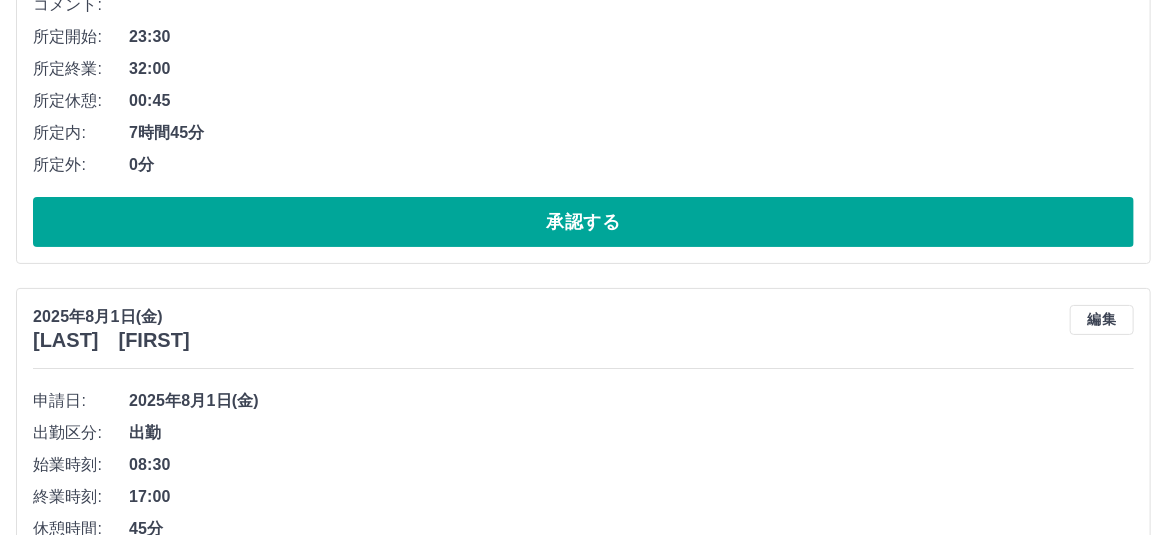 click on "承認する" at bounding box center [583, -335] 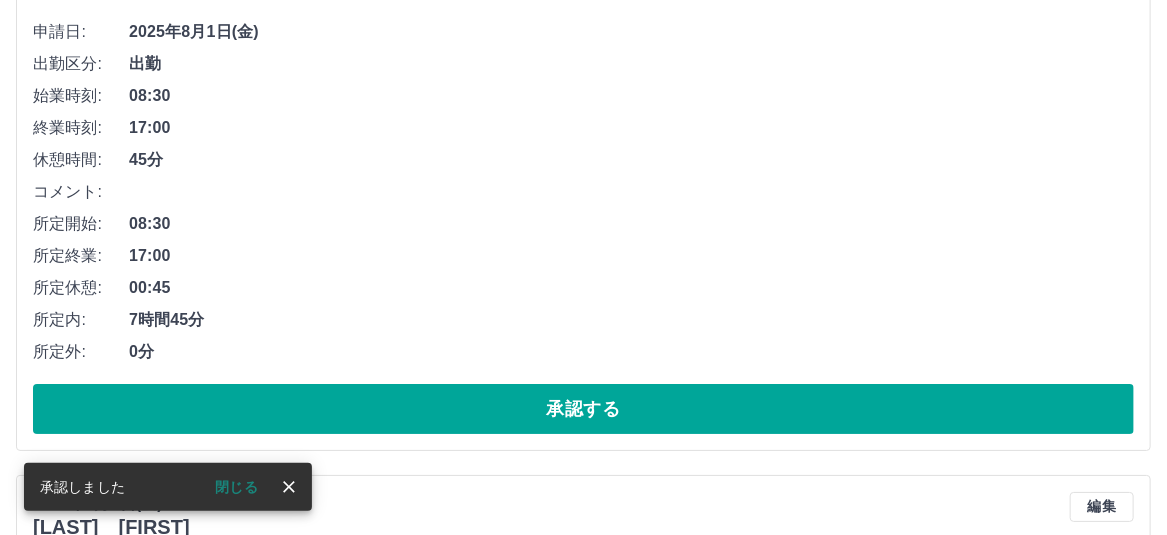 scroll, scrollTop: 5920, scrollLeft: 0, axis: vertical 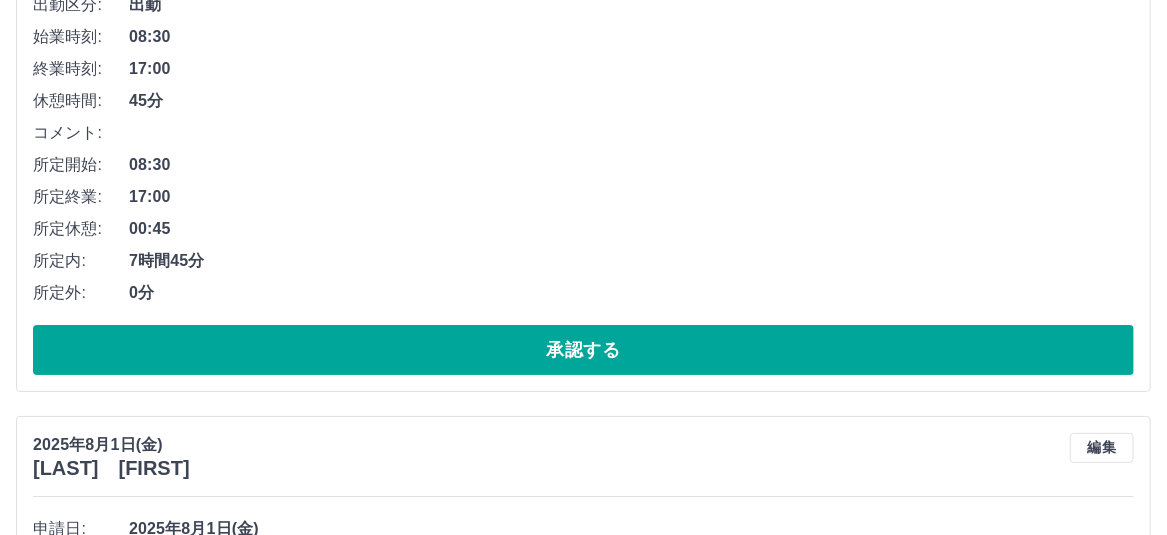 click on "承認する" at bounding box center [583, -207] 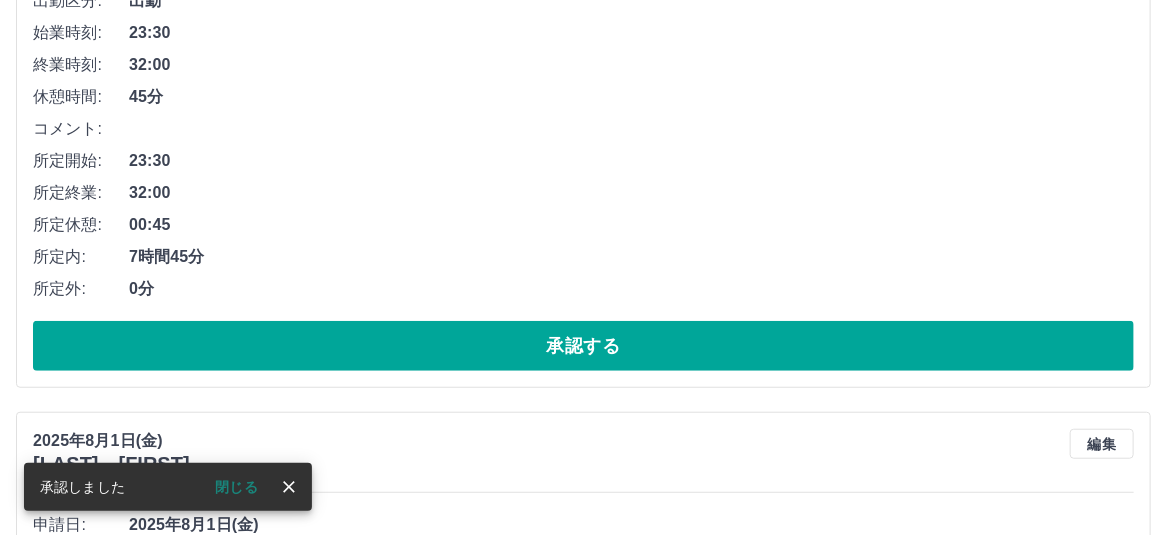 scroll, scrollTop: 6520, scrollLeft: 0, axis: vertical 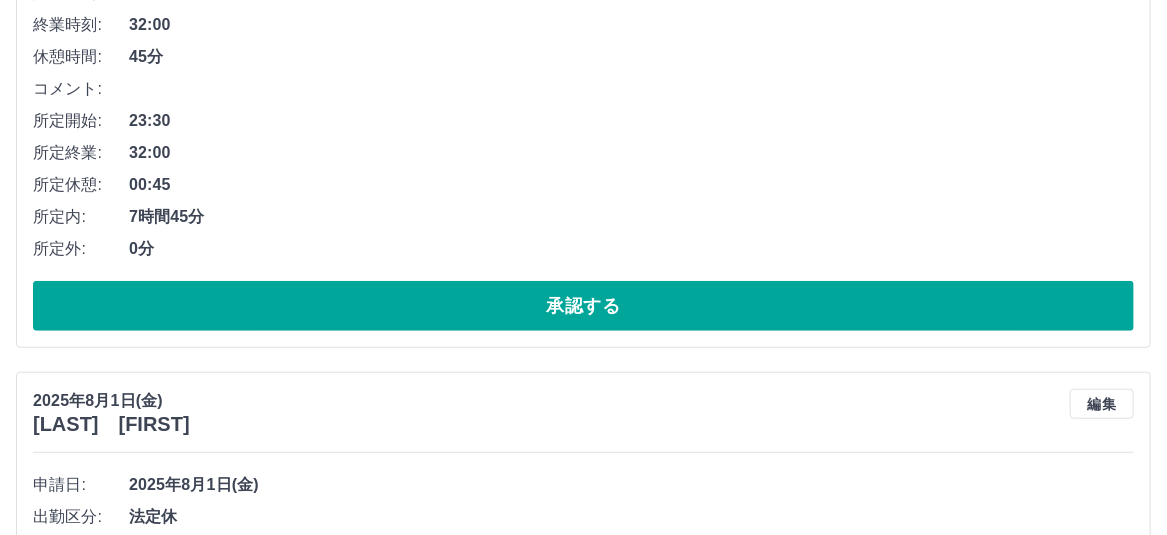 click on "承認する" at bounding box center [583, -250] 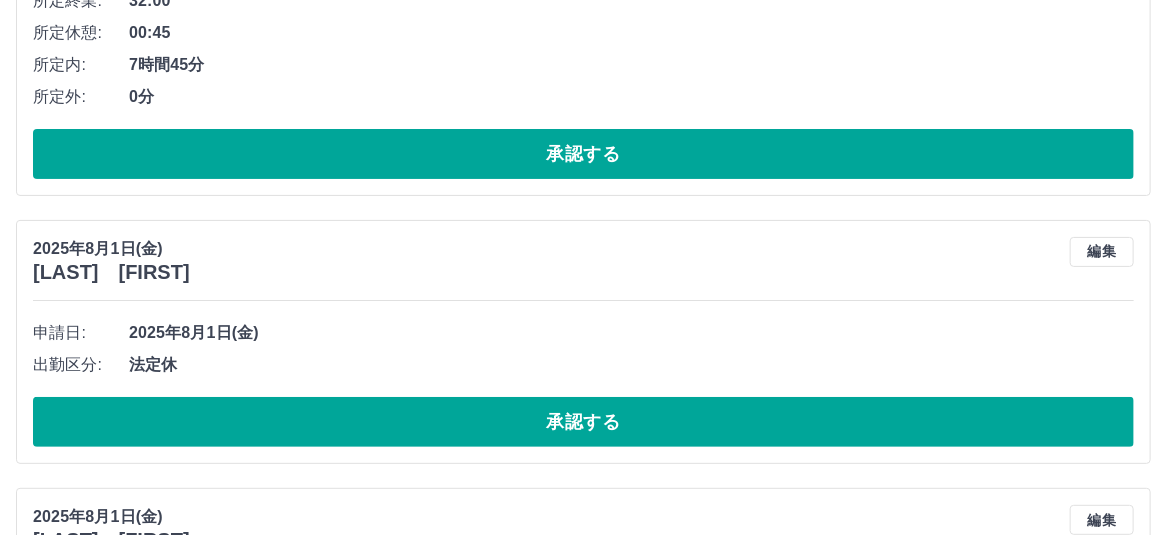 scroll, scrollTop: 6120, scrollLeft: 0, axis: vertical 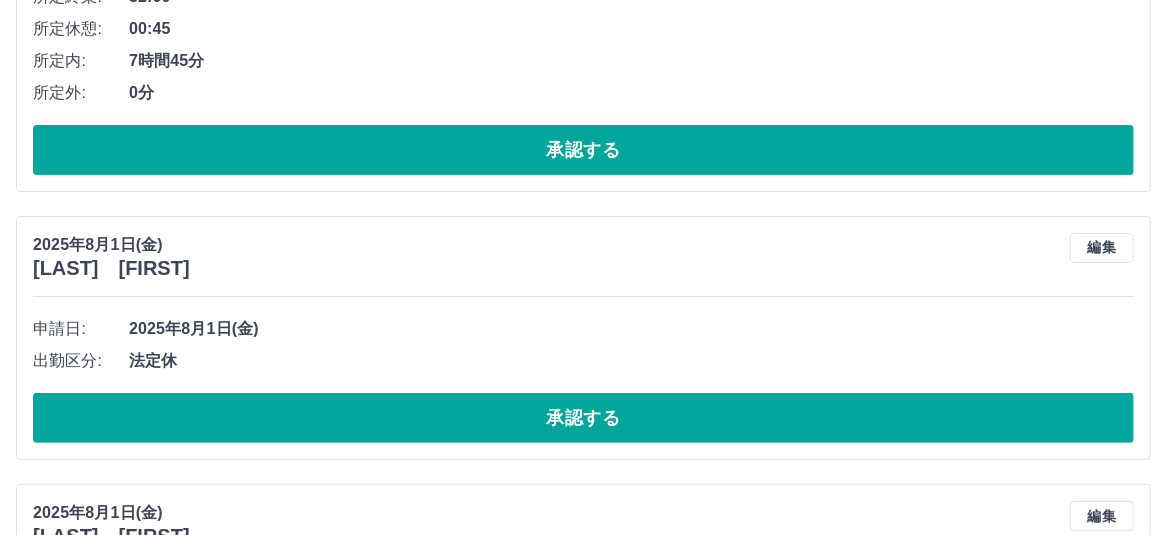 click on "承認する" at bounding box center (583, -407) 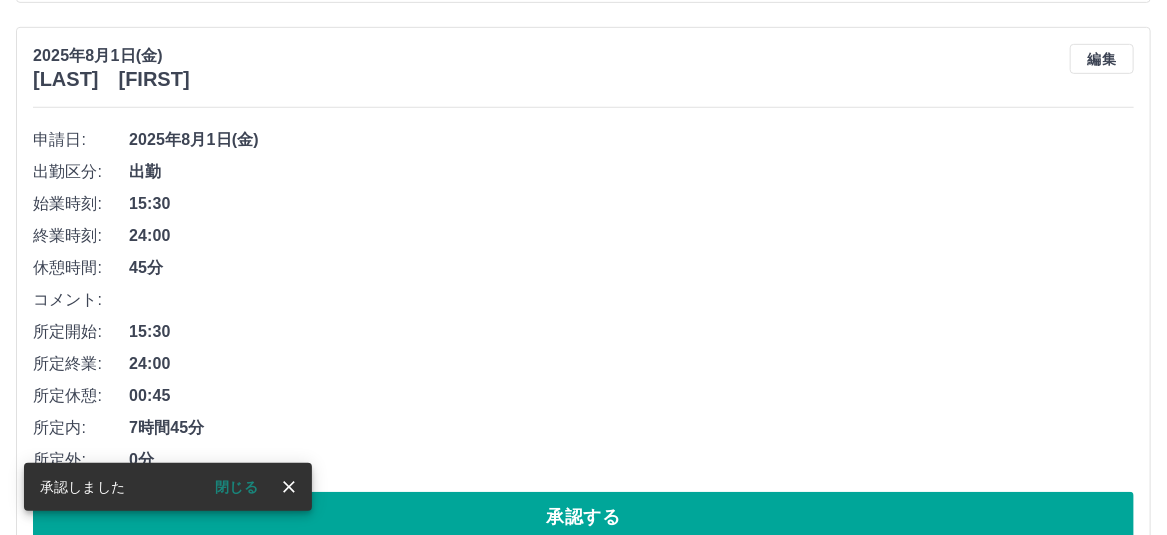 scroll, scrollTop: 6506, scrollLeft: 0, axis: vertical 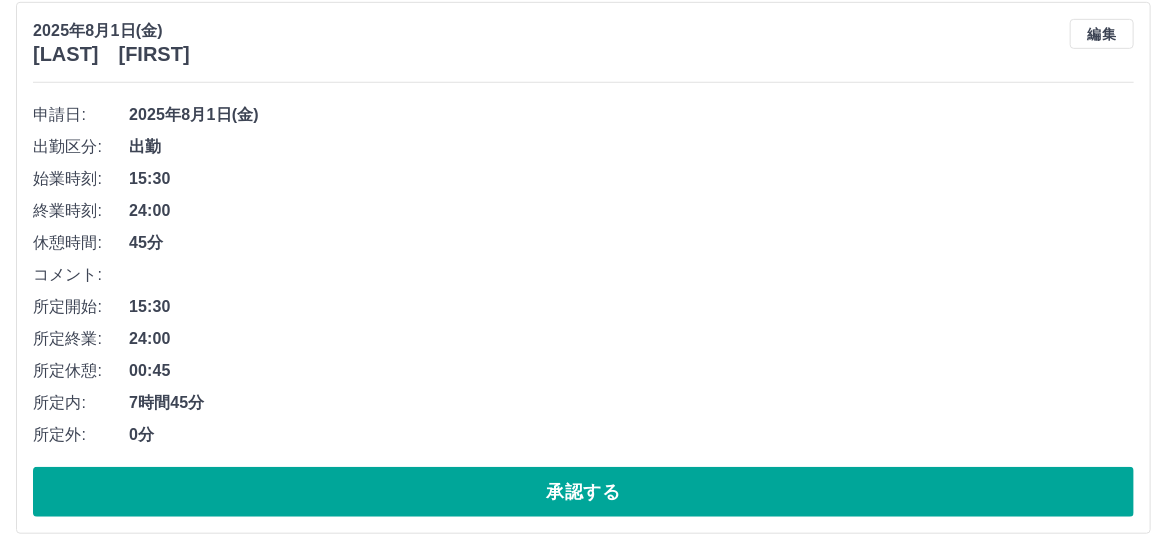 click on "承認する" at bounding box center (583, -332) 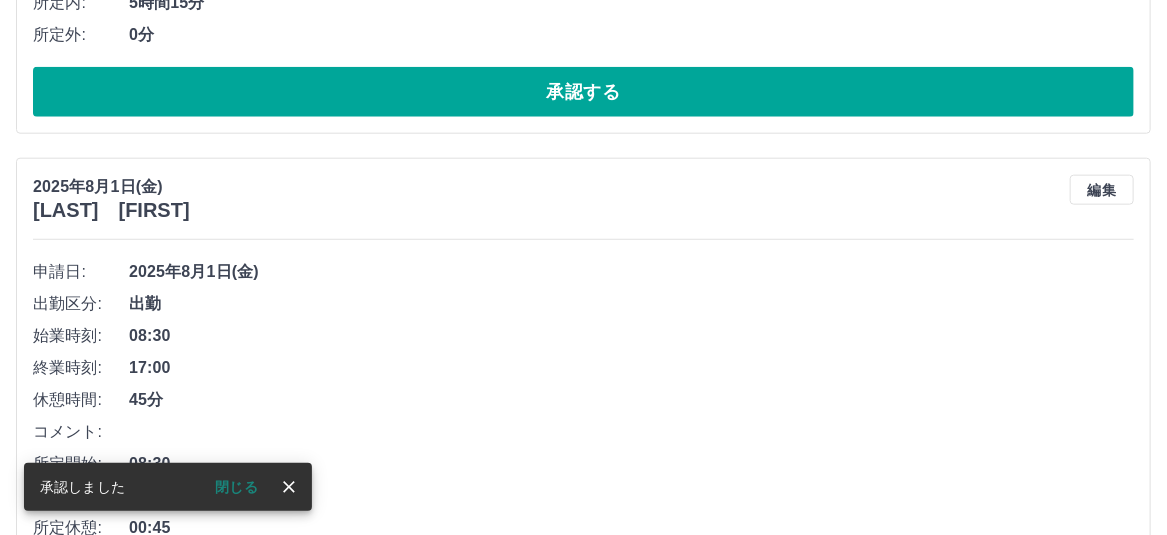 scroll, scrollTop: 6278, scrollLeft: 0, axis: vertical 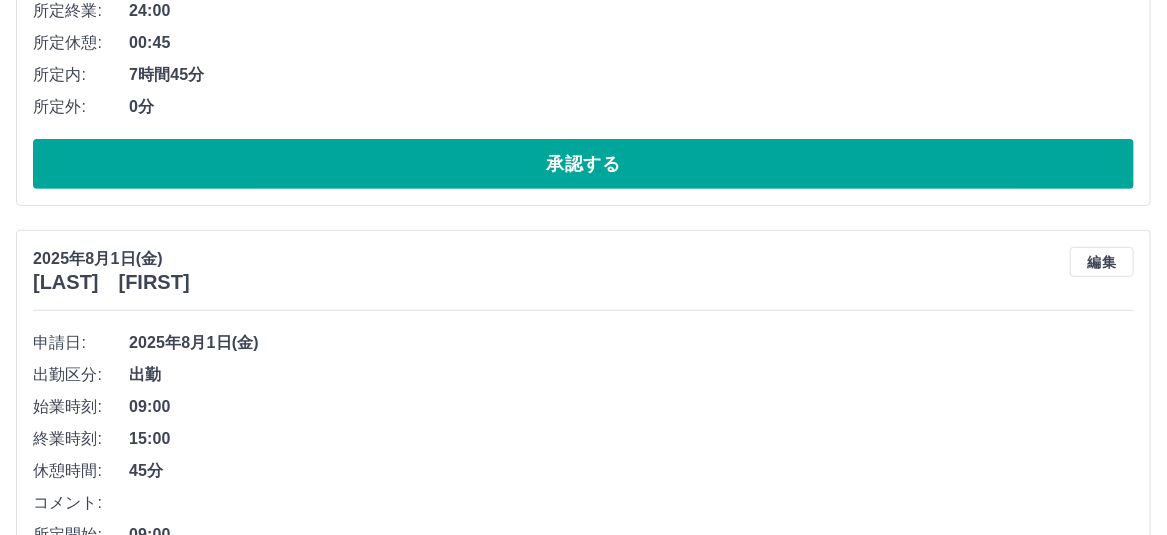 click on "承認する" at bounding box center [583, -392] 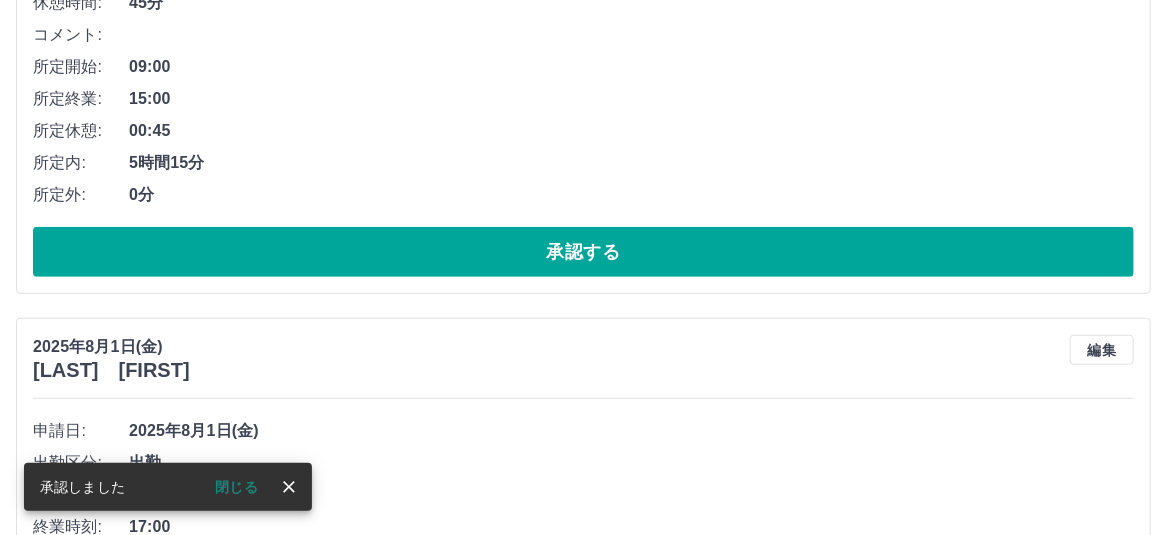 scroll, scrollTop: 6578, scrollLeft: 0, axis: vertical 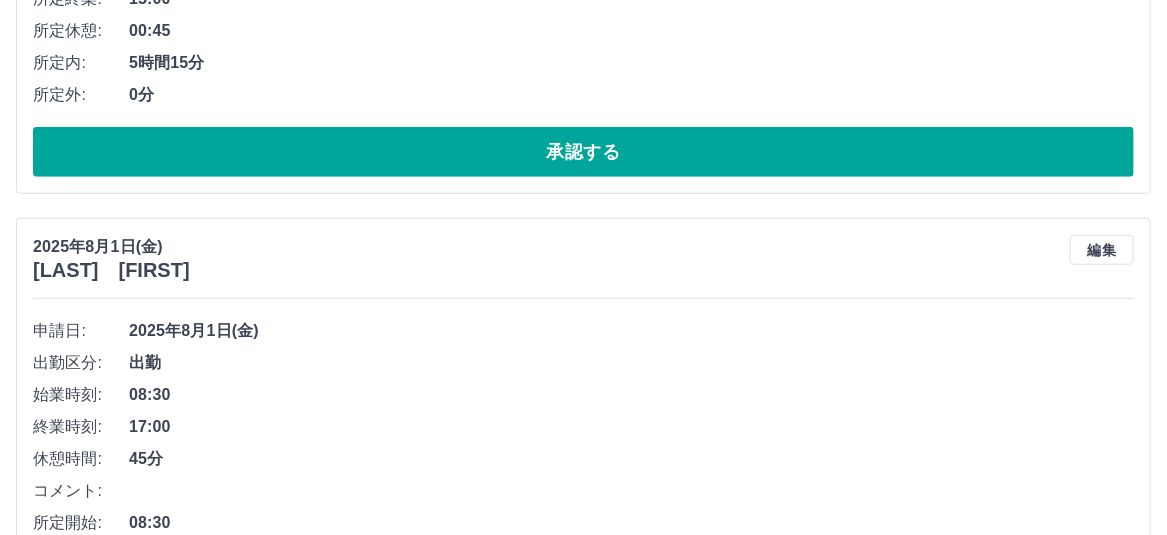 click on "承認する" at bounding box center [583, -404] 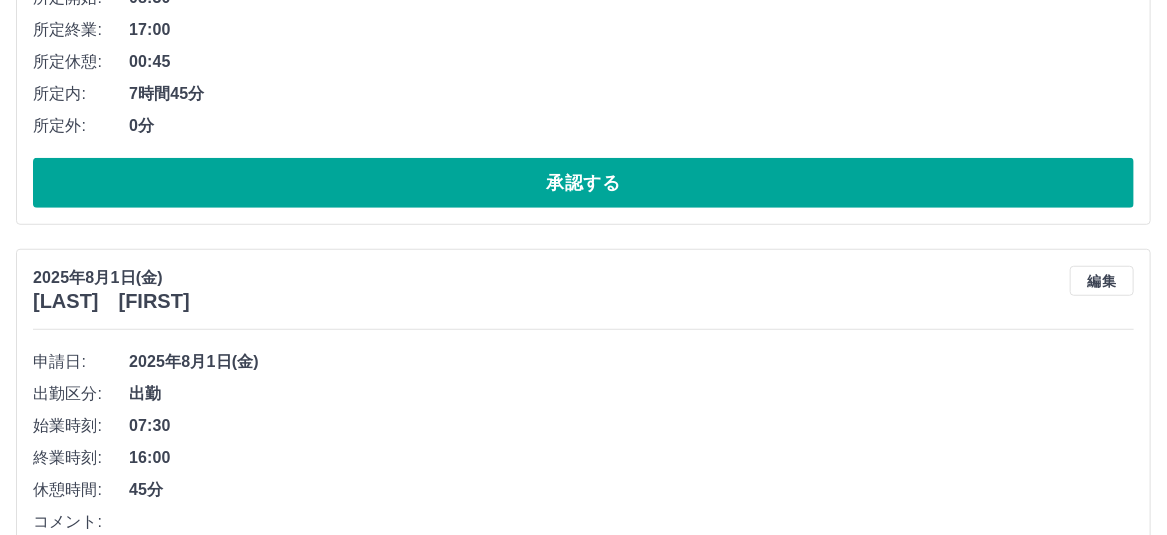 scroll, scrollTop: 6651, scrollLeft: 0, axis: vertical 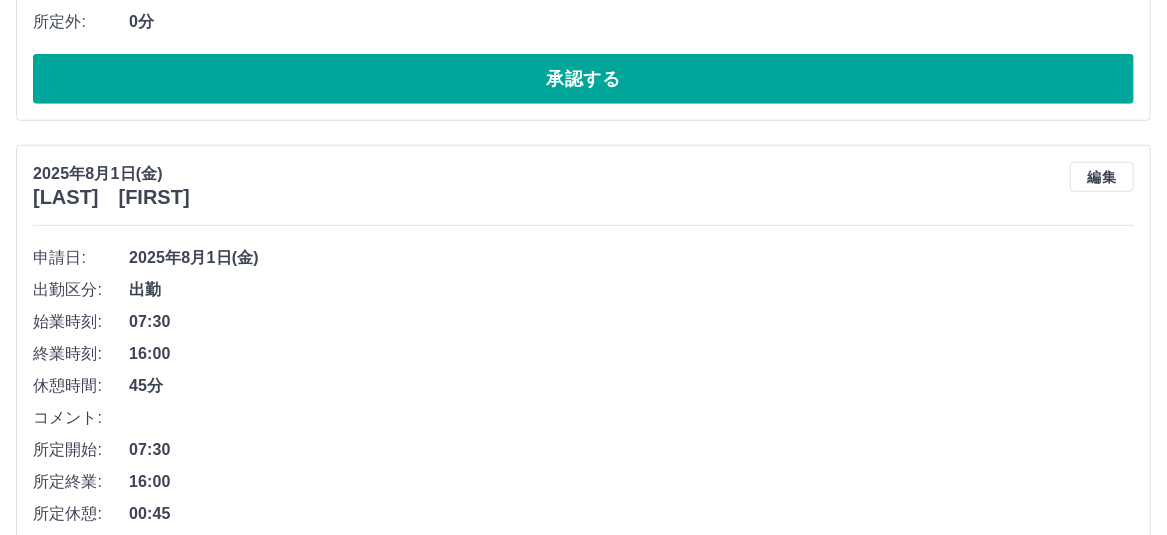 click on "承認する" at bounding box center (583, -477) 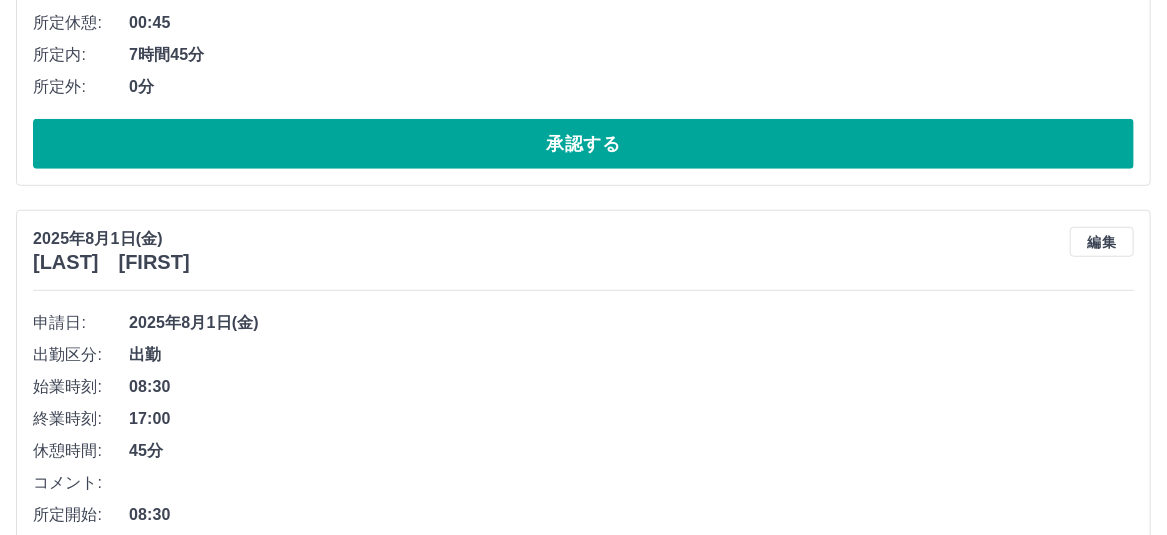 scroll, scrollTop: 6623, scrollLeft: 0, axis: vertical 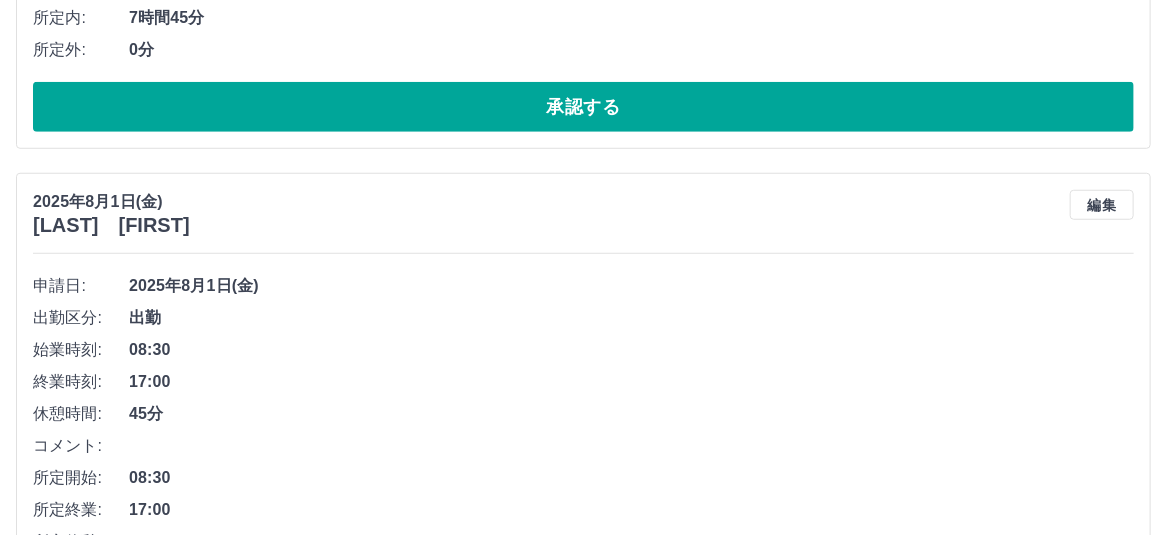 click on "承認する" at bounding box center [583, -449] 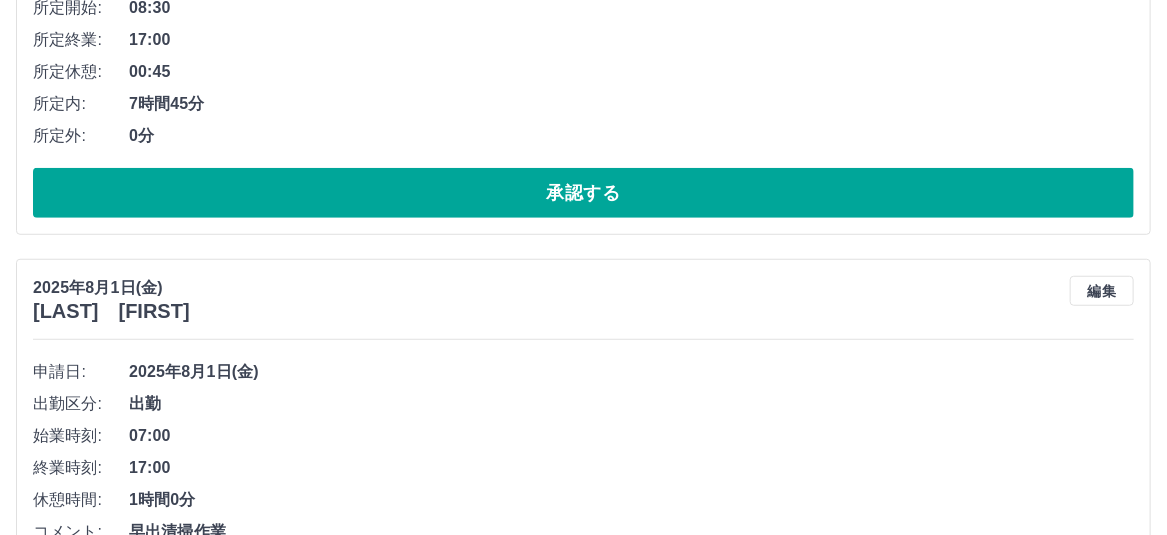 scroll, scrollTop: 6595, scrollLeft: 0, axis: vertical 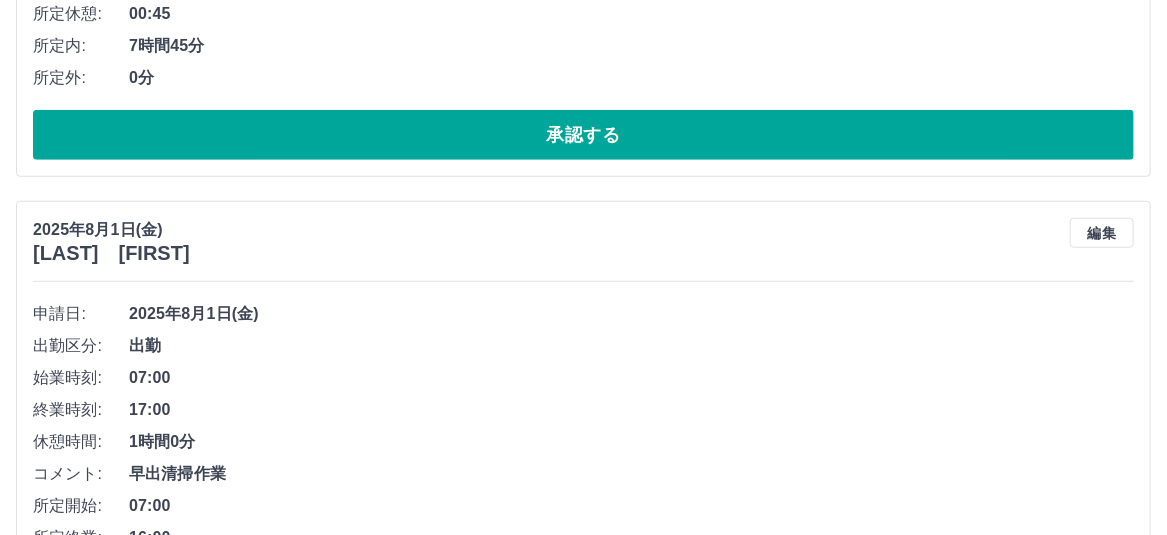 click on "承認する" at bounding box center (583, -421) 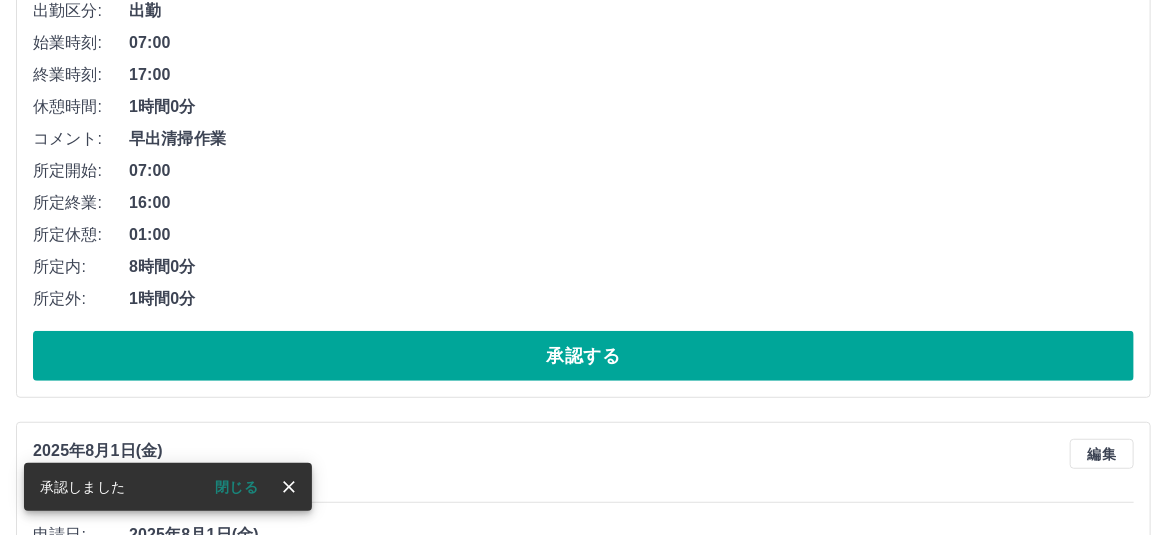 scroll, scrollTop: 6568, scrollLeft: 0, axis: vertical 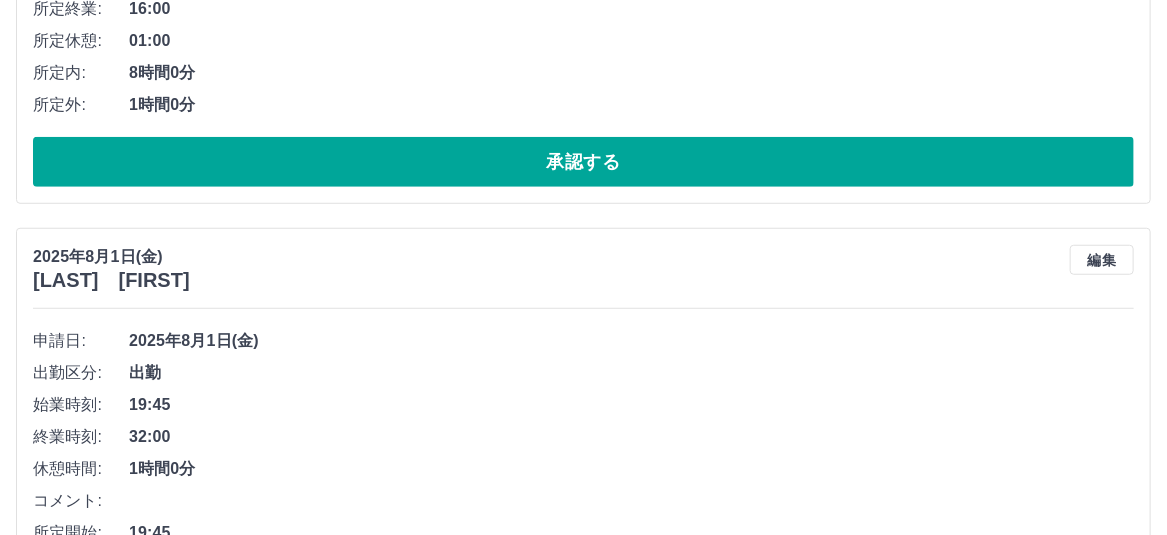 click on "承認する" at bounding box center [583, -394] 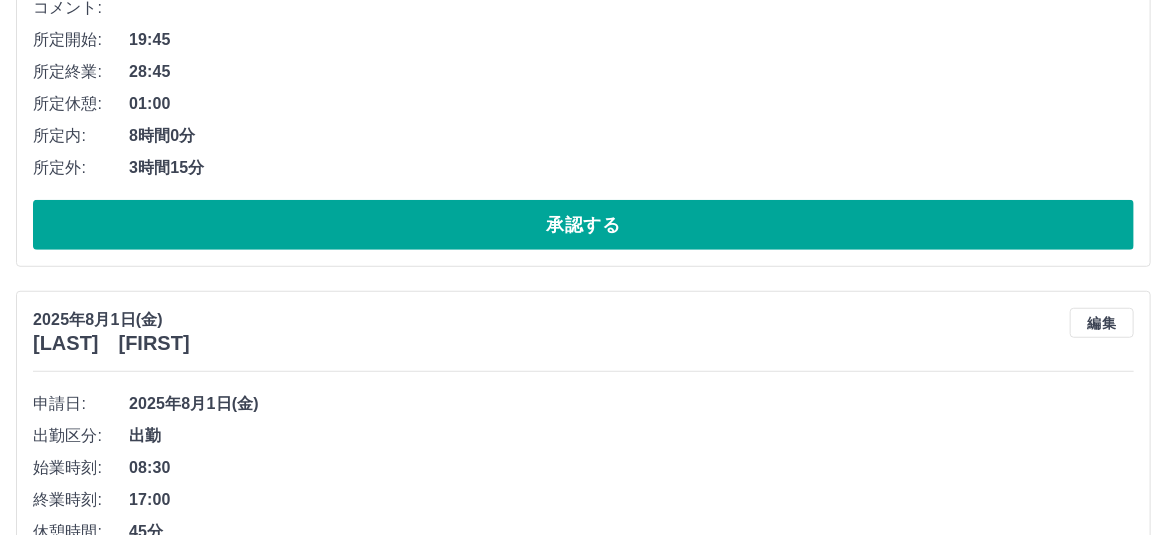 scroll, scrollTop: 6540, scrollLeft: 0, axis: vertical 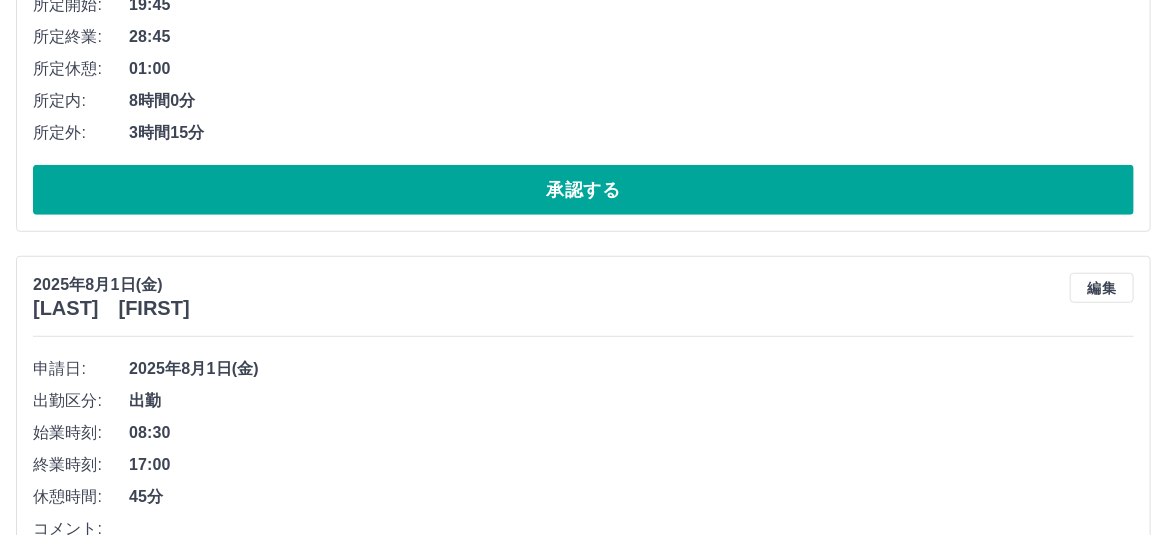 click on "承認する" at bounding box center (583, -366) 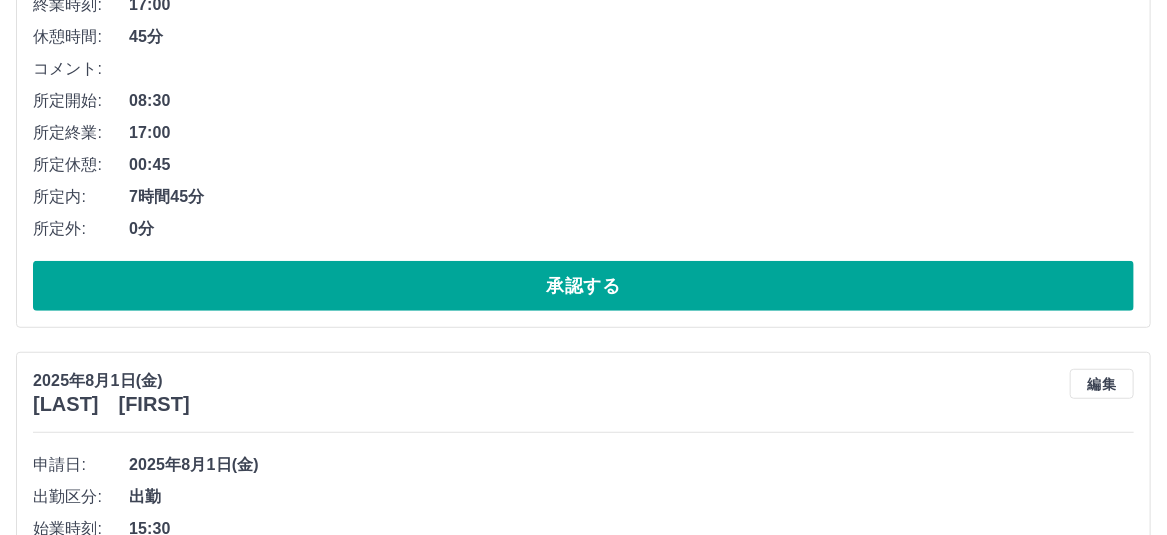scroll, scrollTop: 6512, scrollLeft: 0, axis: vertical 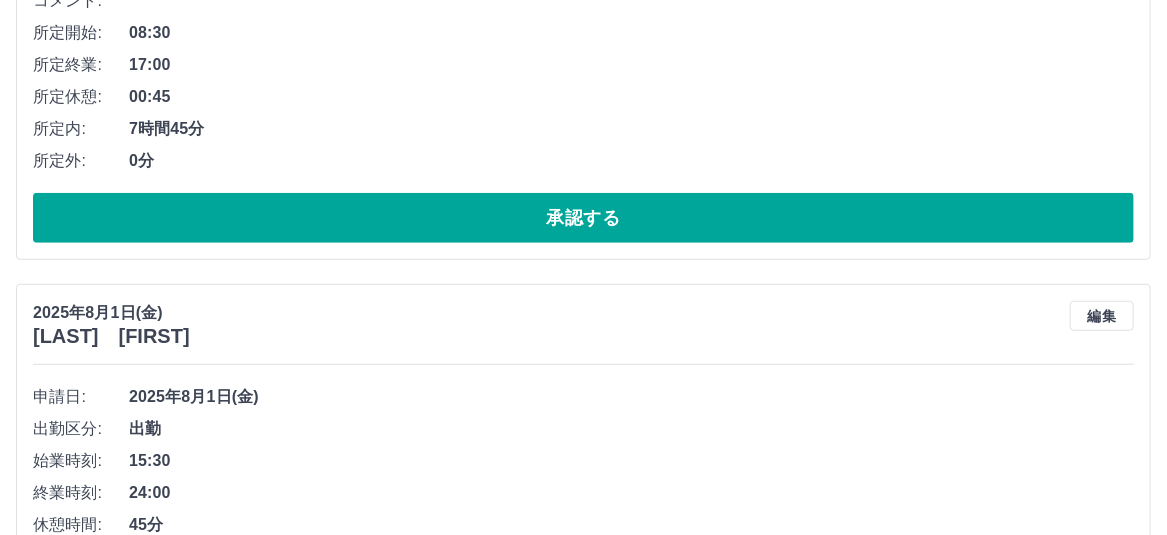 click on "承認する" at bounding box center (583, -338) 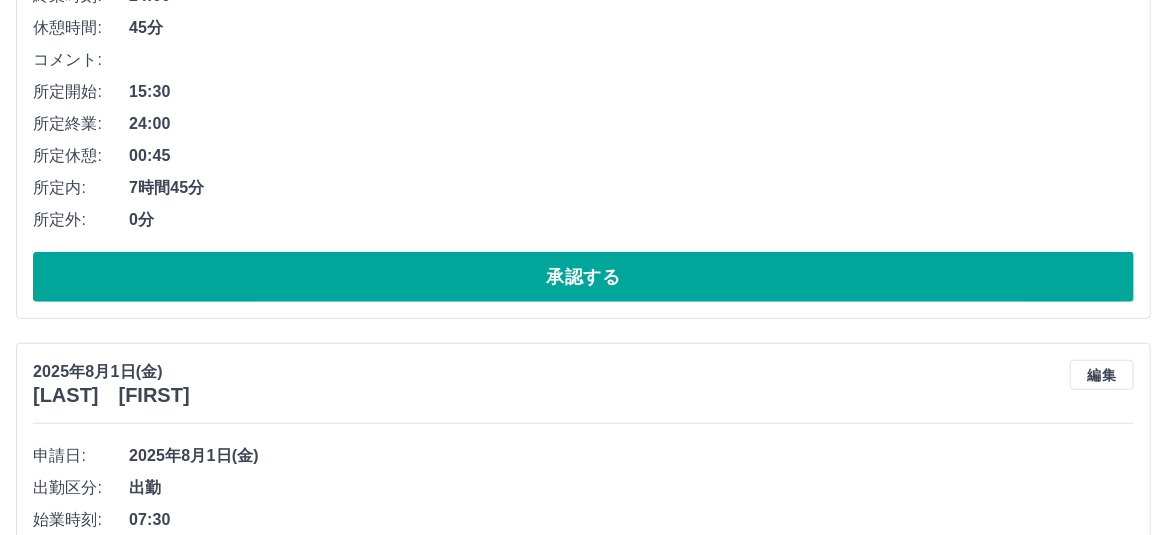 scroll, scrollTop: 6484, scrollLeft: 0, axis: vertical 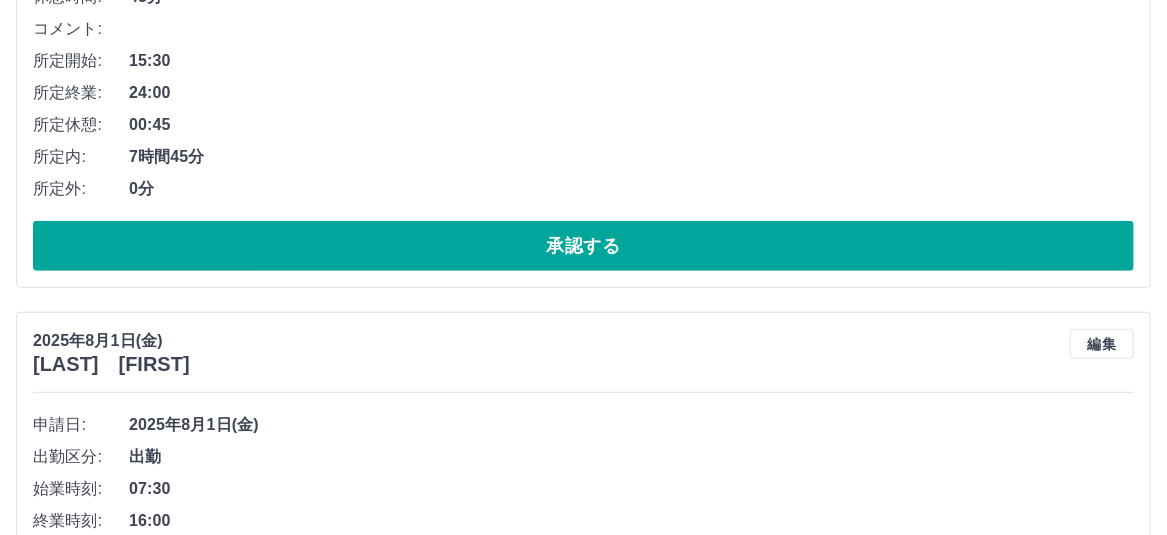 click on "承認する" at bounding box center (583, -310) 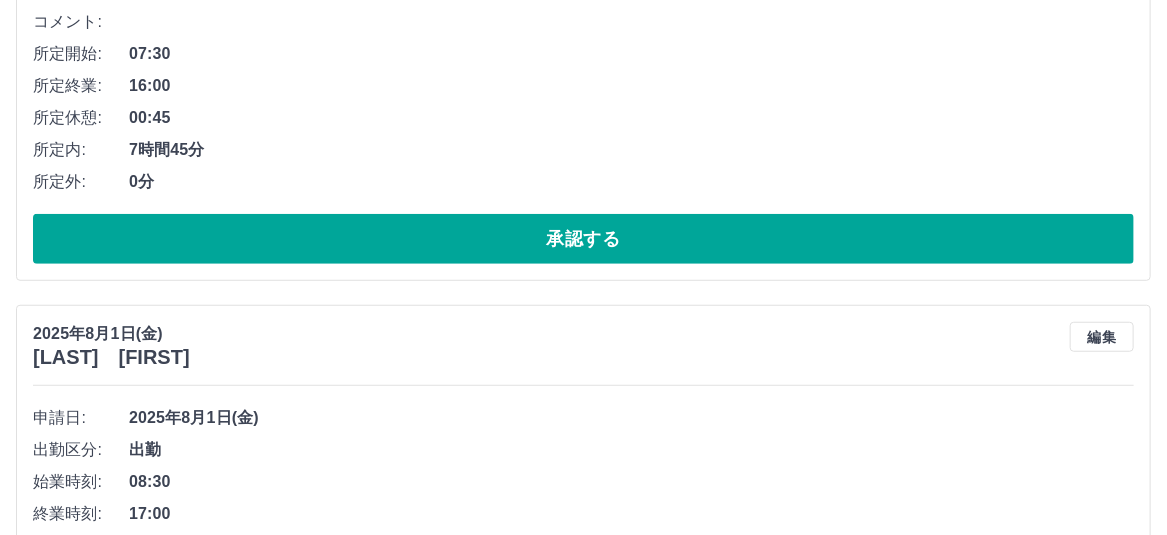 scroll, scrollTop: 6556, scrollLeft: 0, axis: vertical 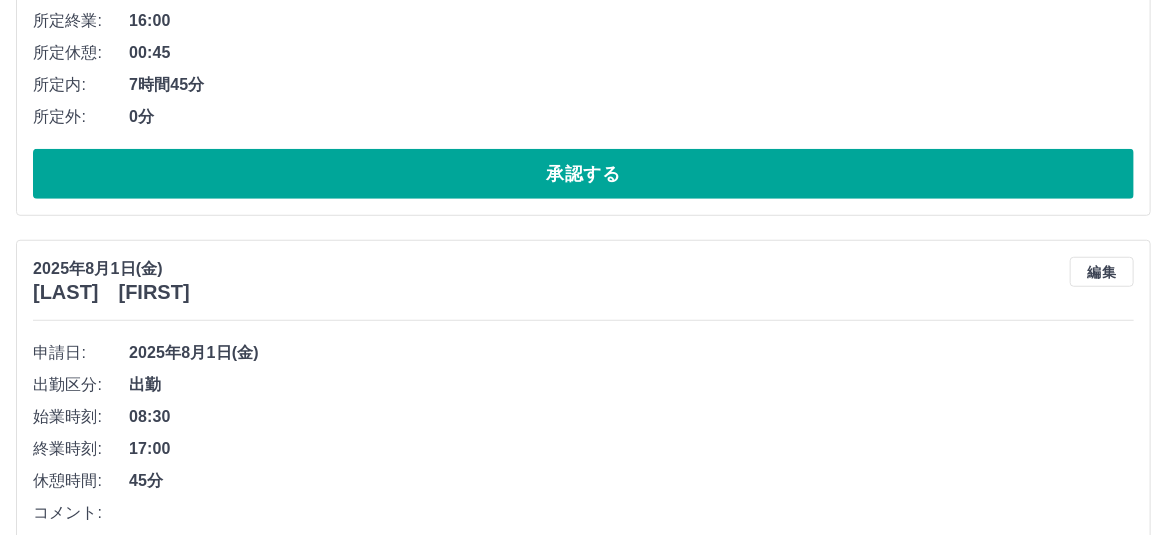 click on "承認する" at bounding box center (583, -382) 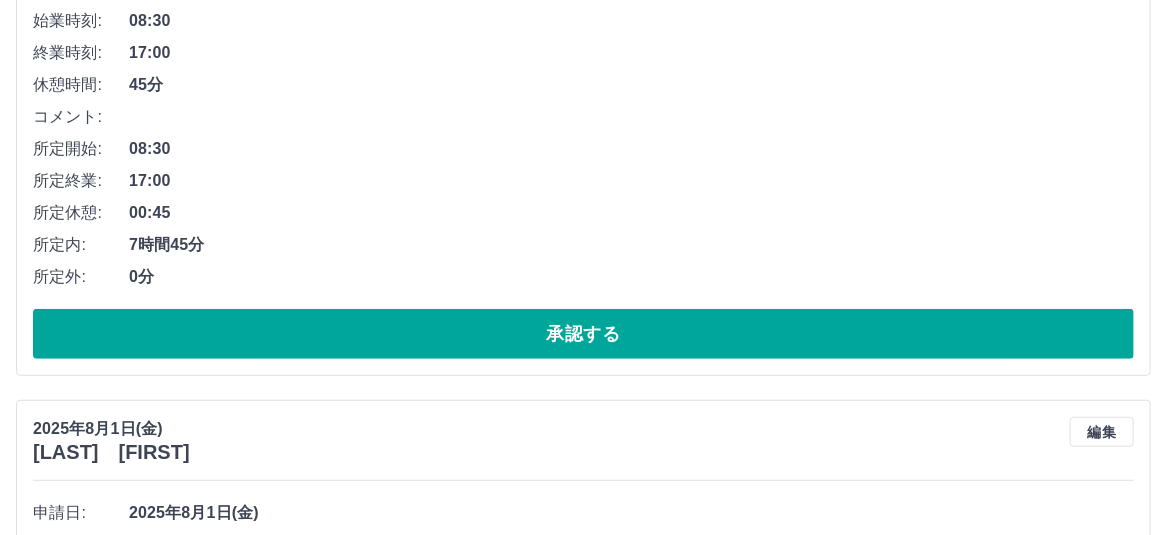 scroll, scrollTop: 6529, scrollLeft: 0, axis: vertical 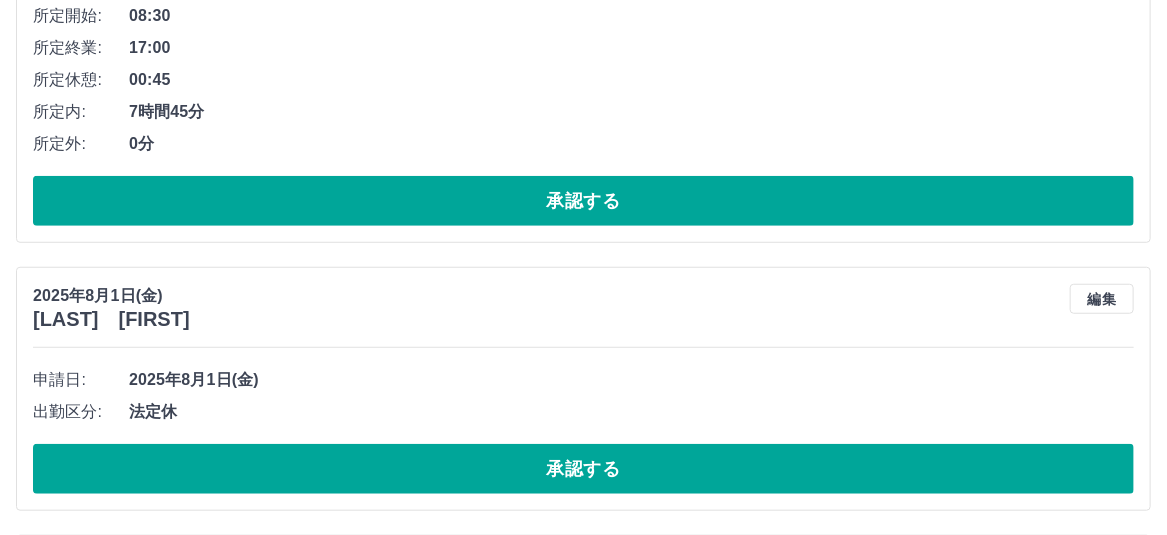 click on "承認する" at bounding box center (583, -355) 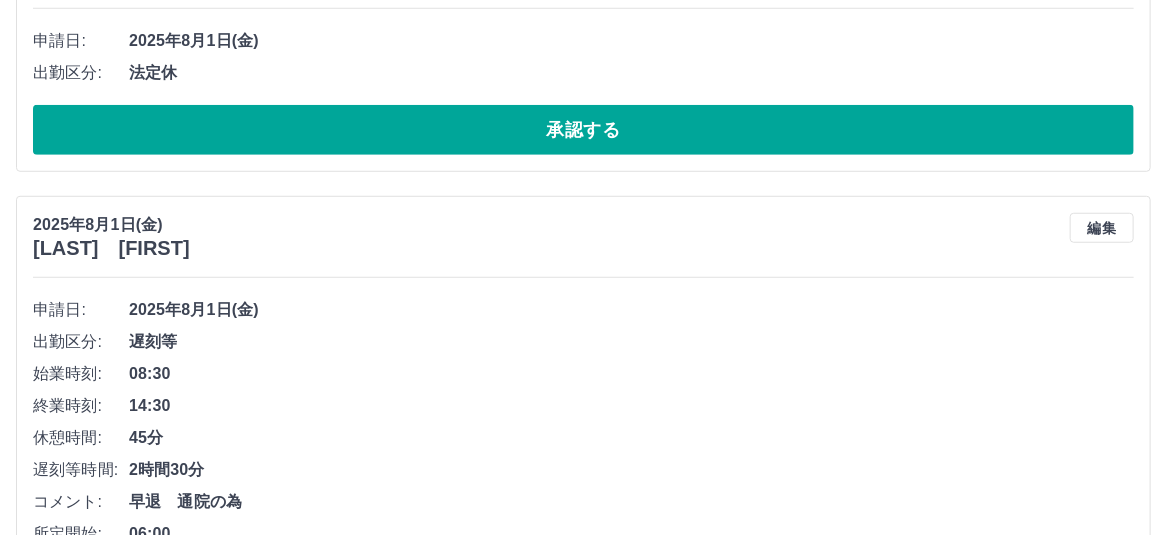 scroll, scrollTop: 6601, scrollLeft: 0, axis: vertical 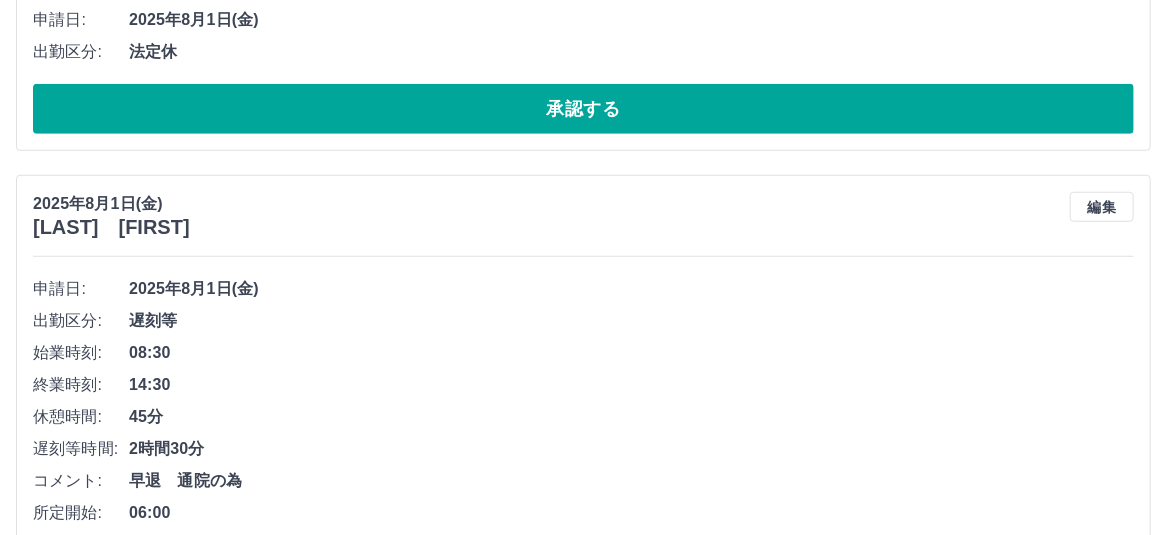 click on "承認する" at bounding box center (583, -427) 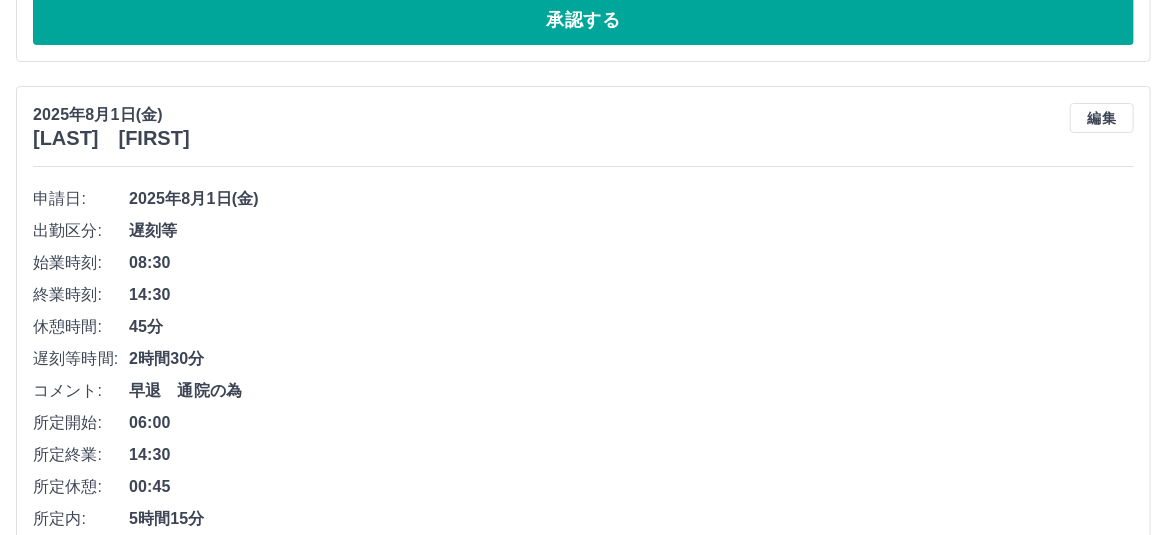 scroll, scrollTop: 6174, scrollLeft: 0, axis: vertical 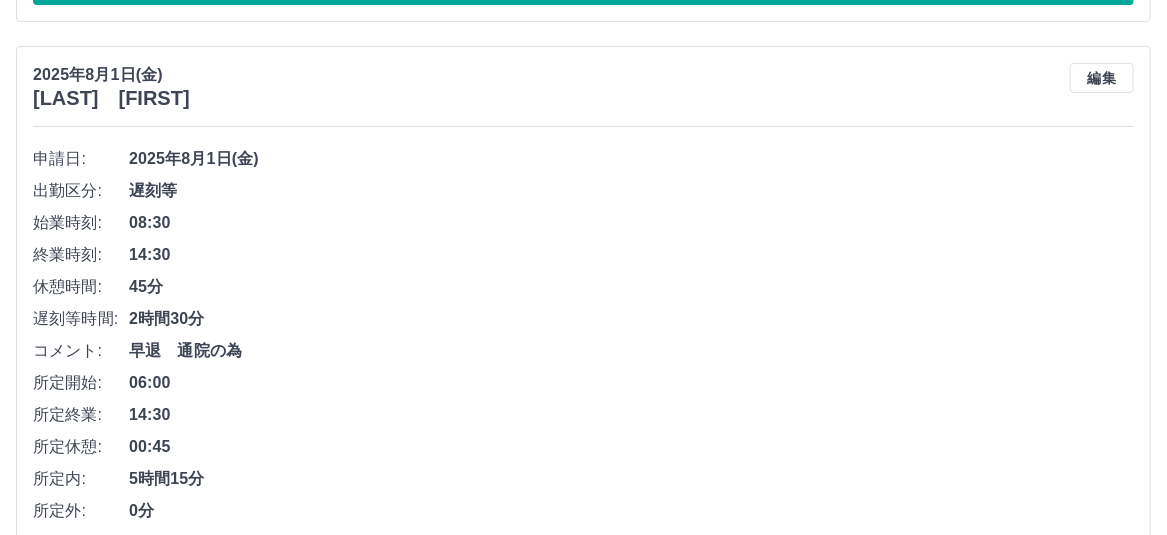 click on "承認する" at bounding box center (583, -288) 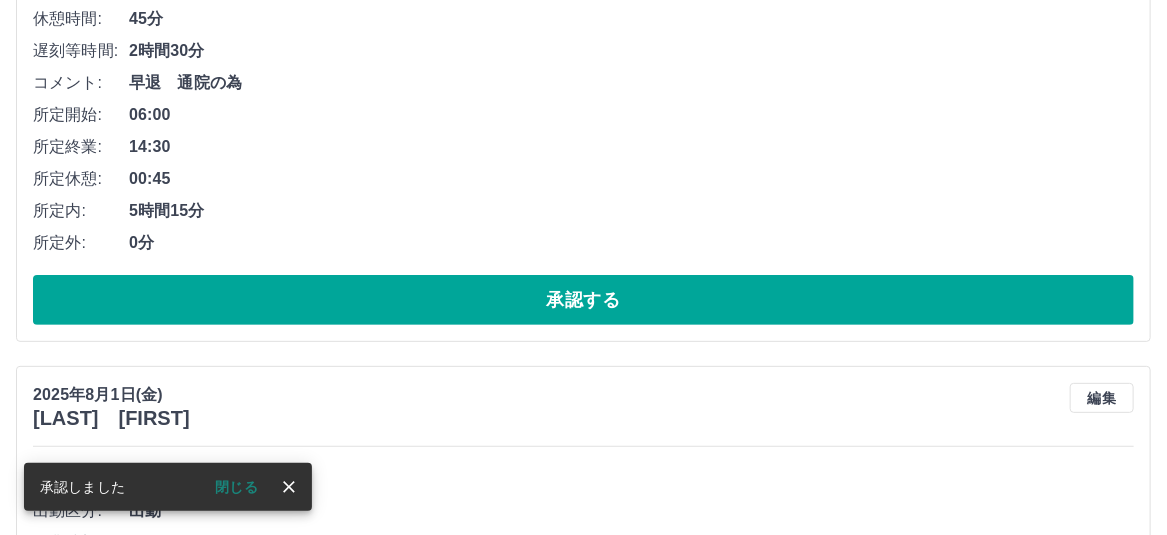 click on "承認する" at bounding box center (583, -288) 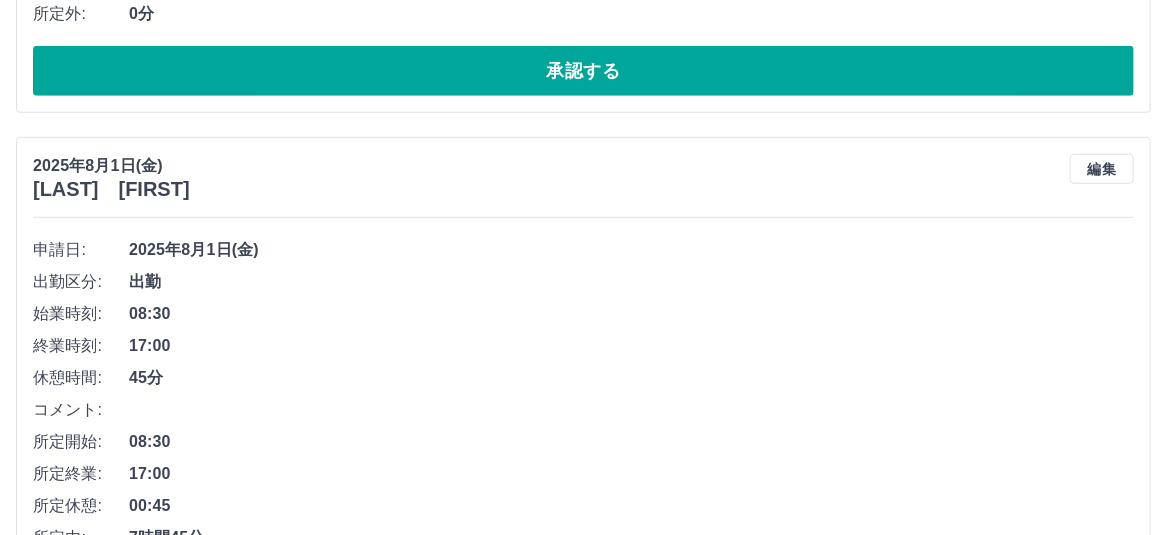 scroll, scrollTop: 6673, scrollLeft: 0, axis: vertical 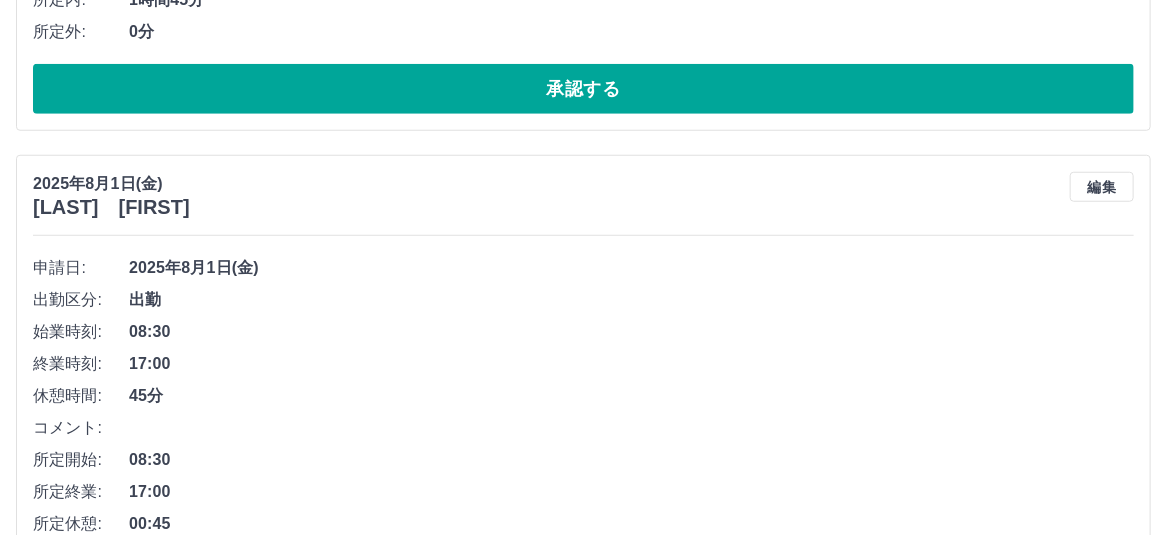 click on "承認する" at bounding box center [583, -467] 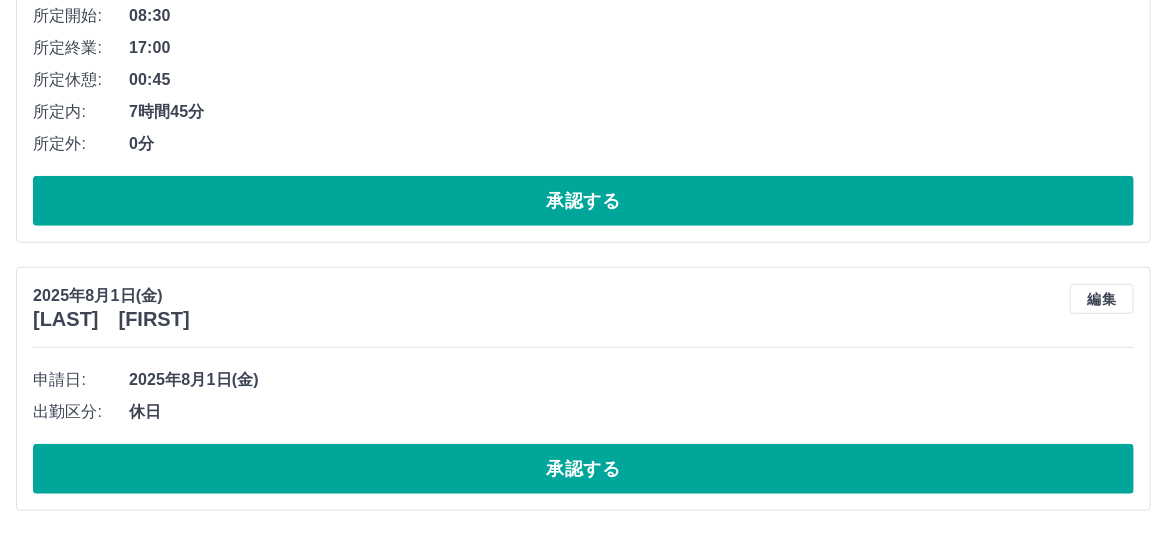 scroll, scrollTop: 7278, scrollLeft: 0, axis: vertical 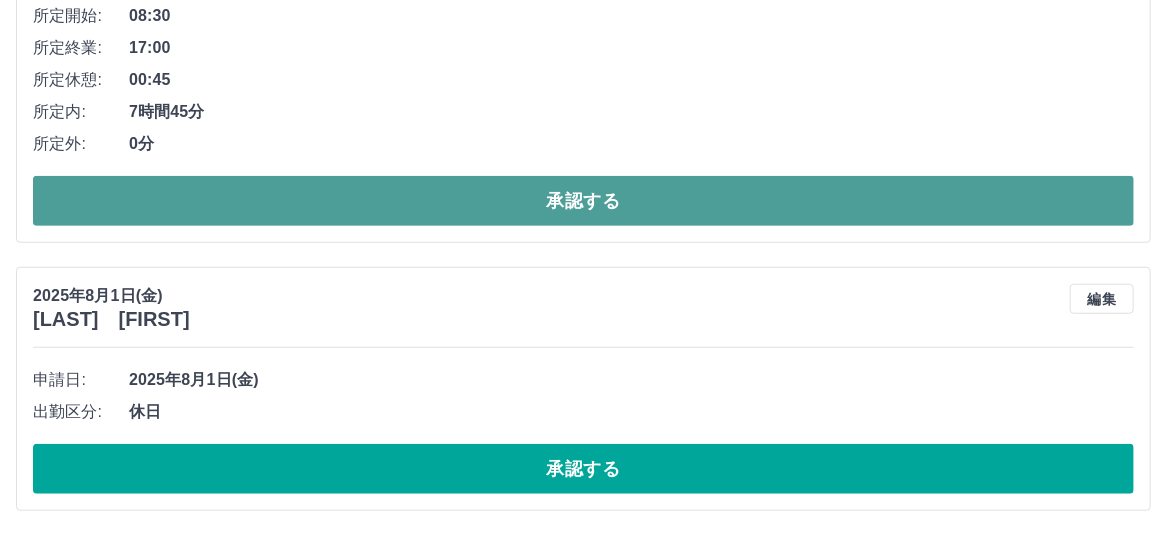click on "承認する" at bounding box center [583, 201] 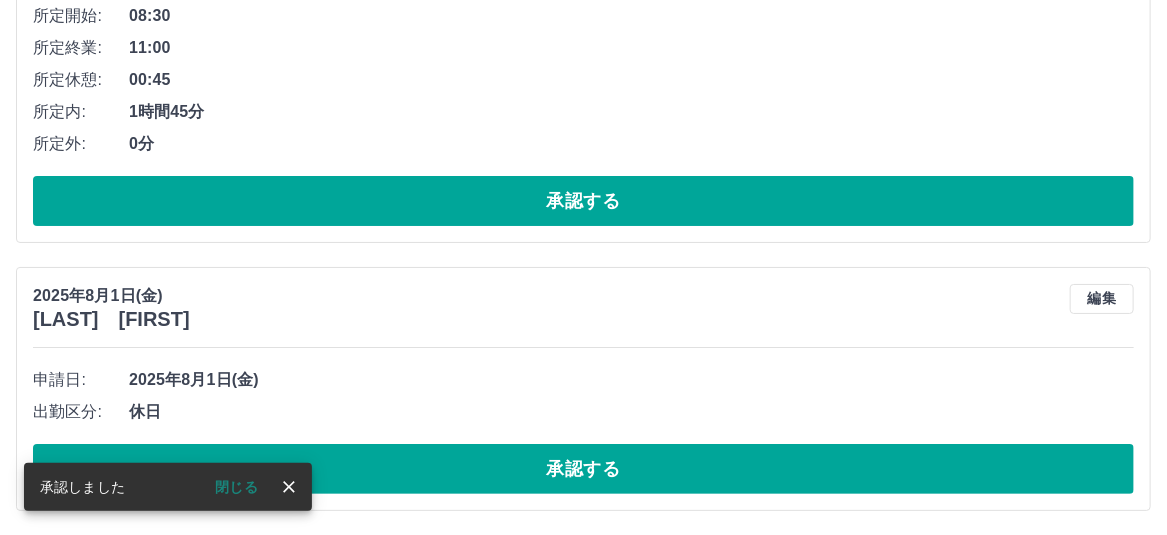 scroll, scrollTop: 6721, scrollLeft: 0, axis: vertical 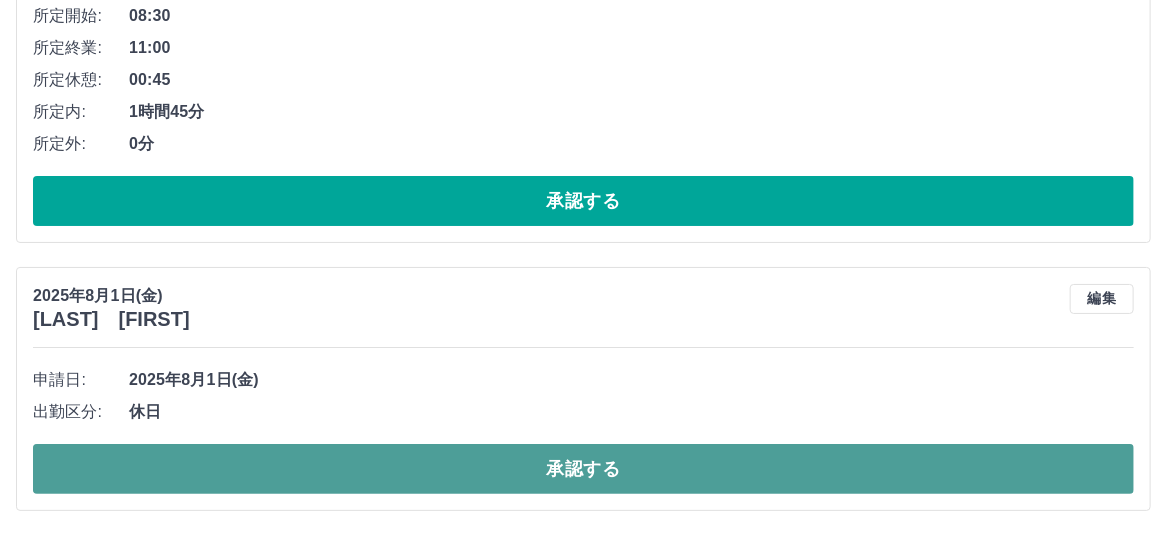 click on "承認する" at bounding box center [583, 469] 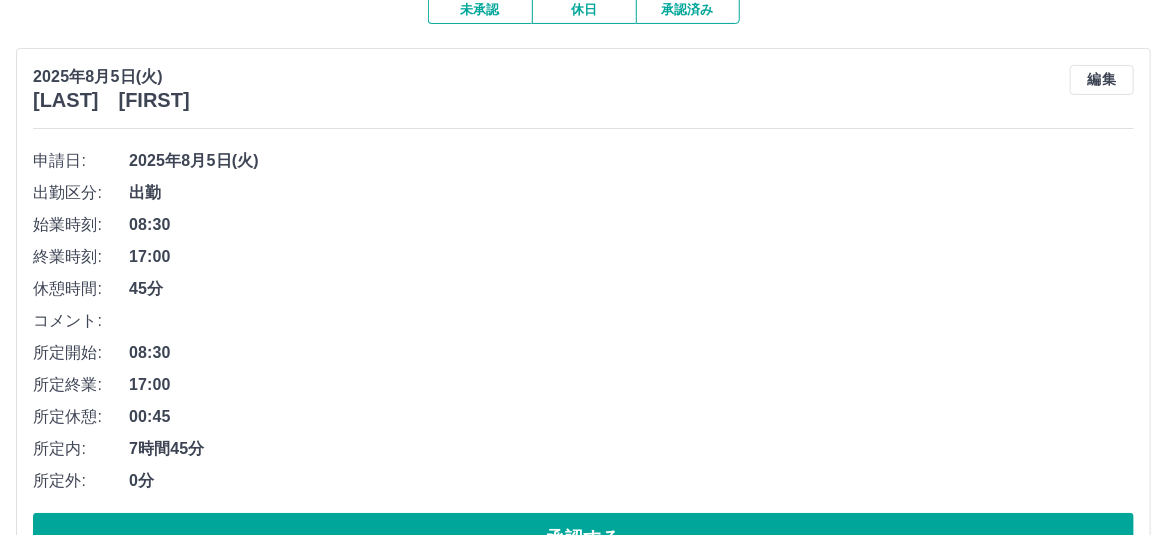 scroll, scrollTop: 0, scrollLeft: 0, axis: both 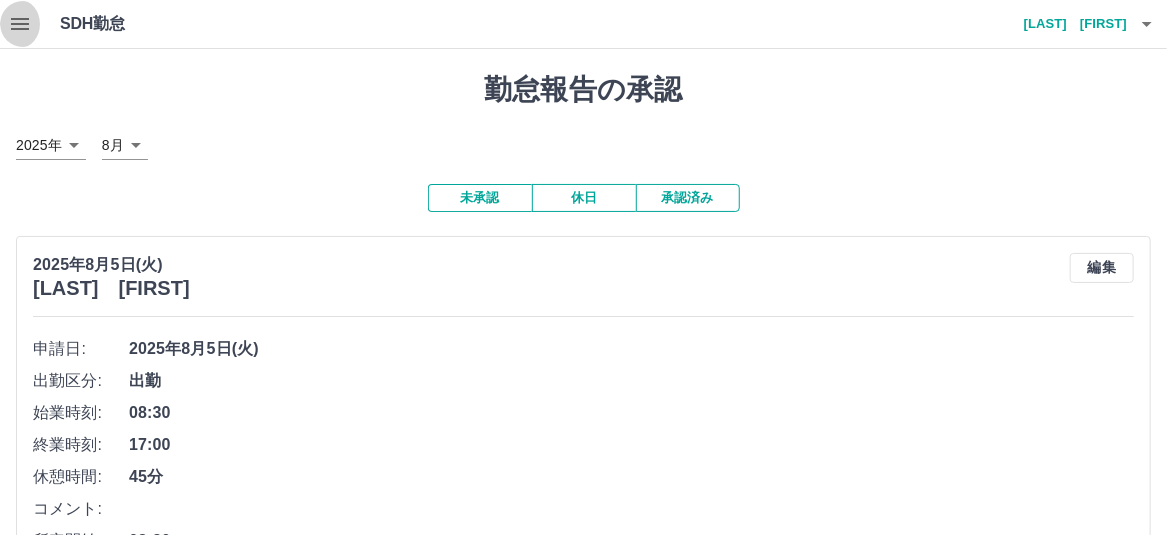click 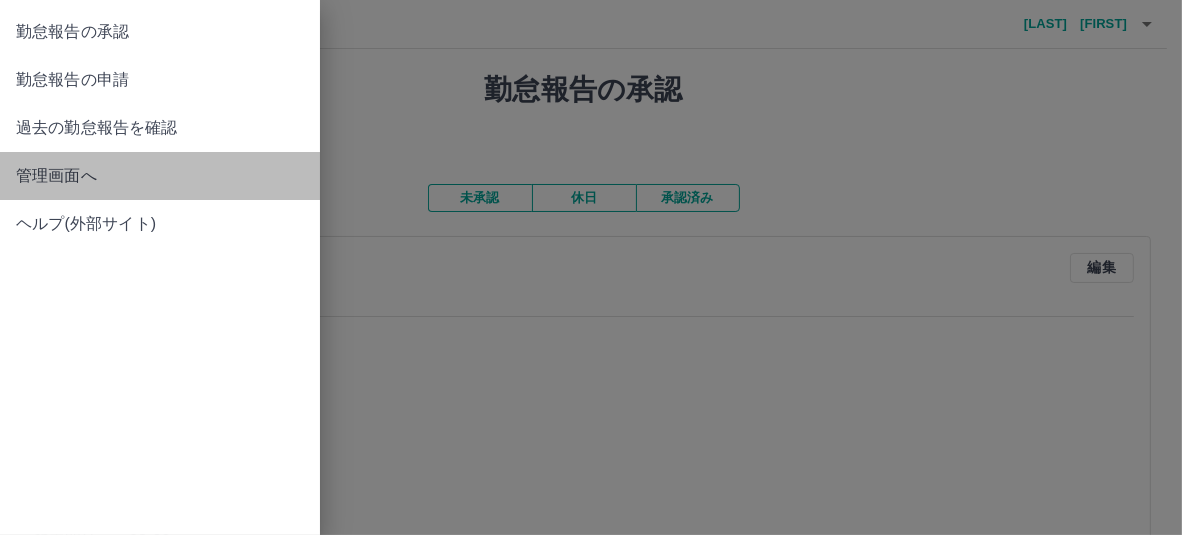 click on "管理画面へ" at bounding box center [160, 176] 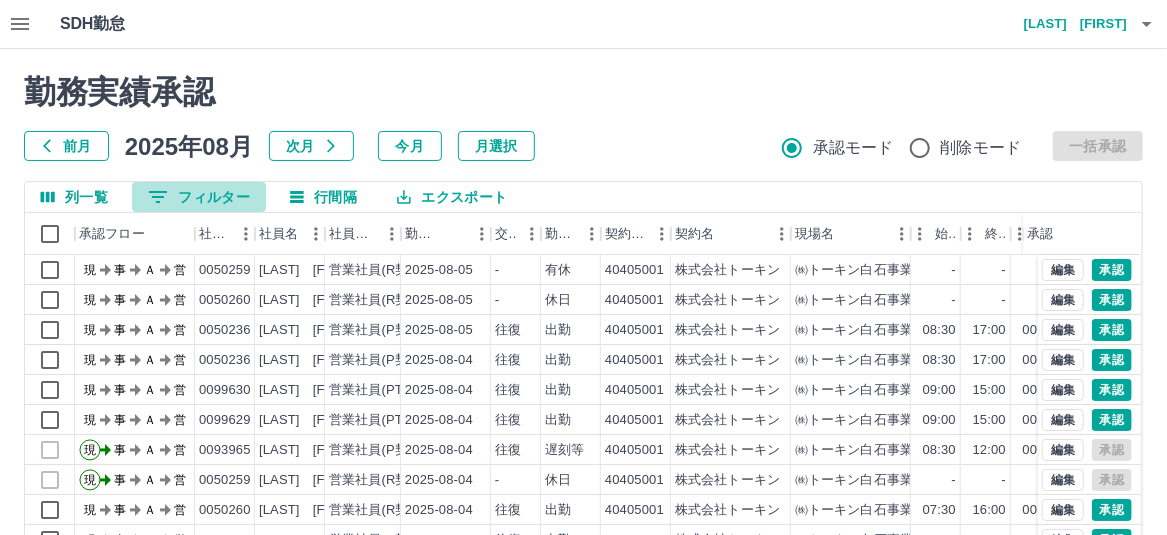click on "0 フィルター" at bounding box center (199, 197) 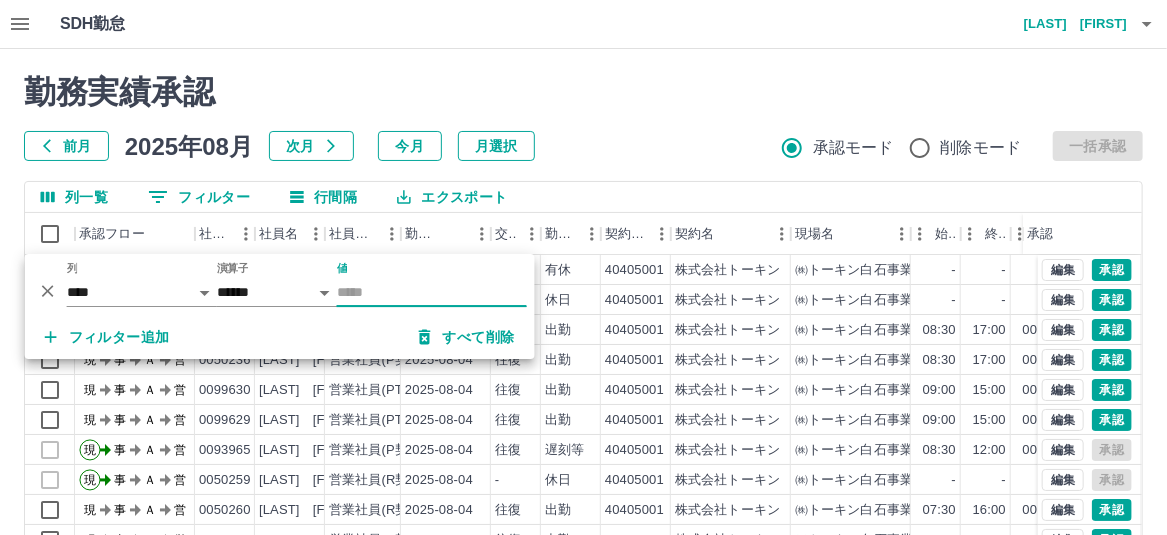 click on "値" at bounding box center [432, 292] 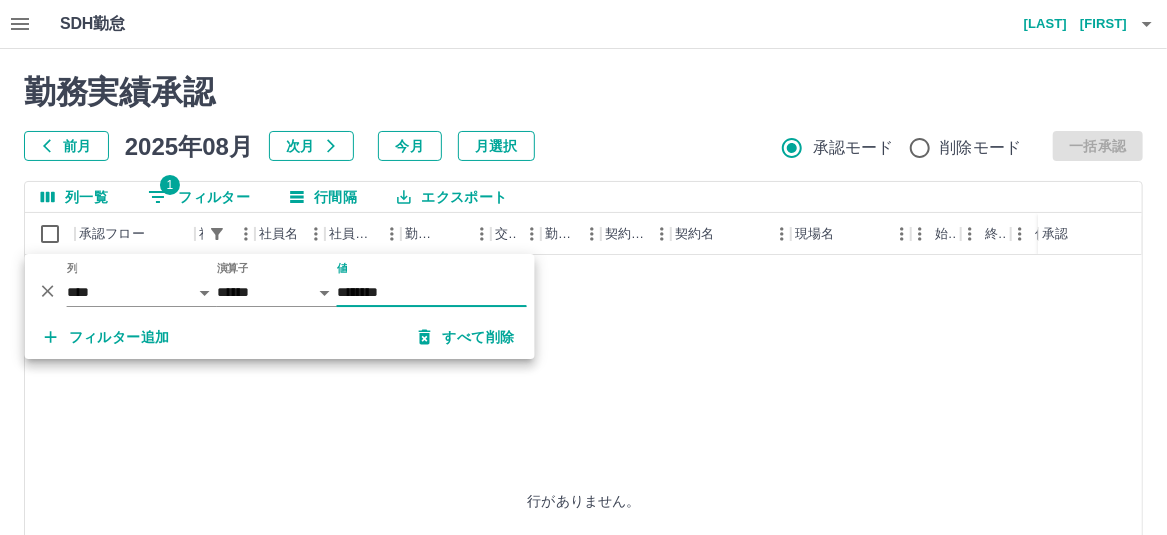 type on "********" 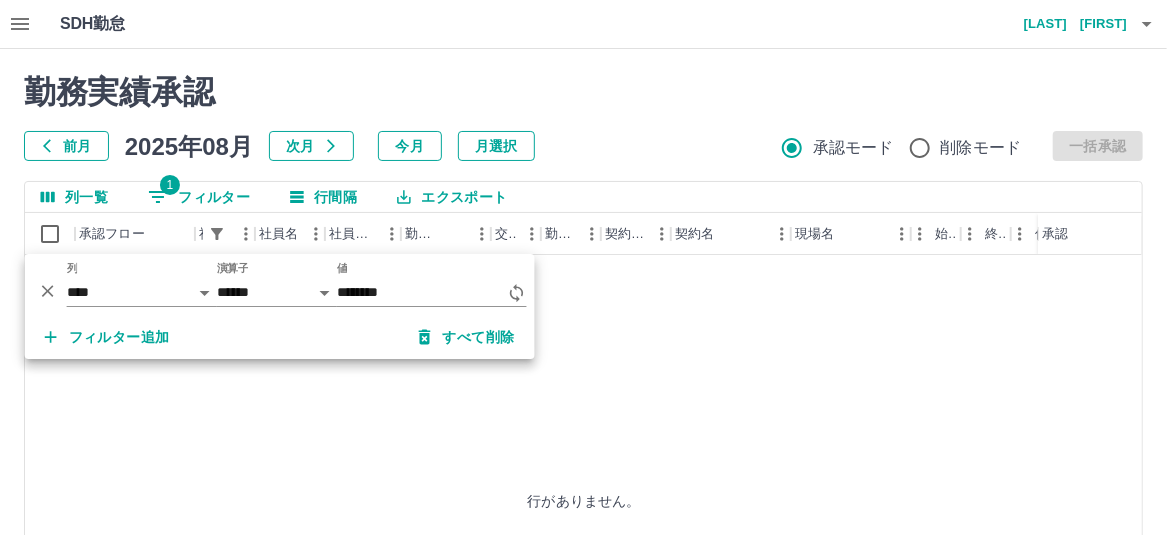 click on "行がありません。" at bounding box center (584, 500) 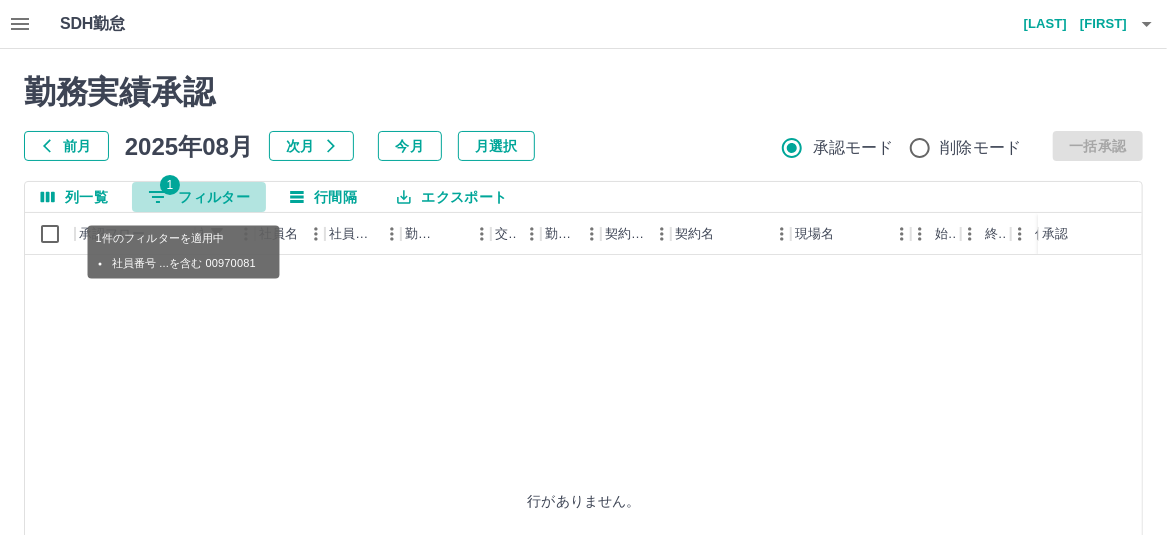 click on "1 フィルター" at bounding box center (199, 197) 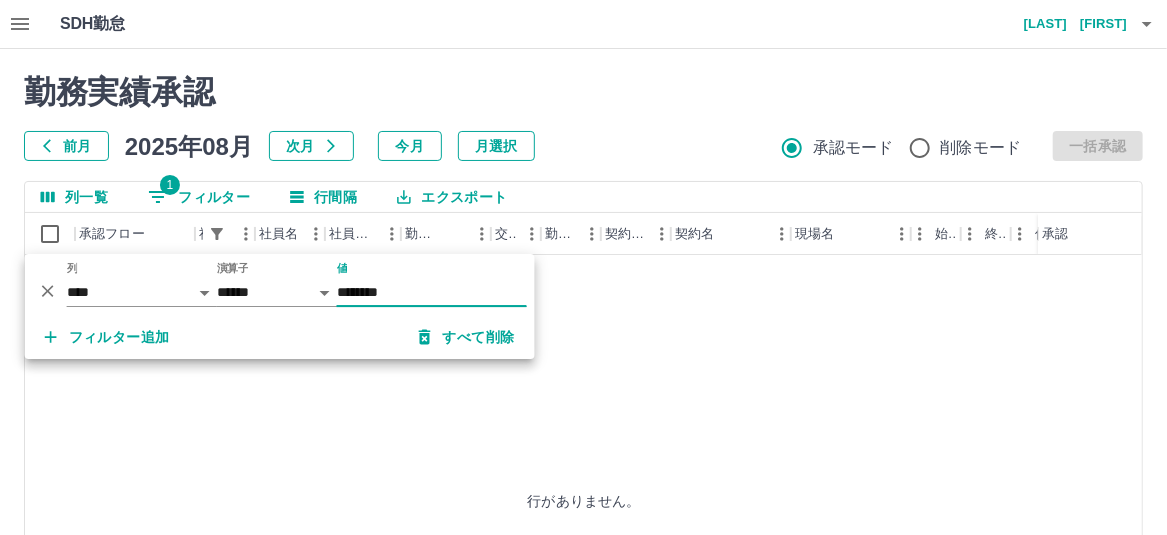 click on "********" at bounding box center [432, 292] 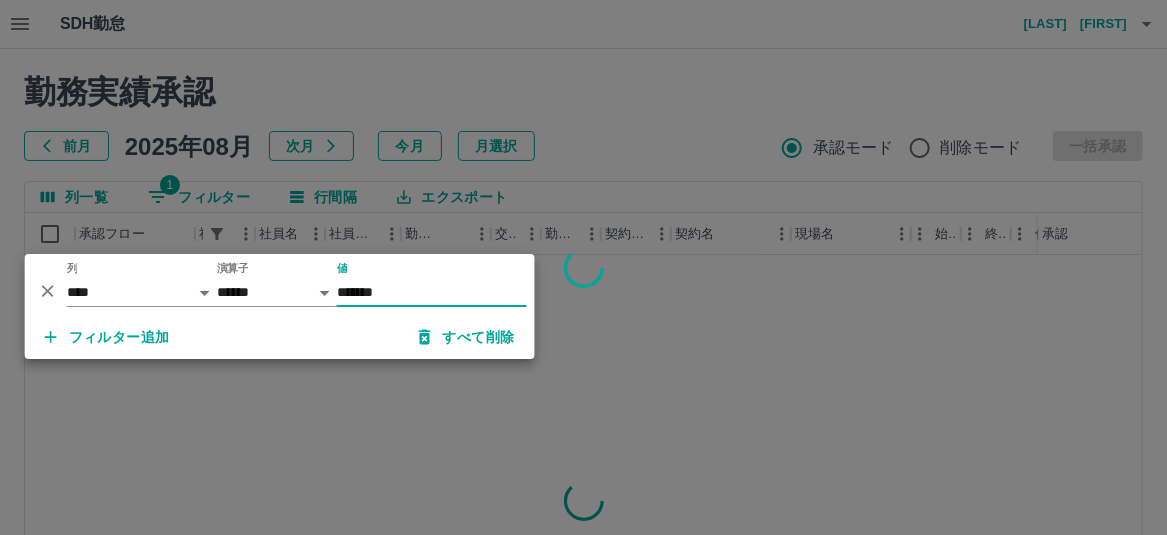type on "*******" 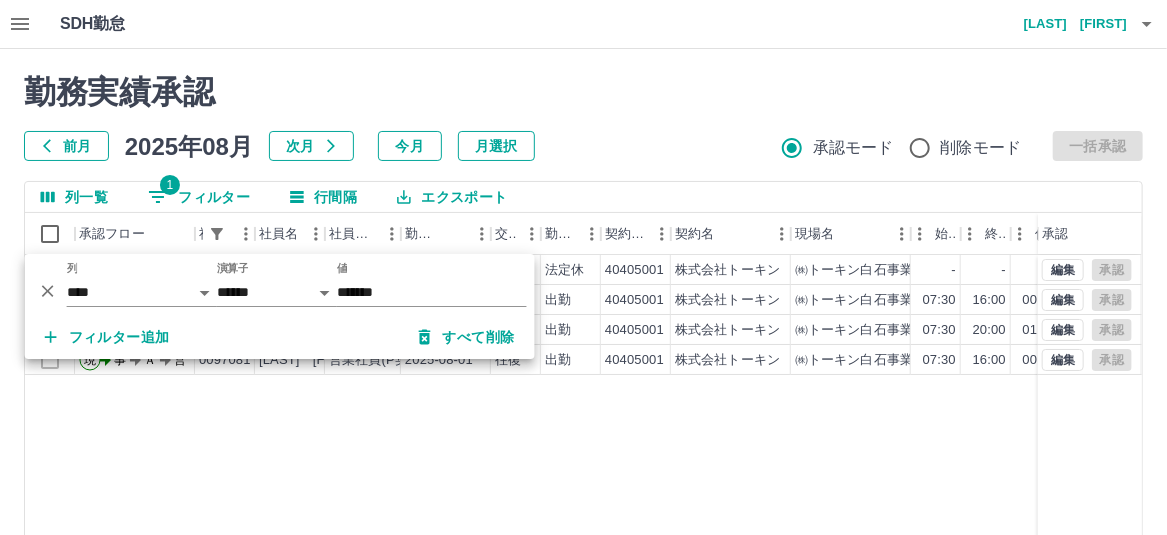 click on "勤務実績承認 前月 2025年08月 次月 今月 月選択 承認モード 削除モード 一括承認 列一覧 1 フィルター 行間隔 エクスポート 承認フロー 社員番号 社員名 社員区分 勤務日 交通費 勤務区分 契約コード 契約名 現場名 始業 終業 休憩 所定開始 所定終業 所定休憩 拘束 勤務 承認 現 事 Ａ 営 0097081 [LAST]　[FIRST] 営業社員(P契約) 2025-08-04  -  法定休 40405001 株式会社トーキン ㈱トーキン白石事業所 - - - - - - 00:00 00:00 現 事 Ａ 営 0097081 [LAST]　[FIRST] 営業社員(P契約) 2025-08-03 往復 出勤 40405001 株式会社トーキン ㈱トーキン白石事業所 07:30 16:00 00:45 07:30 16:00 00:45 08:30 07:45 現 事 Ａ 営 0097081 [LAST]　[FIRST] 営業社員(P契約) 2025-08-02 往復 出勤 40405001 株式会社トーキン ㈱トーキン白石事業所 07:30 20:00 01:00 07:30 16:30 01:00 12:30 11:30 現 事 Ａ 営 0097081 [LAST]　[FIRST] 営業社員(P契約) 2025-08-01 往復" at bounding box center [583, 447] 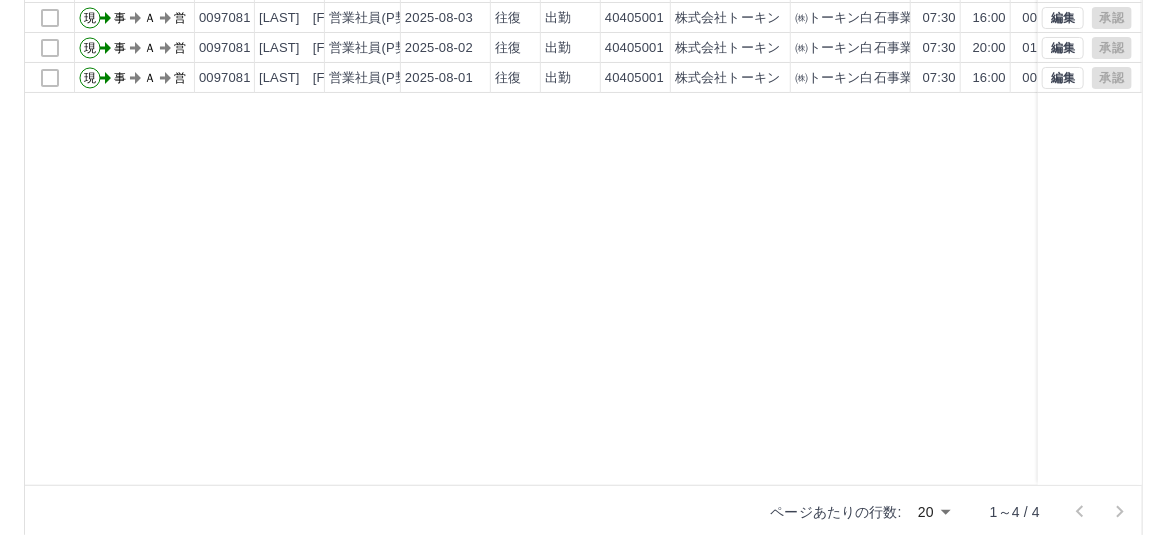scroll, scrollTop: 309, scrollLeft: 0, axis: vertical 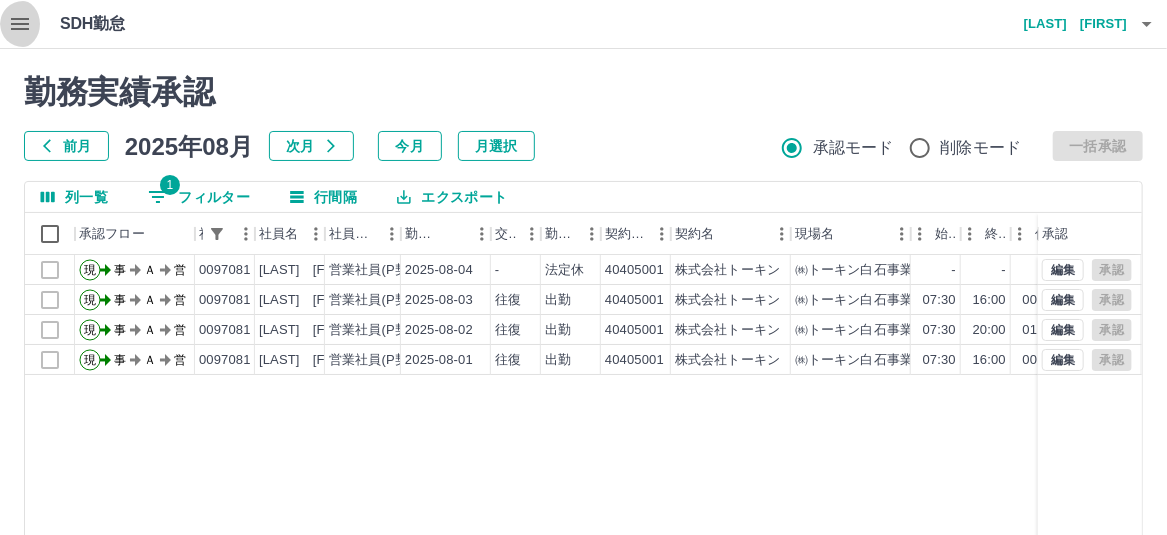 click 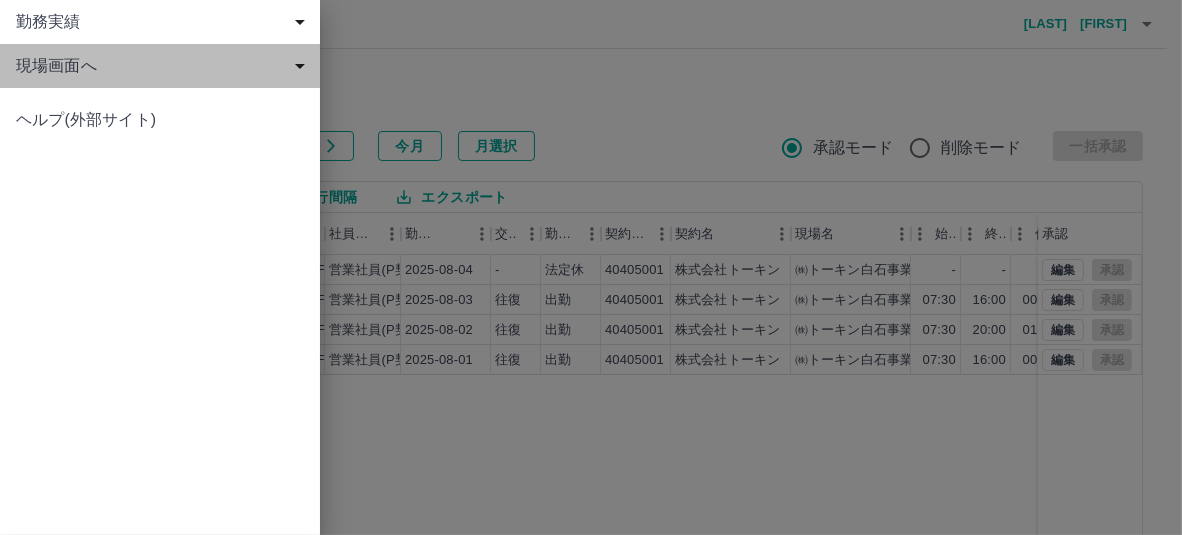 click on "現場画面へ" at bounding box center [164, 66] 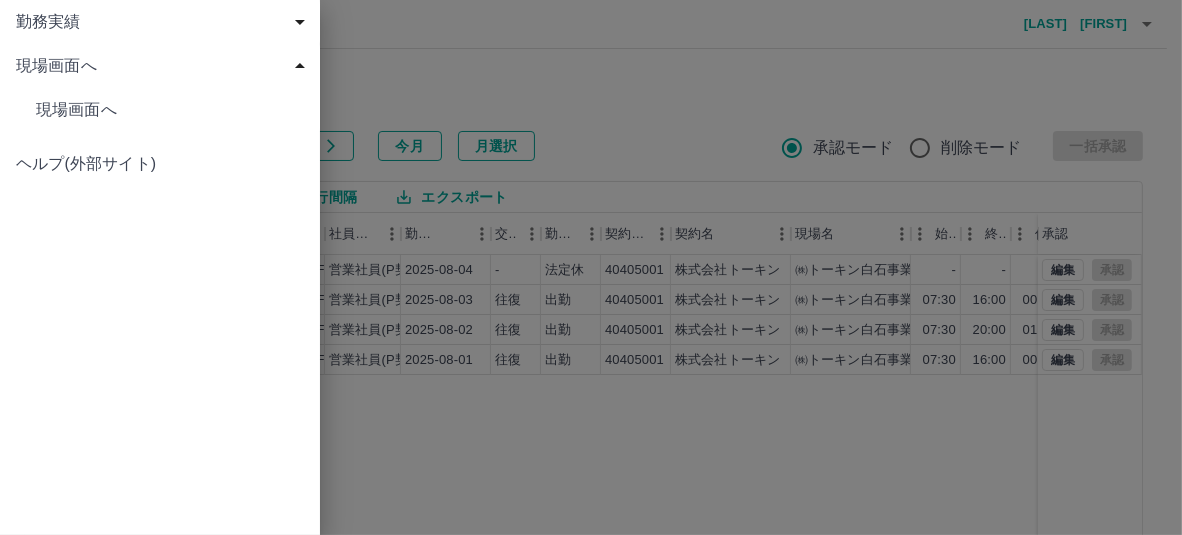 click on "現場画面へ" at bounding box center [170, 110] 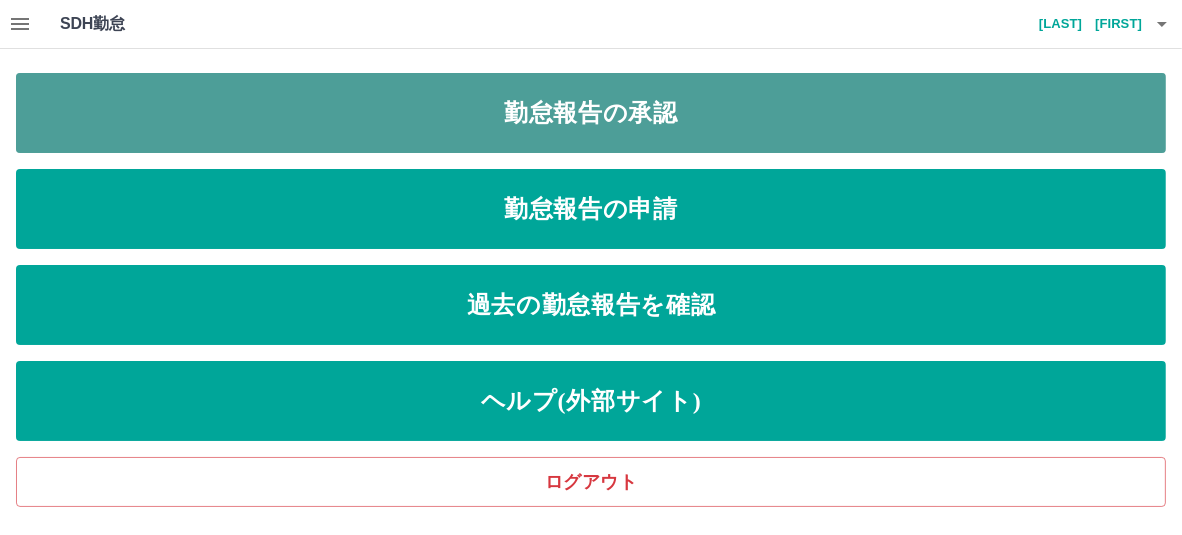 click on "勤怠報告の承認" at bounding box center (591, 113) 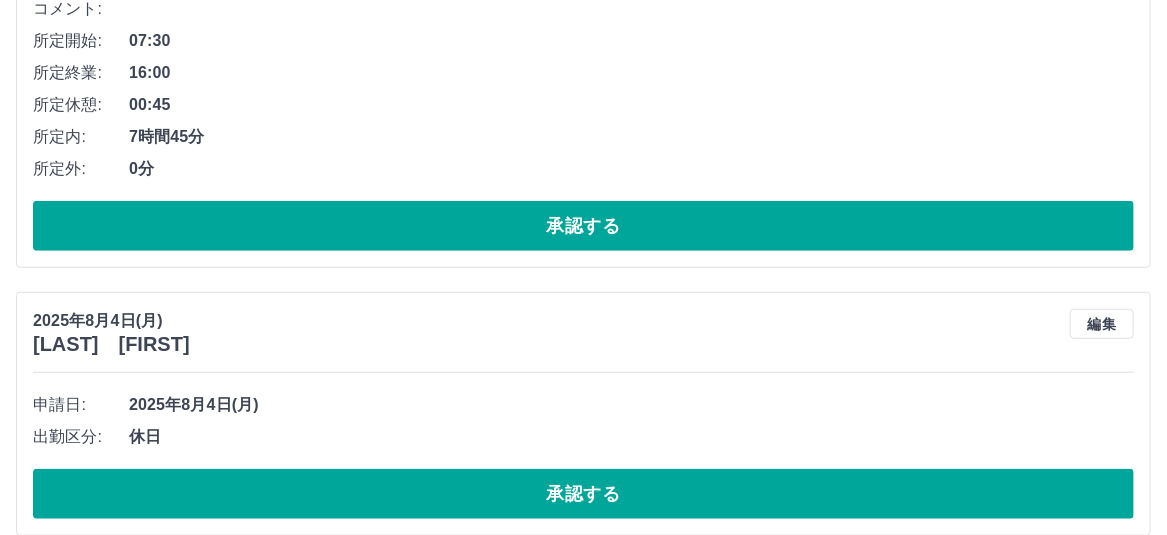 scroll, scrollTop: 3500, scrollLeft: 0, axis: vertical 